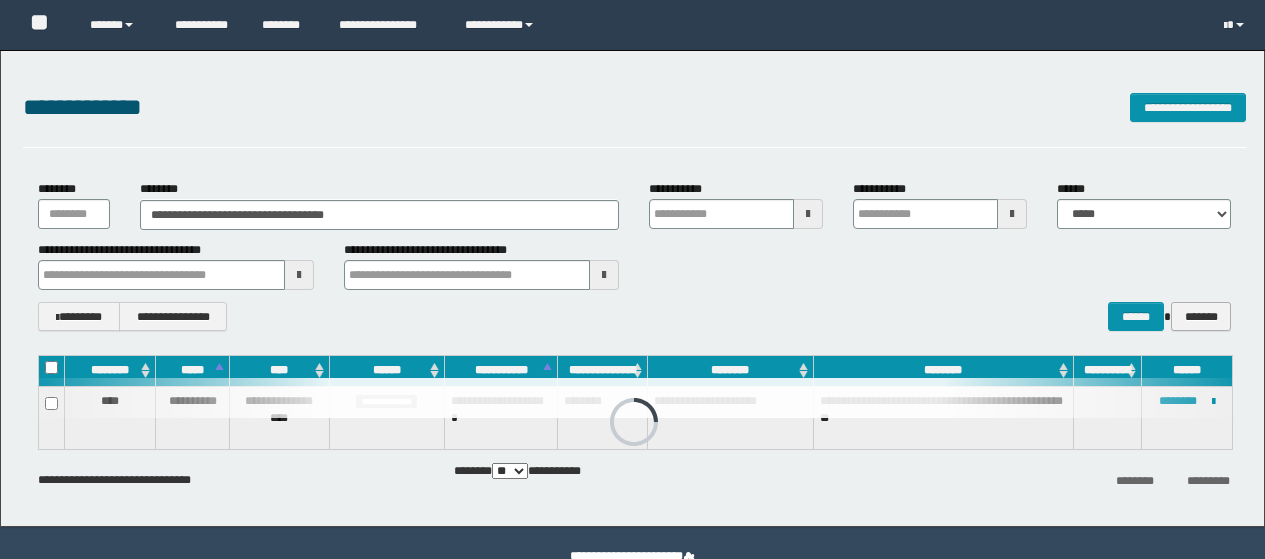 scroll, scrollTop: 0, scrollLeft: 0, axis: both 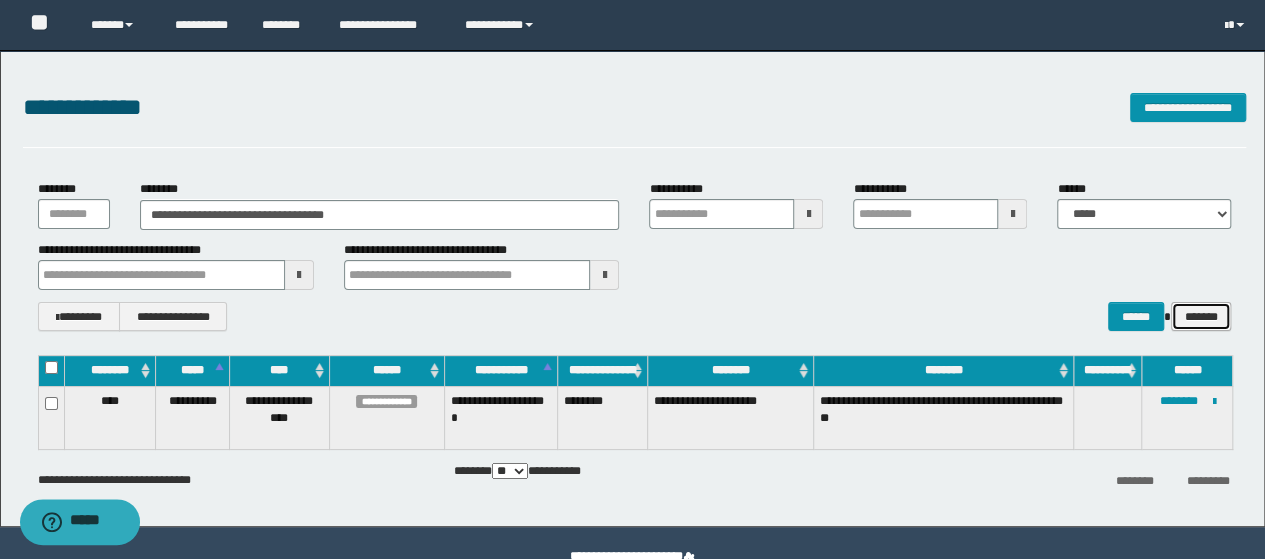 click on "*******" at bounding box center (1201, 316) 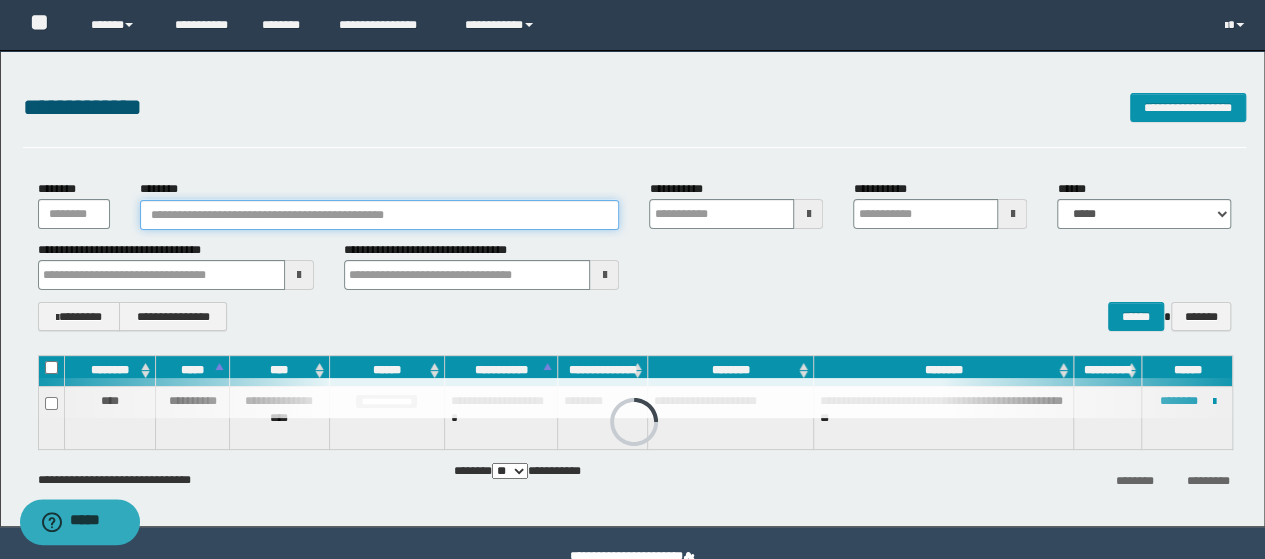 click on "********" at bounding box center [380, 215] 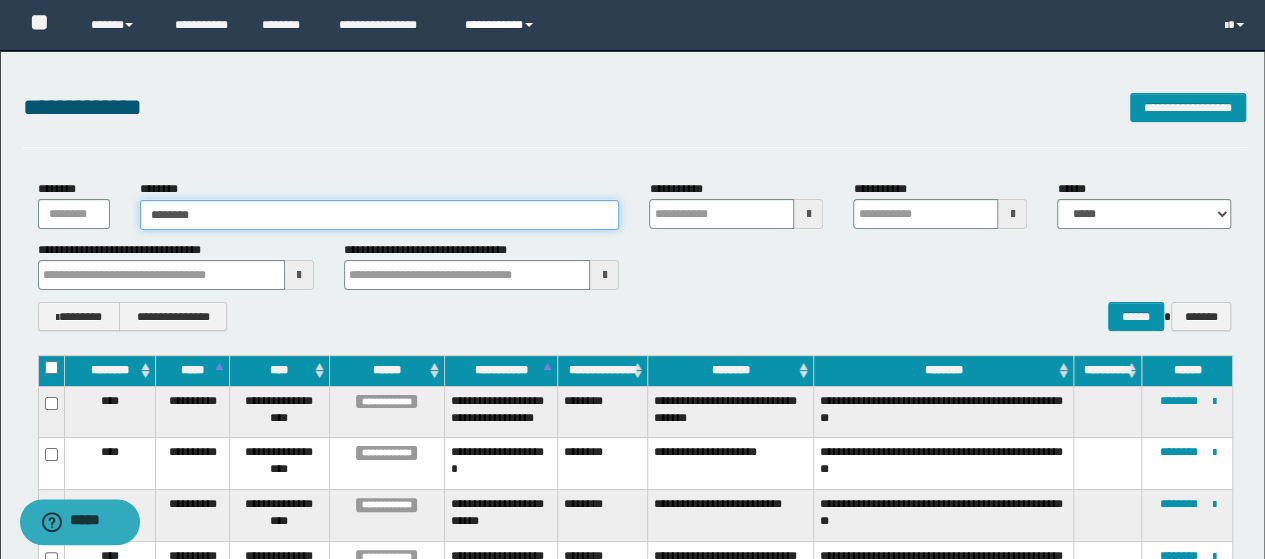 type on "********" 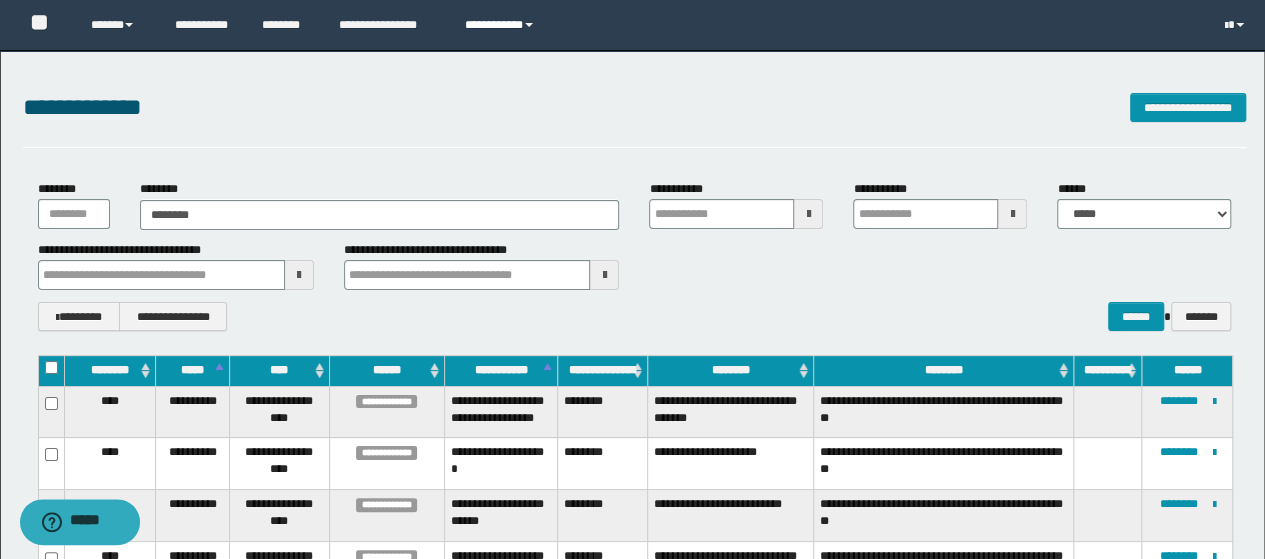 click at bounding box center [529, 25] 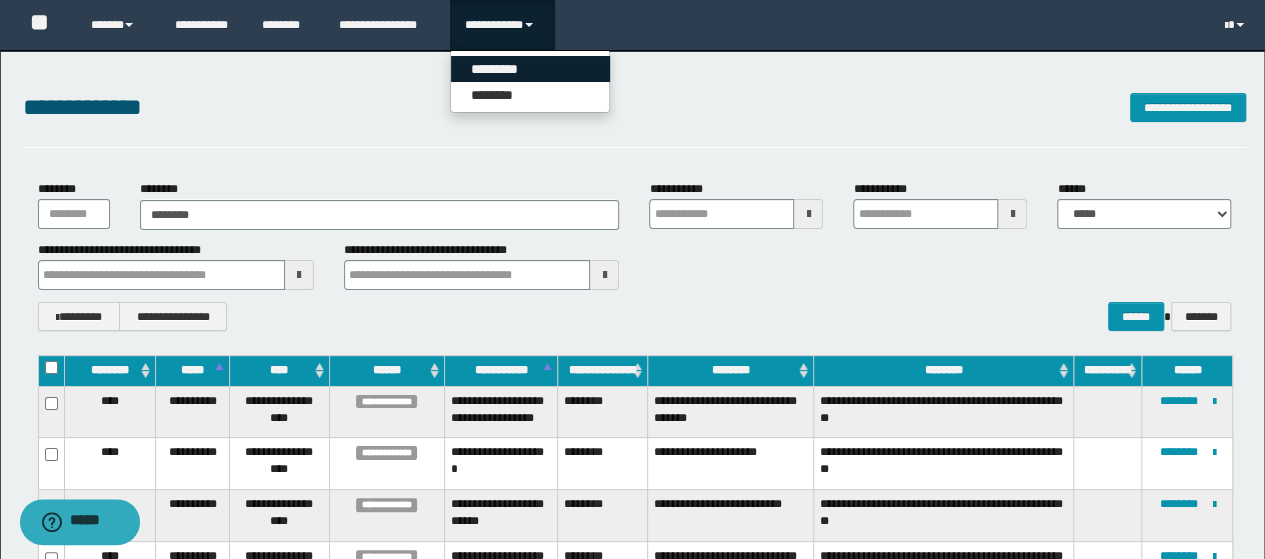 click on "*********" at bounding box center [530, 69] 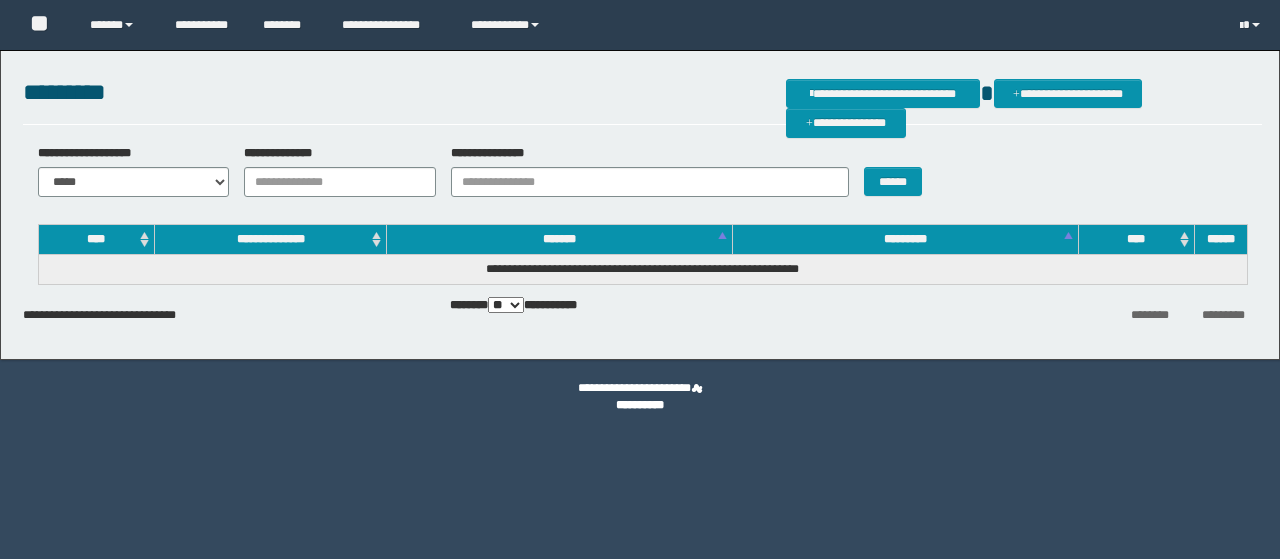 scroll, scrollTop: 0, scrollLeft: 0, axis: both 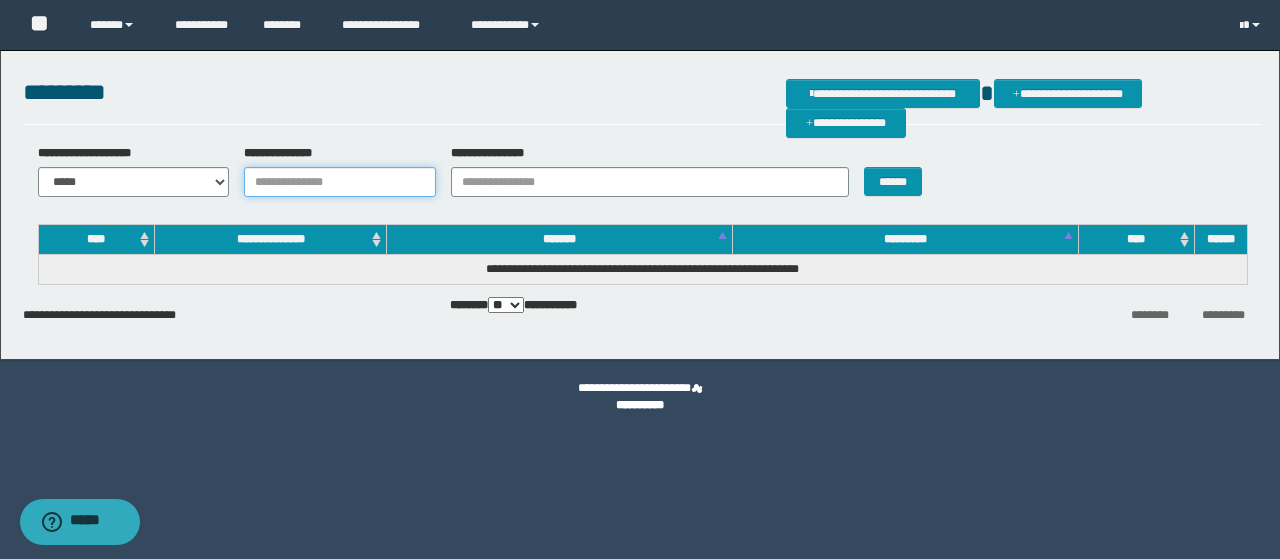 click on "**********" at bounding box center (340, 182) 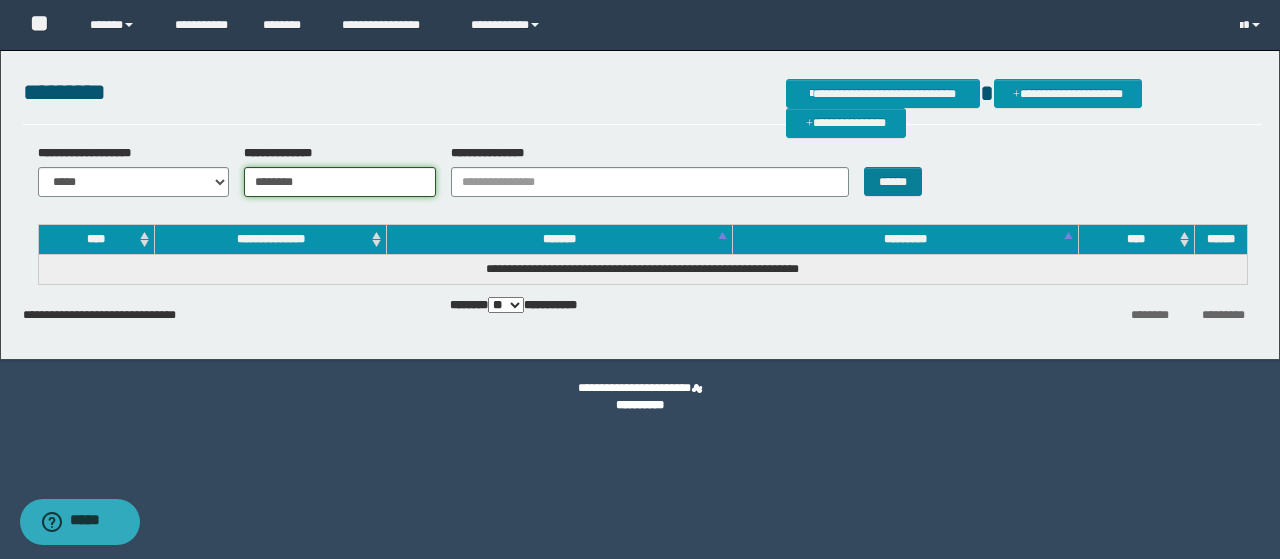 type on "********" 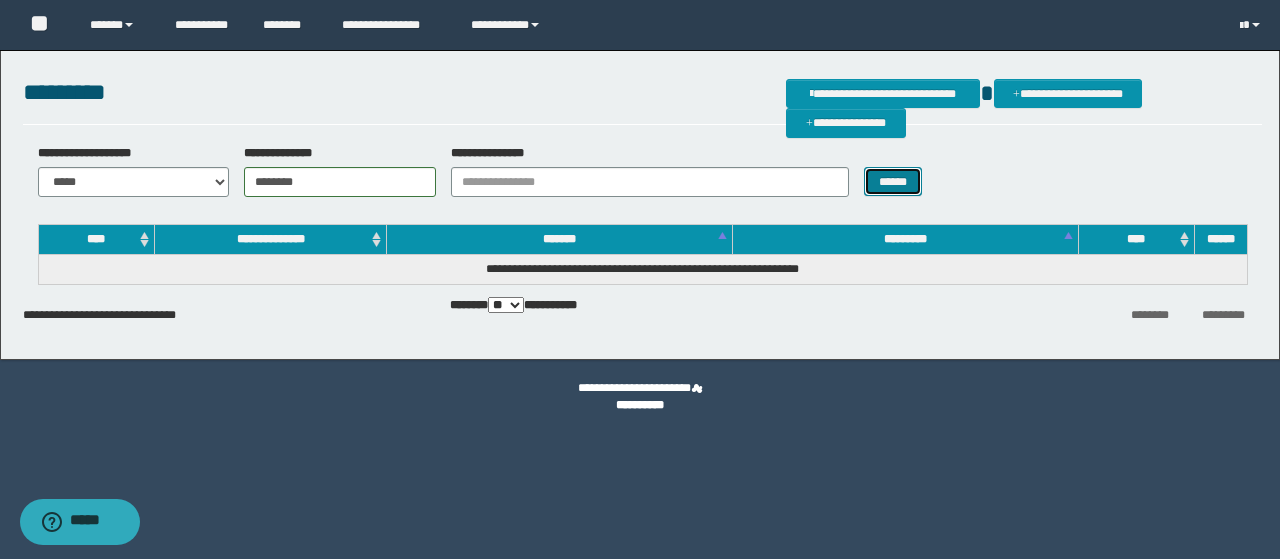 click on "******" at bounding box center (893, 181) 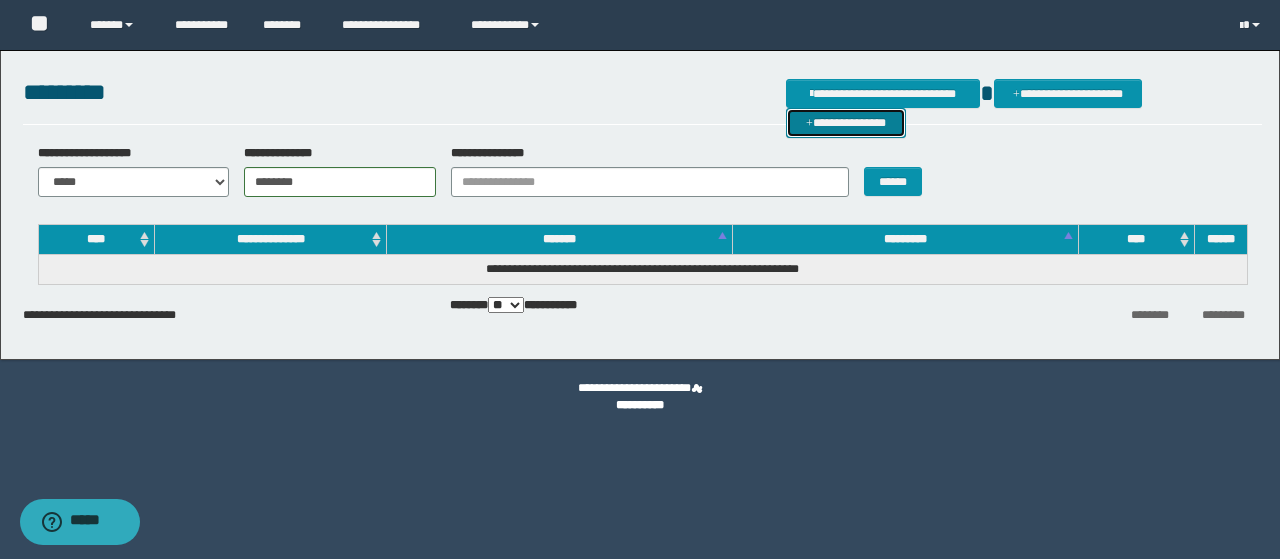 click on "**********" at bounding box center [846, 122] 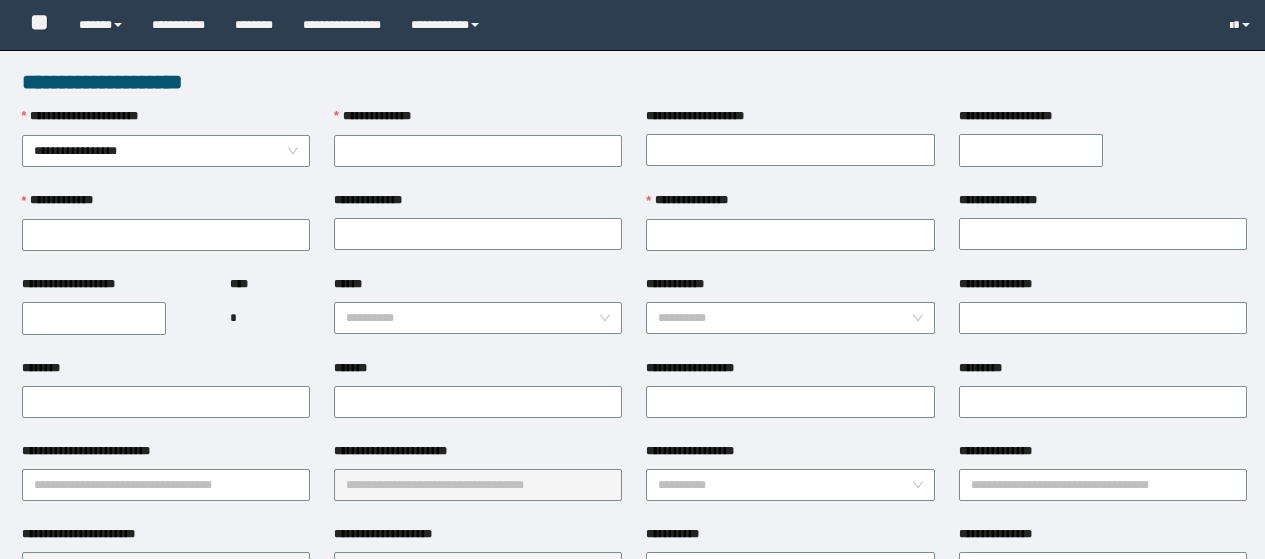 scroll, scrollTop: 0, scrollLeft: 0, axis: both 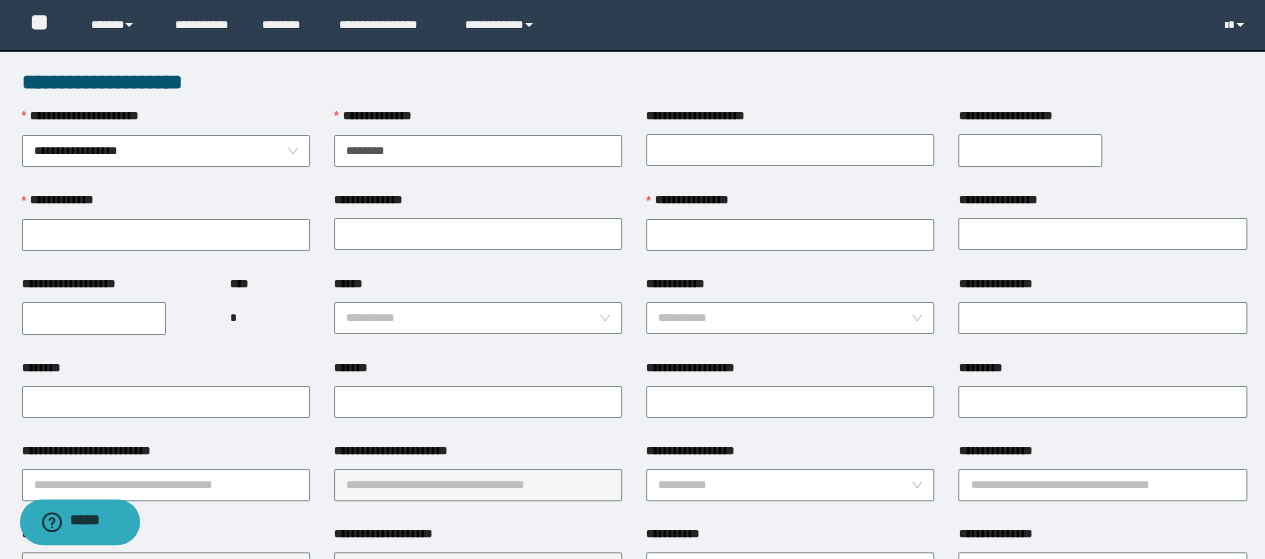 type on "********" 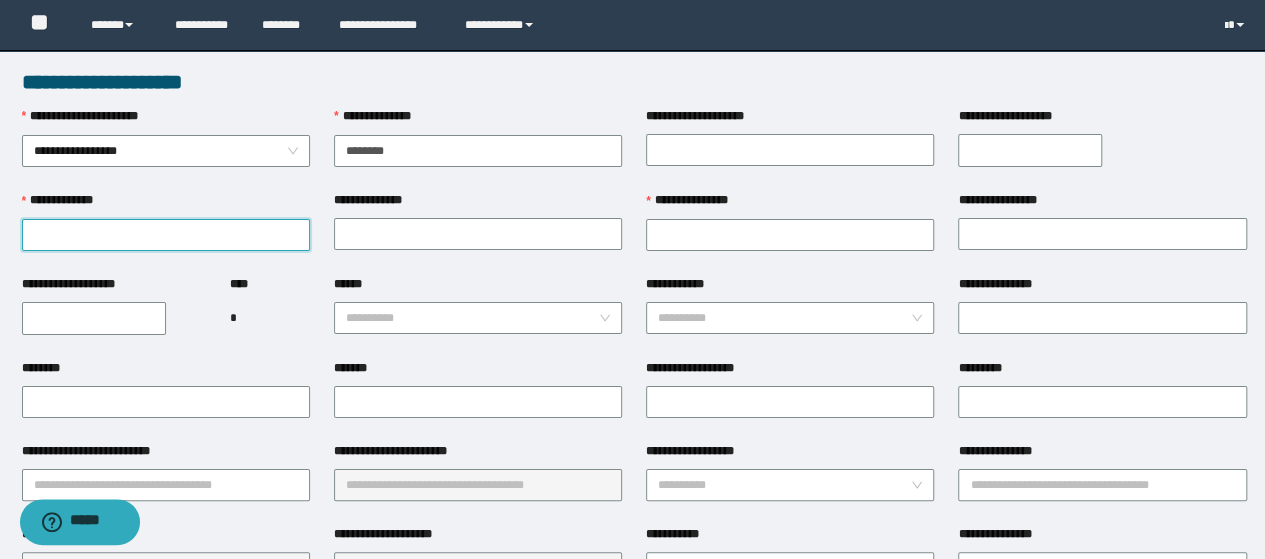 click on "**********" at bounding box center (166, 235) 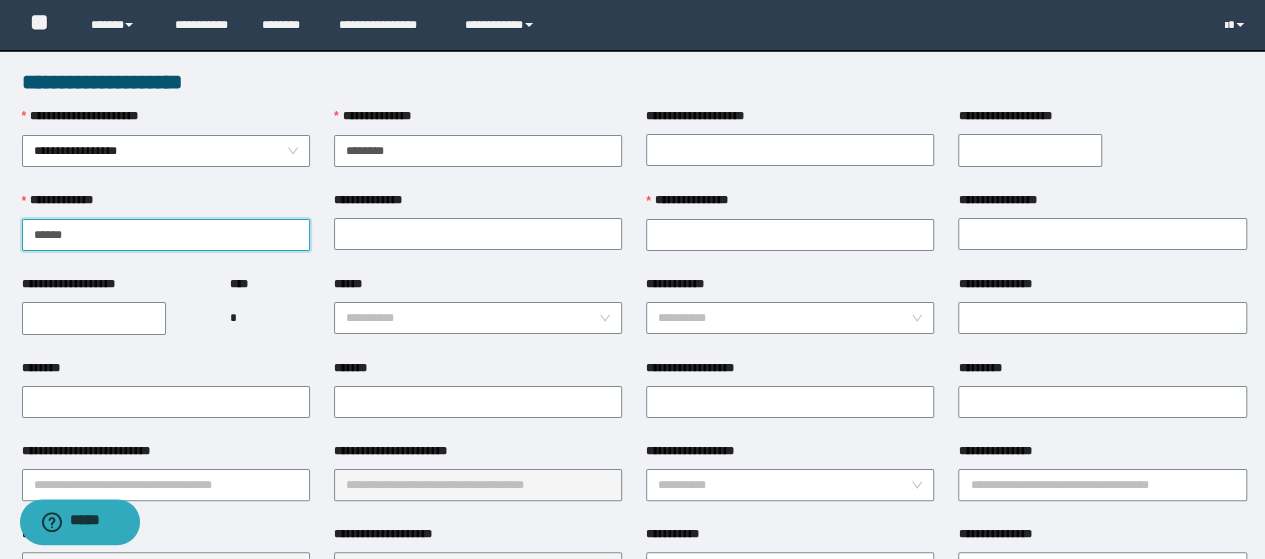 type on "******" 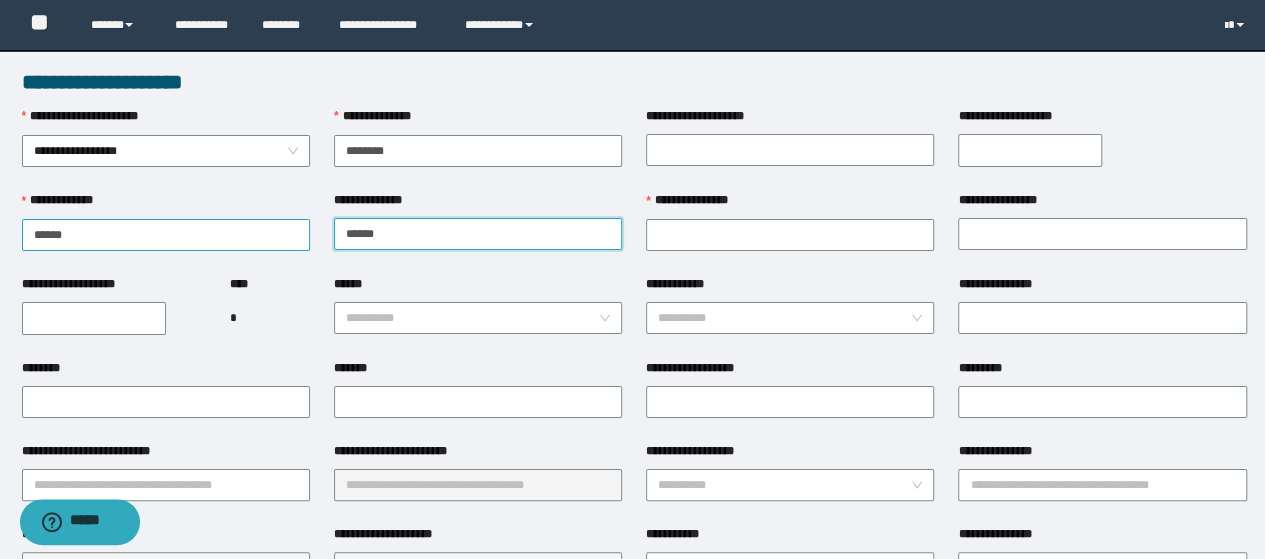 type on "*****" 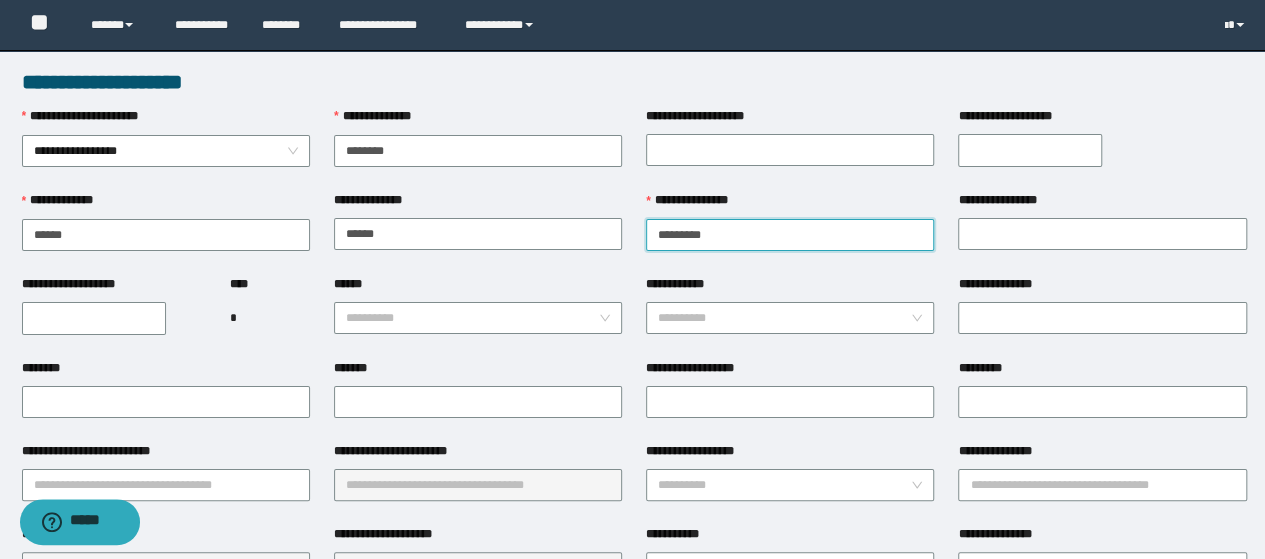type on "********" 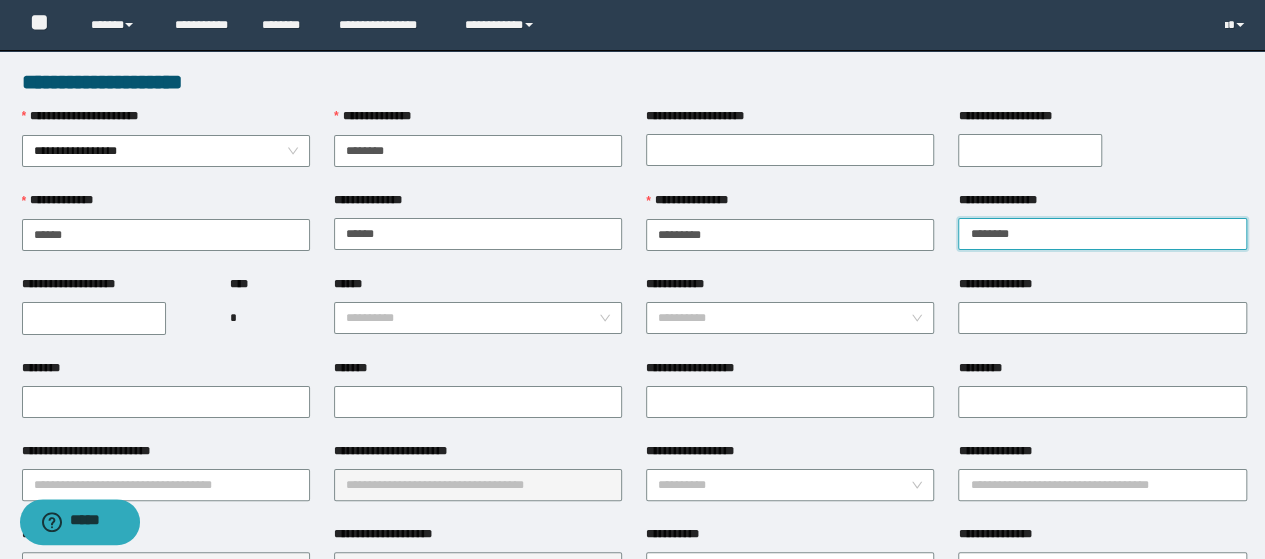type on "*******" 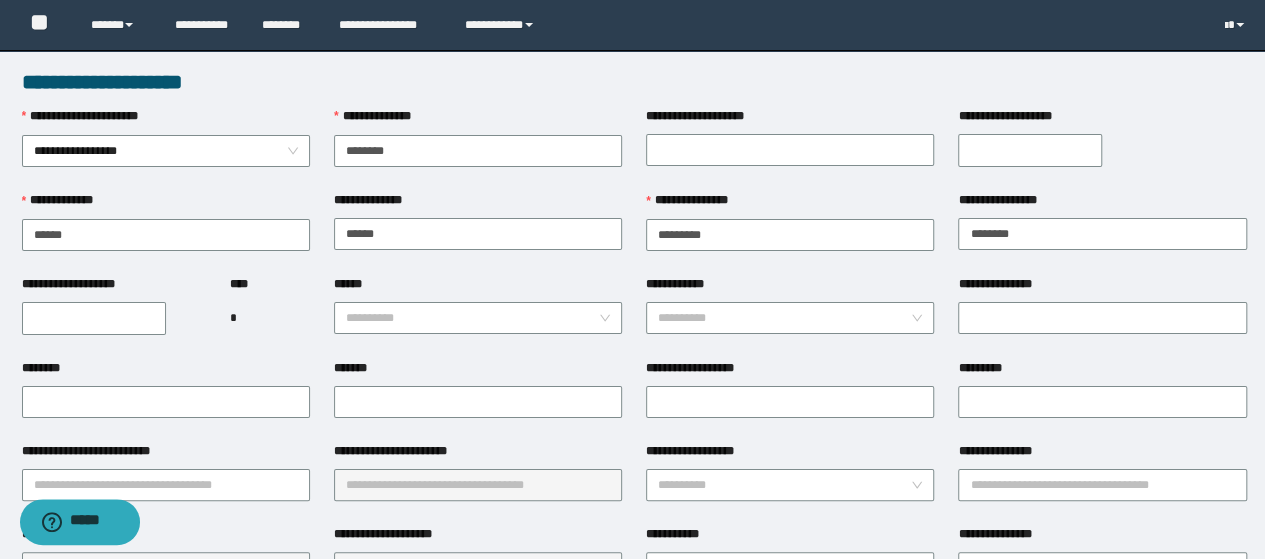 click on "**********" at bounding box center (94, 318) 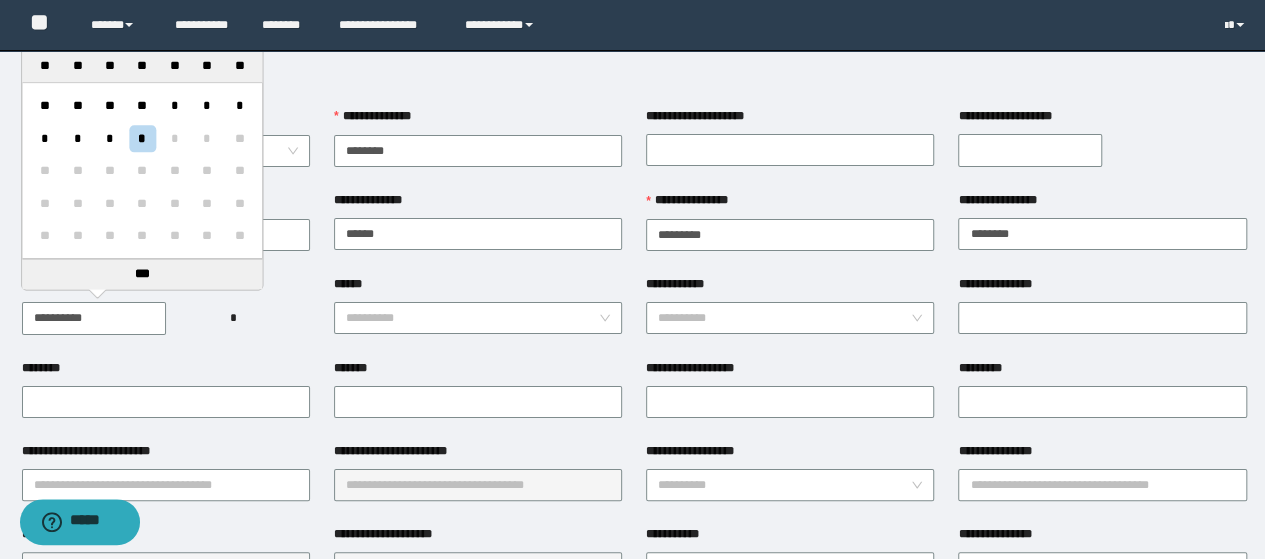 paste 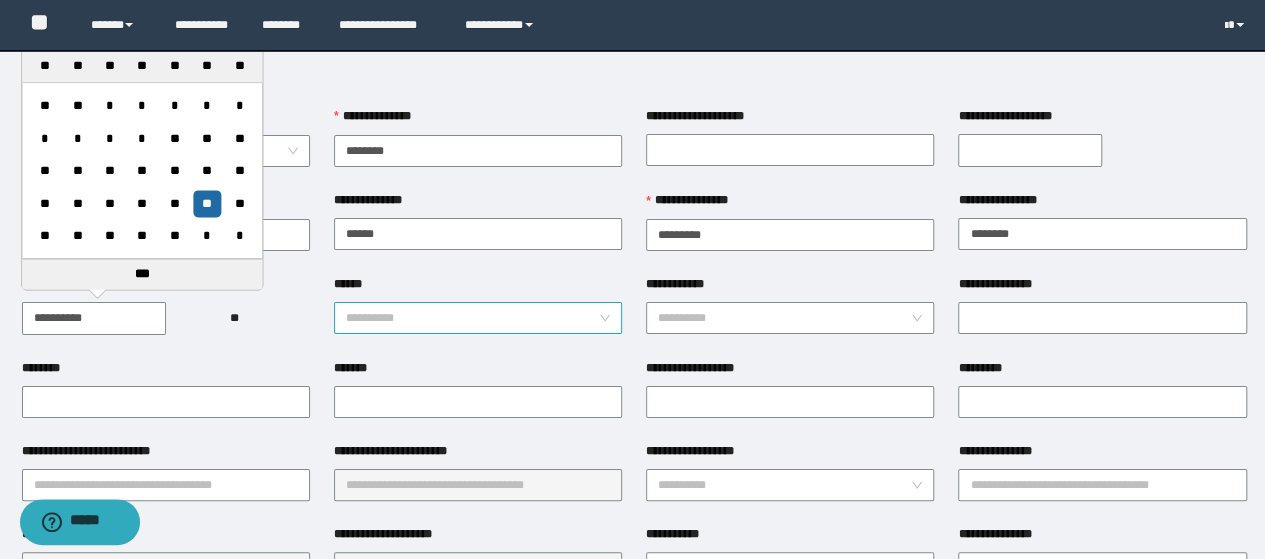 type on "**********" 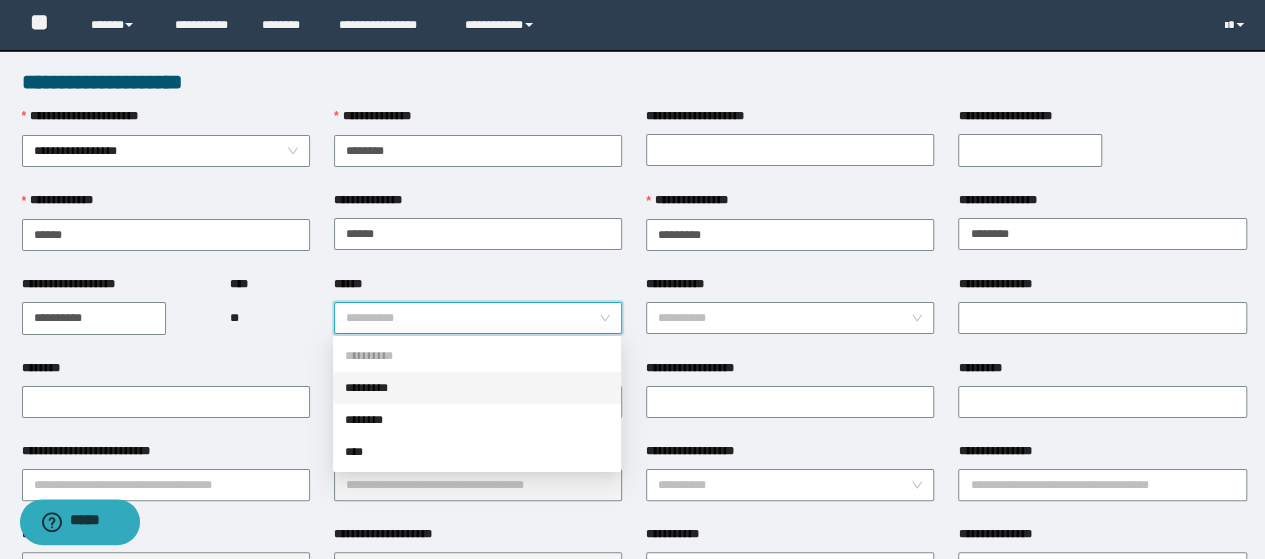 click on "*********" at bounding box center [477, 388] 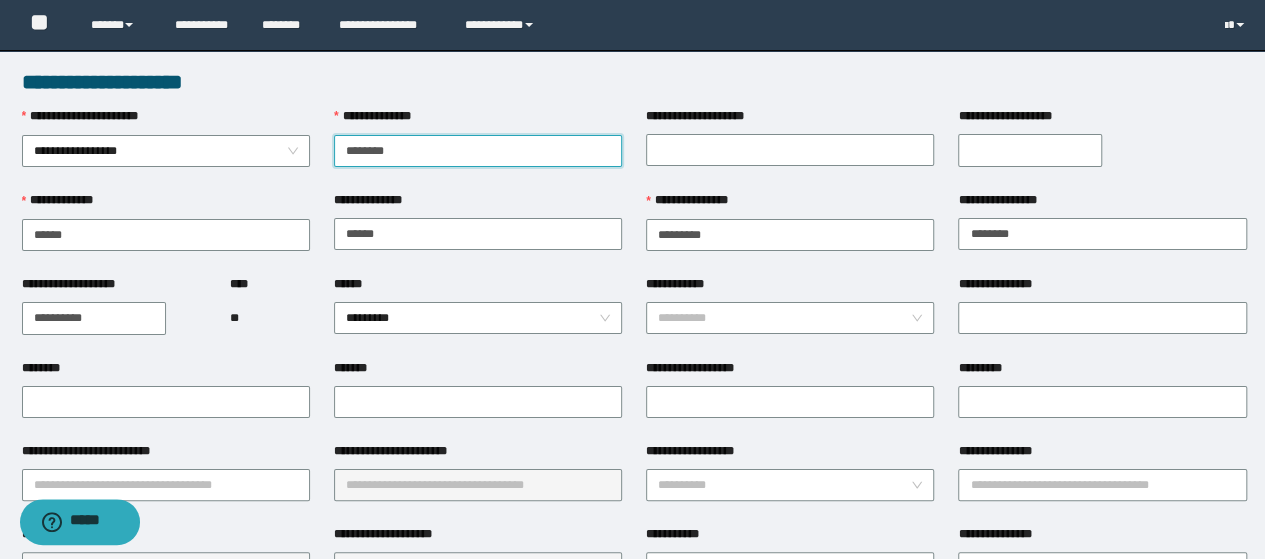 click on "********" at bounding box center (478, 151) 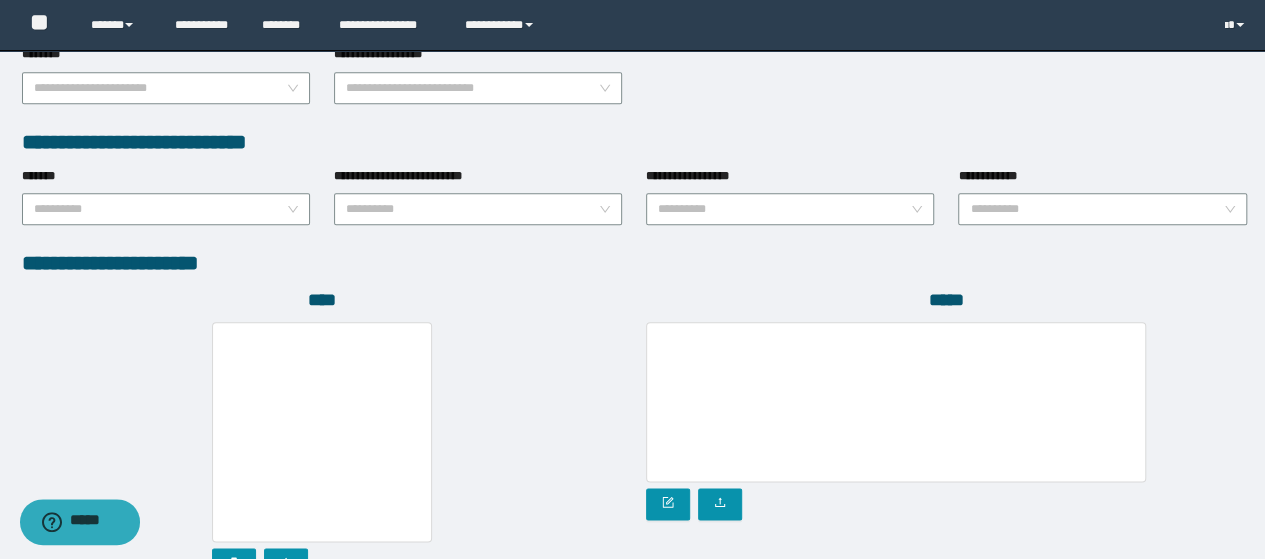 scroll, scrollTop: 1142, scrollLeft: 0, axis: vertical 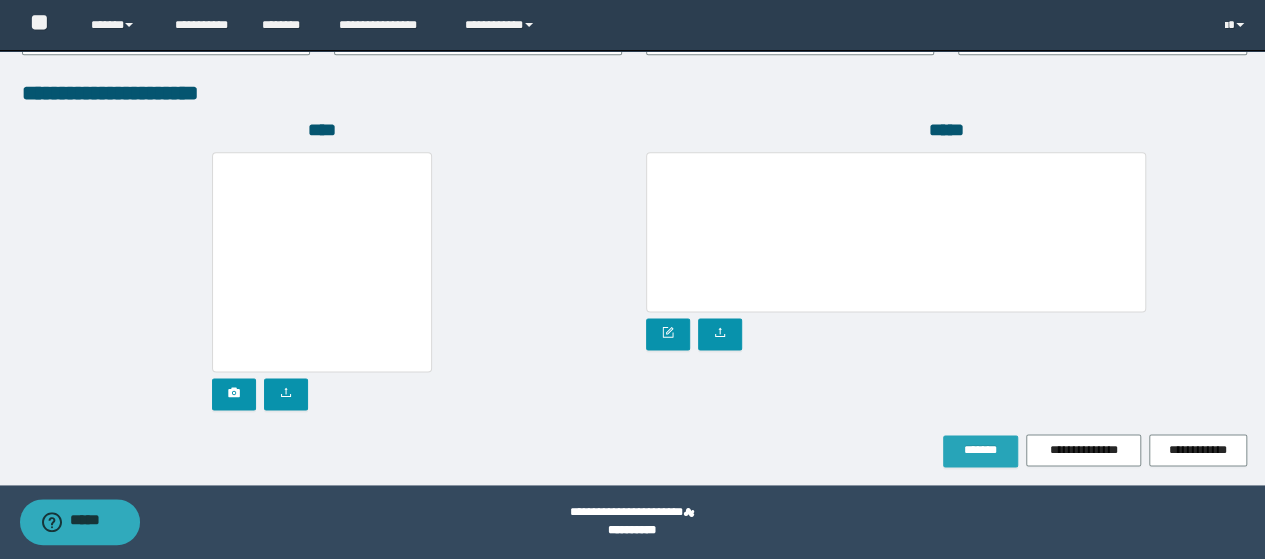 click on "*******" at bounding box center [980, 450] 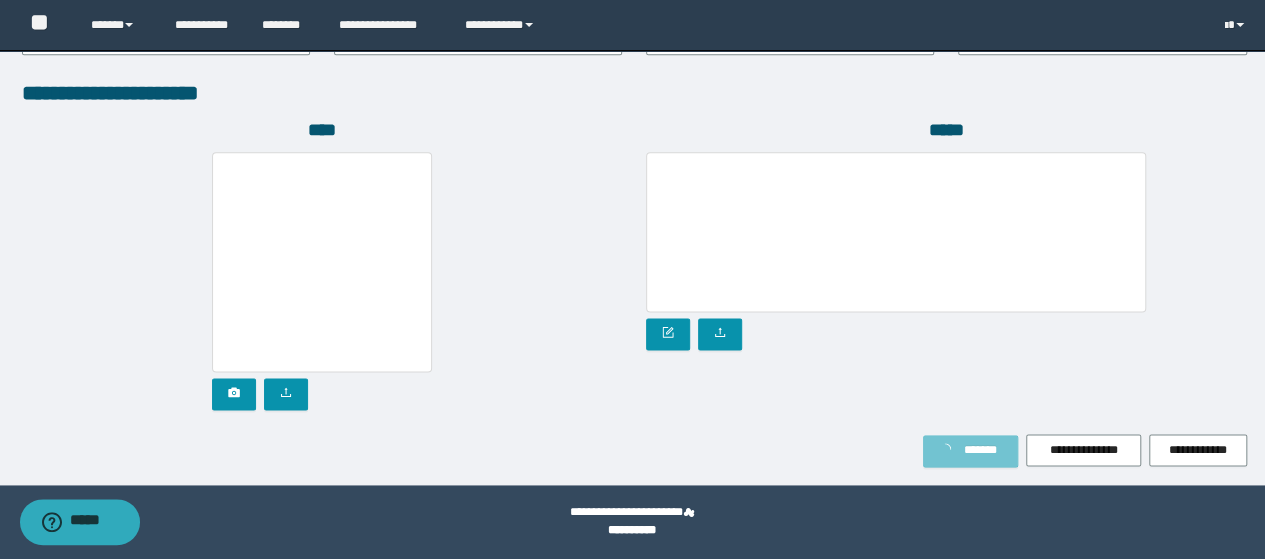 scroll, scrollTop: 1194, scrollLeft: 0, axis: vertical 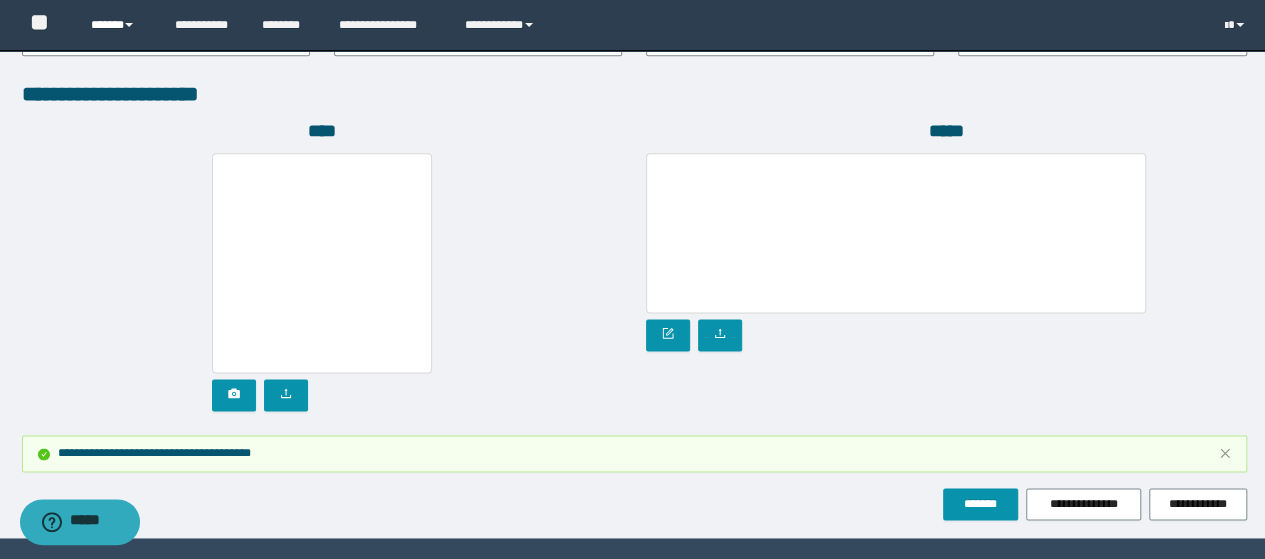 click on "******" at bounding box center (117, 25) 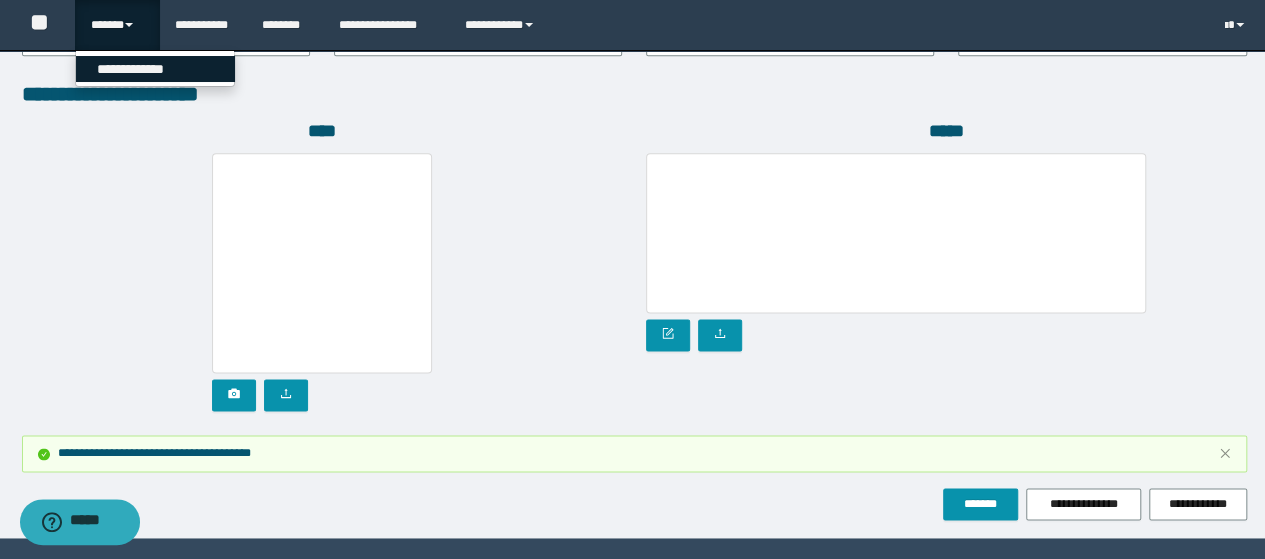click on "**********" at bounding box center [155, 69] 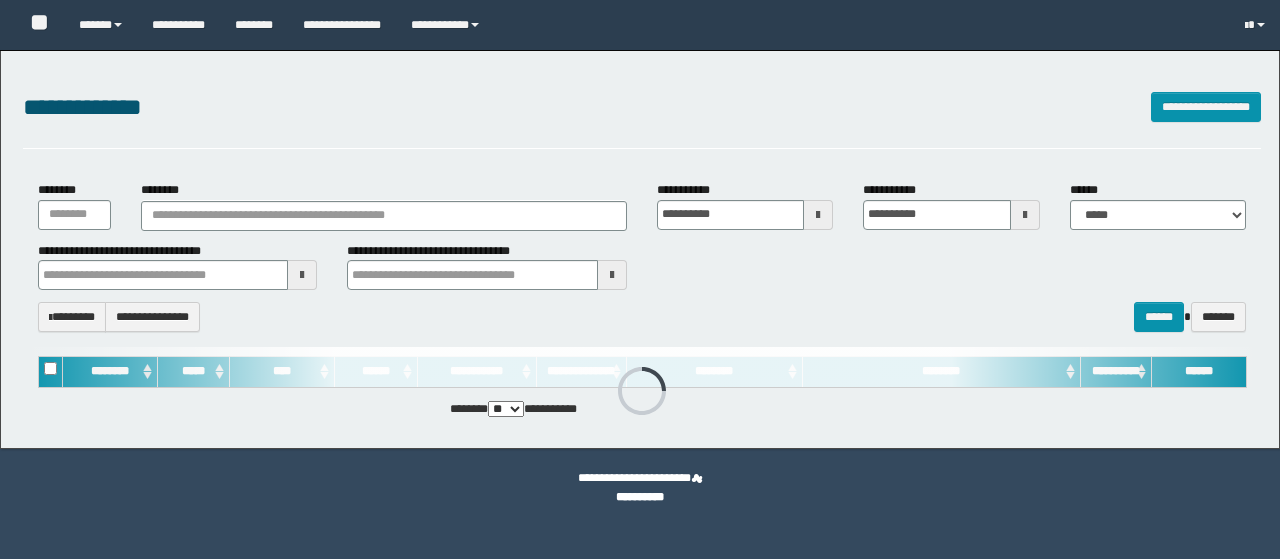 scroll, scrollTop: 0, scrollLeft: 0, axis: both 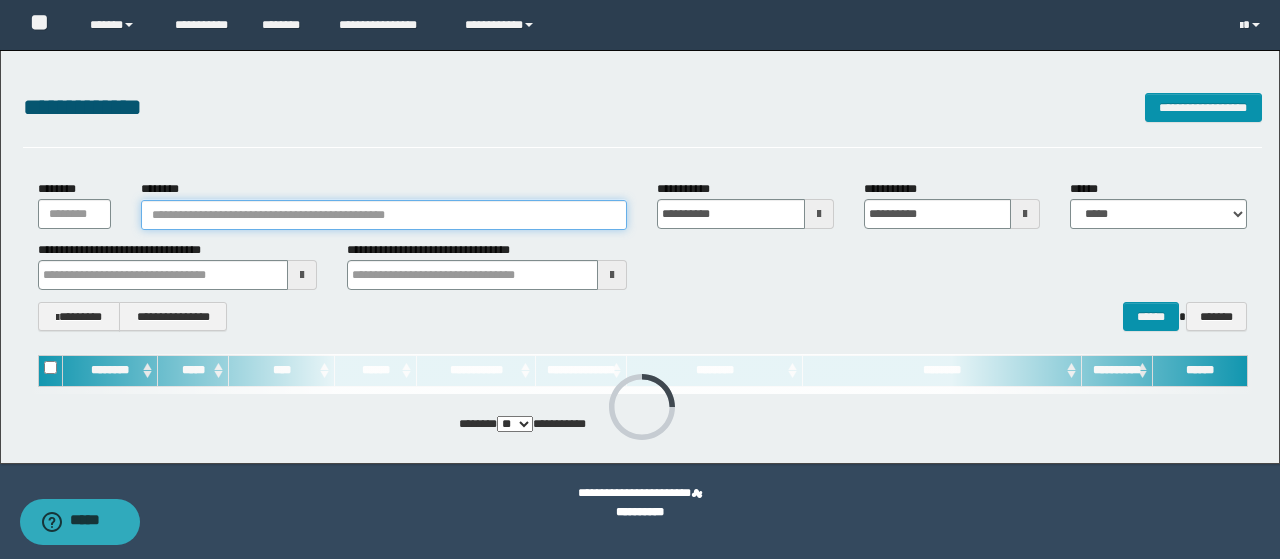click on "********" at bounding box center (384, 215) 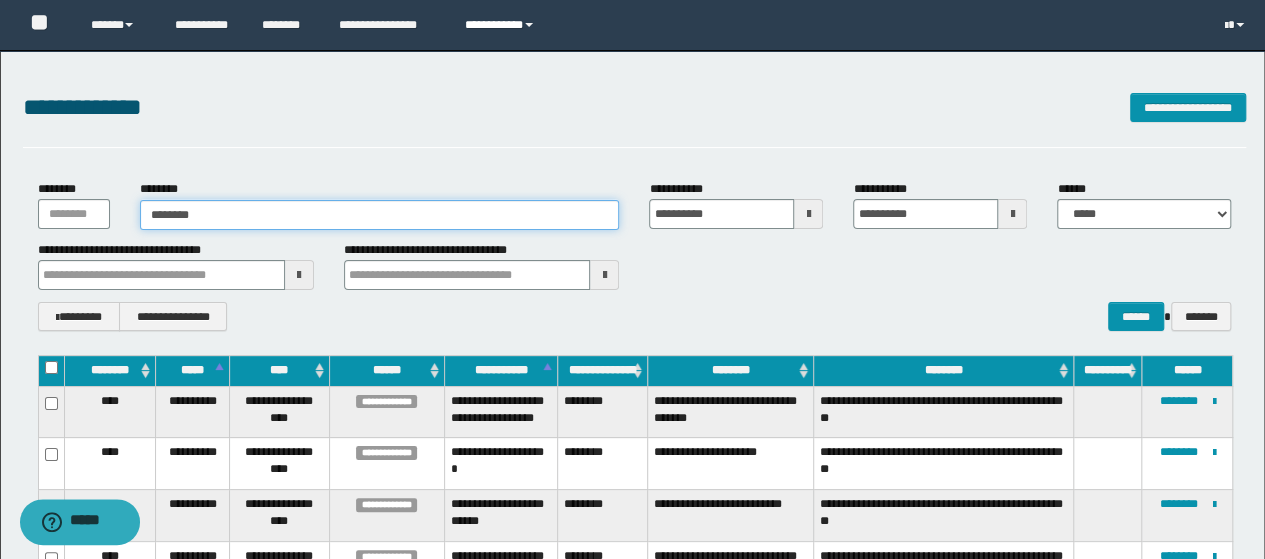 type on "********" 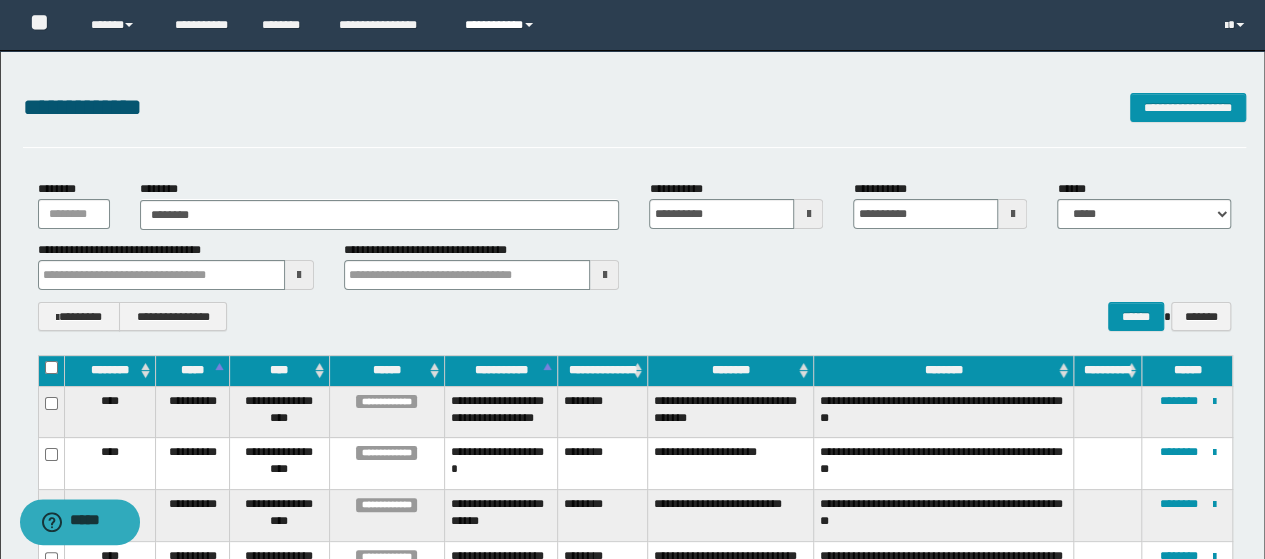 click on "**********" at bounding box center (502, 25) 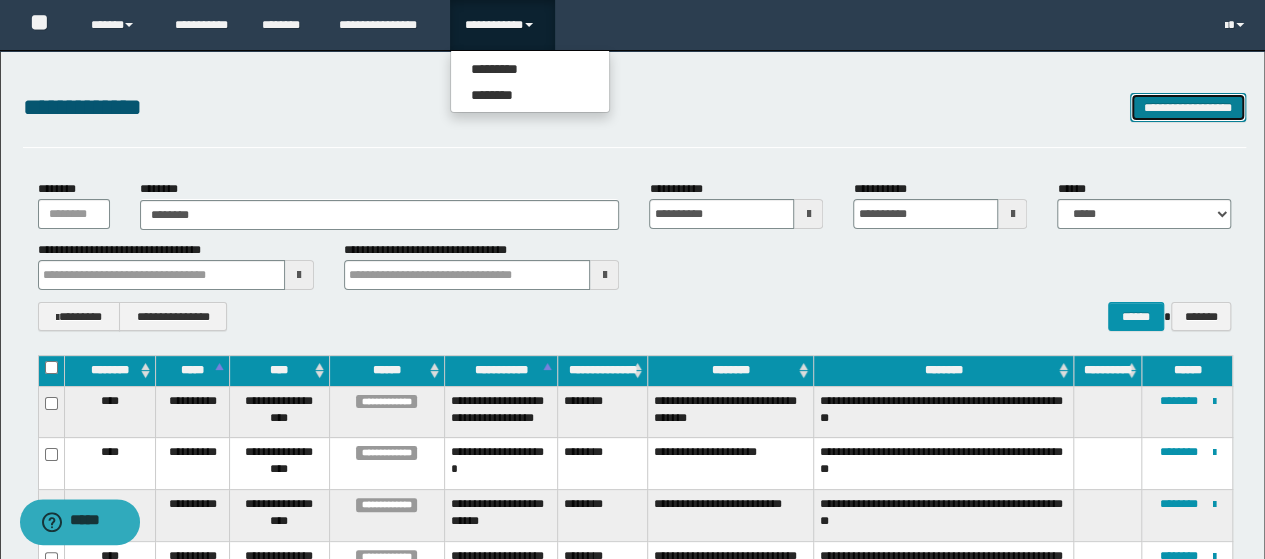 click on "**********" at bounding box center [1188, 107] 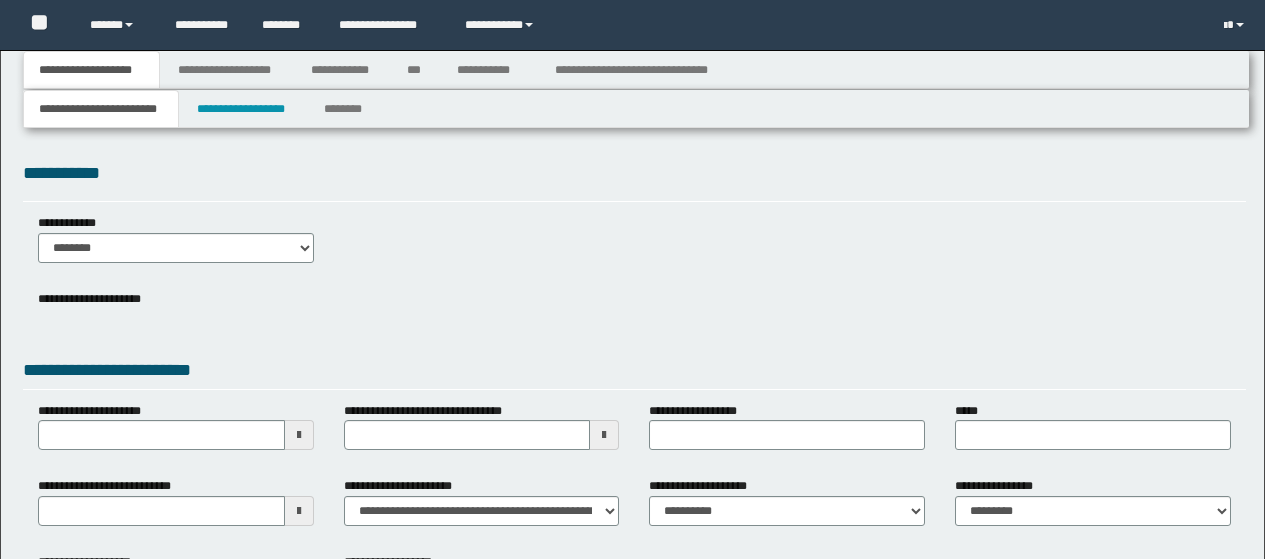 type 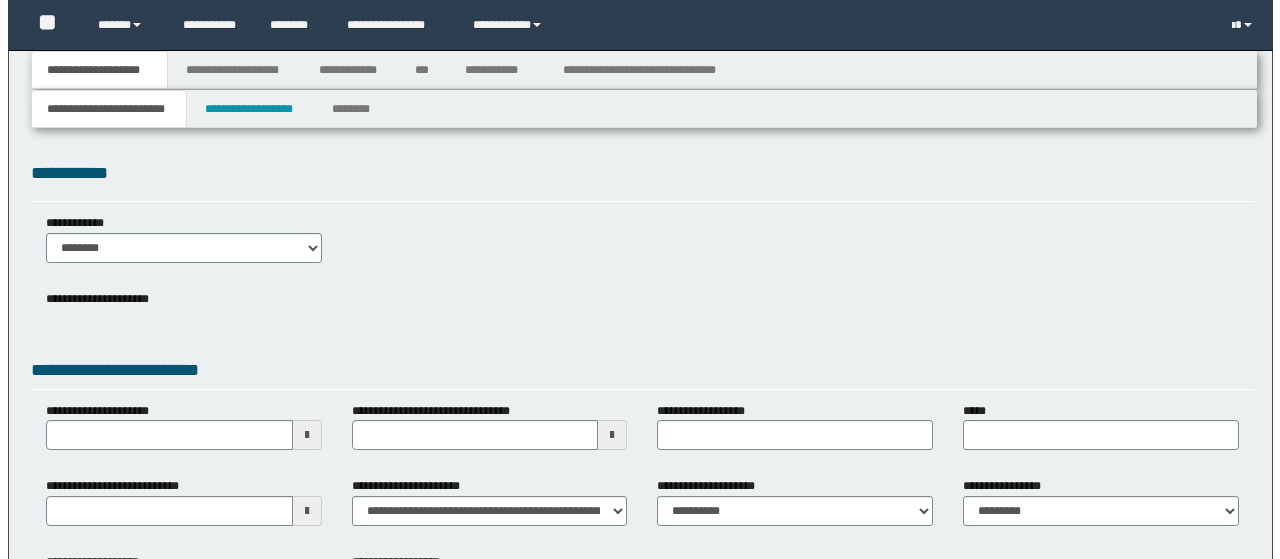 scroll, scrollTop: 0, scrollLeft: 0, axis: both 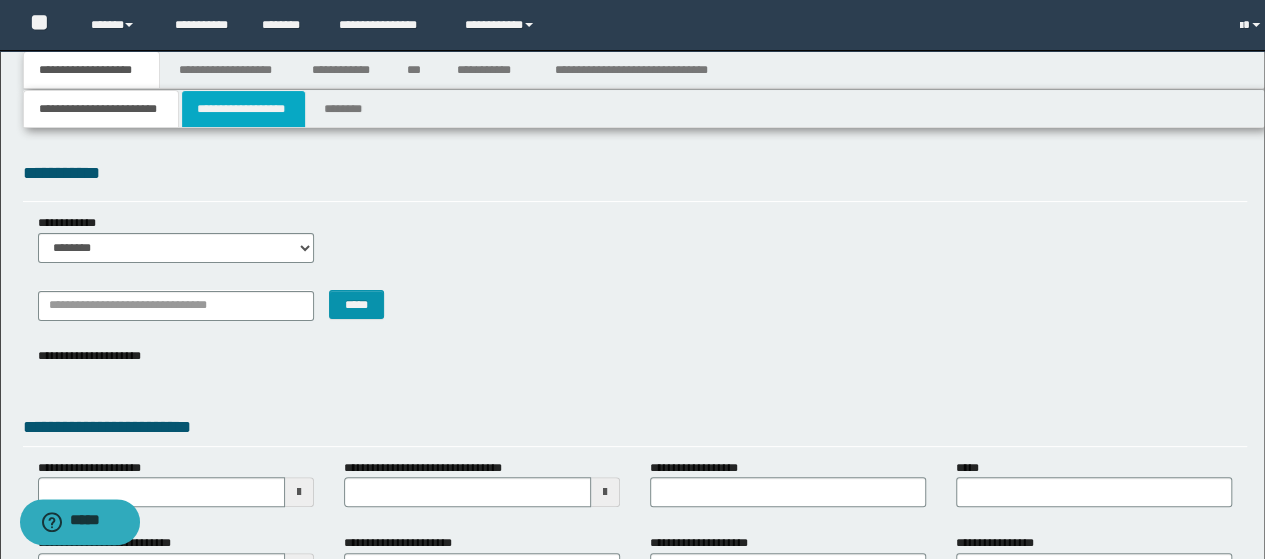 click on "**********" at bounding box center [243, 109] 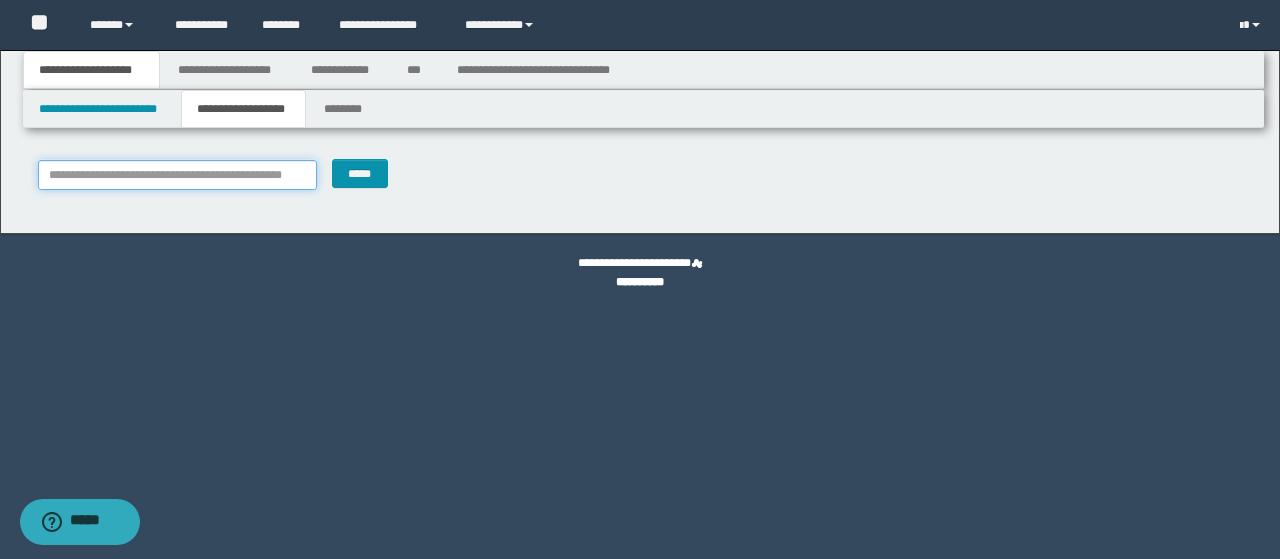 click on "**********" at bounding box center [178, 175] 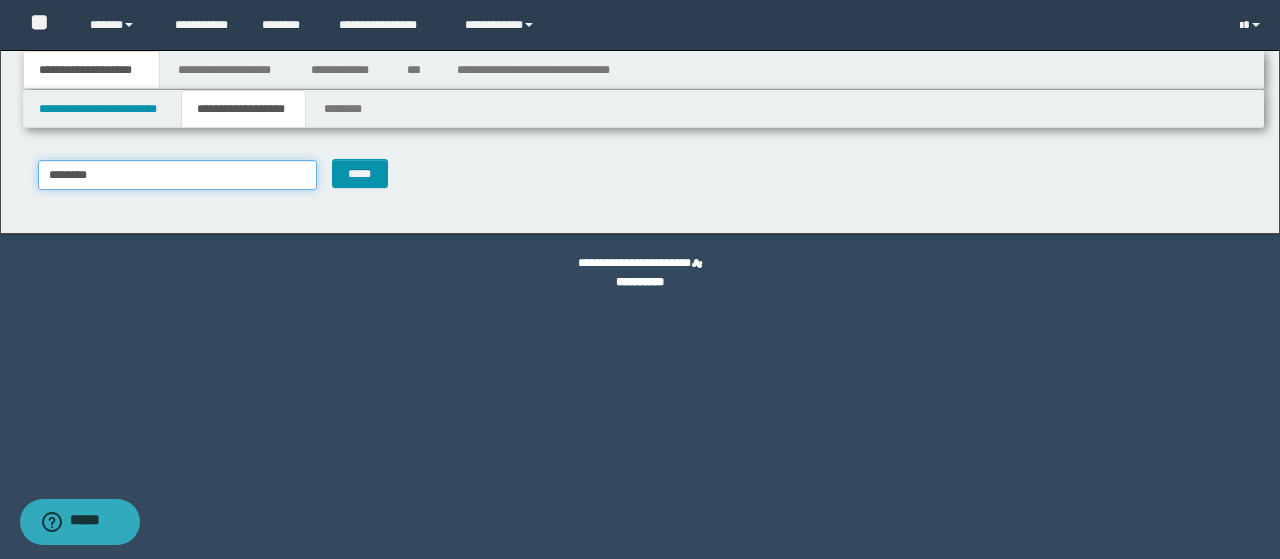type on "********" 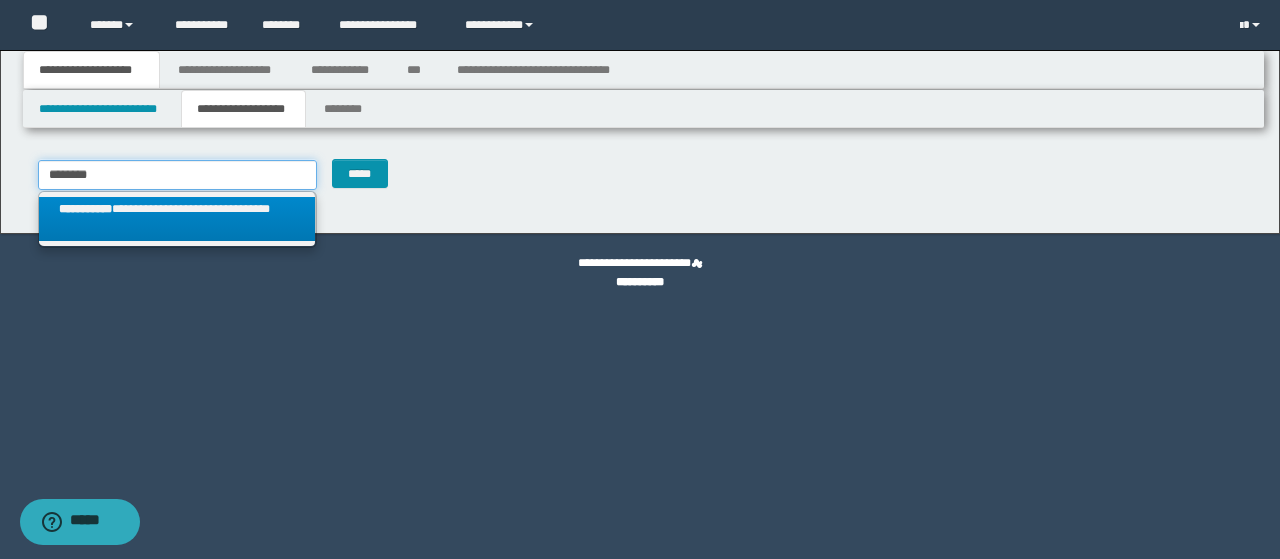 type on "********" 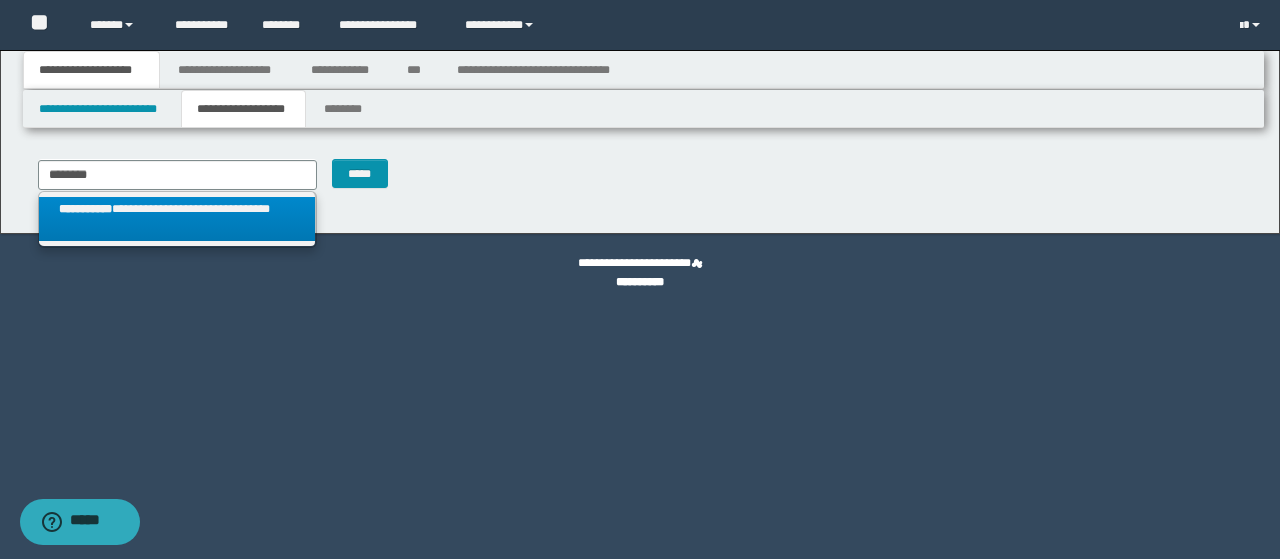 click on "**********" at bounding box center (177, 219) 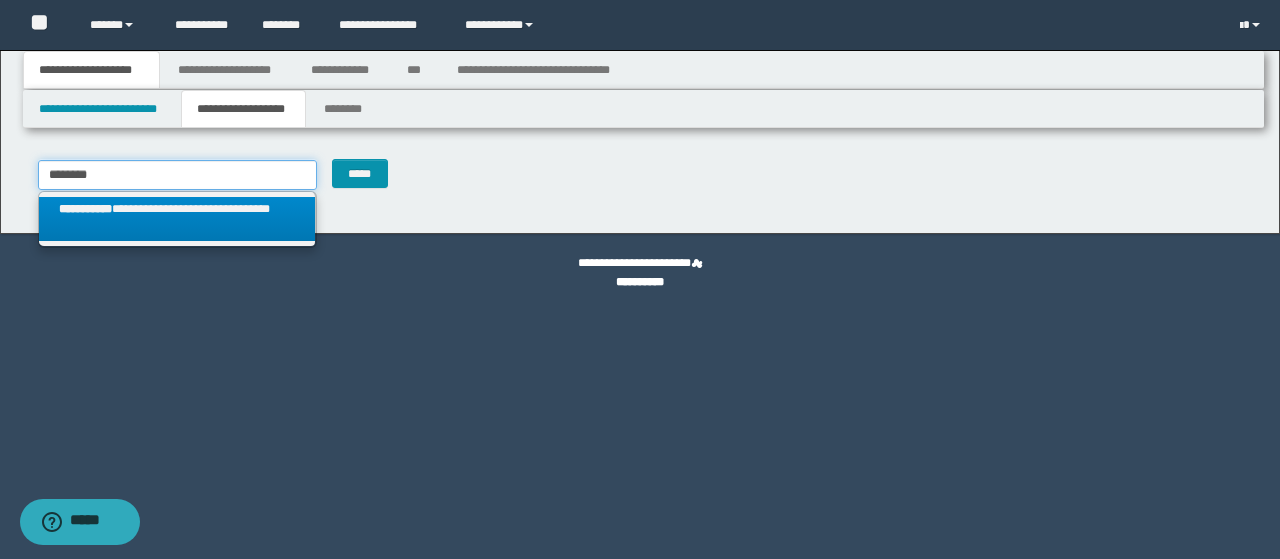 type 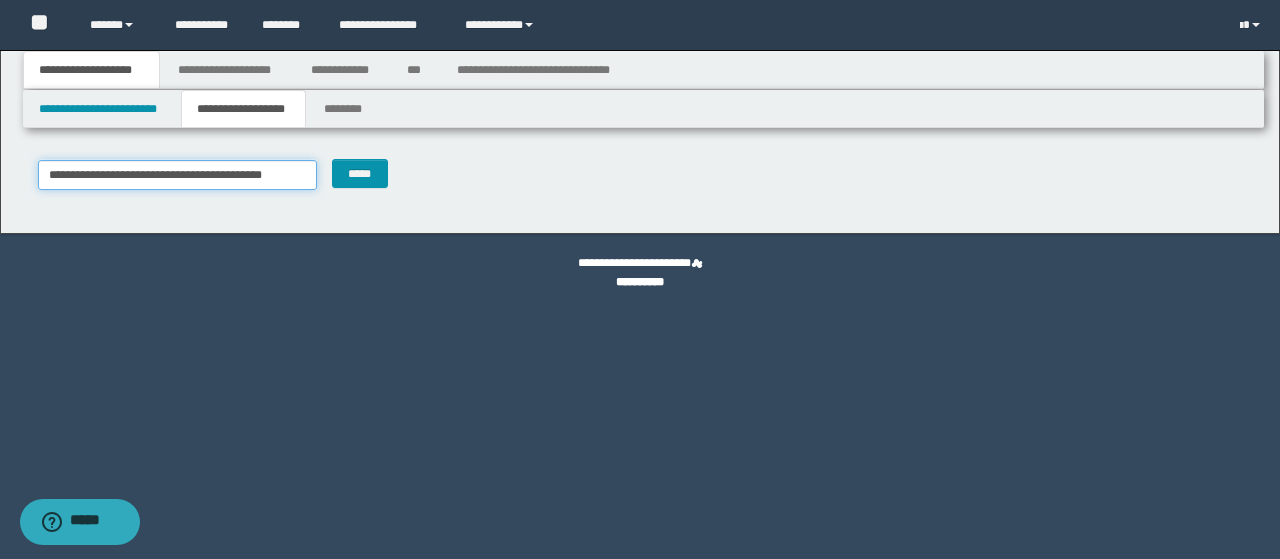 type on "********" 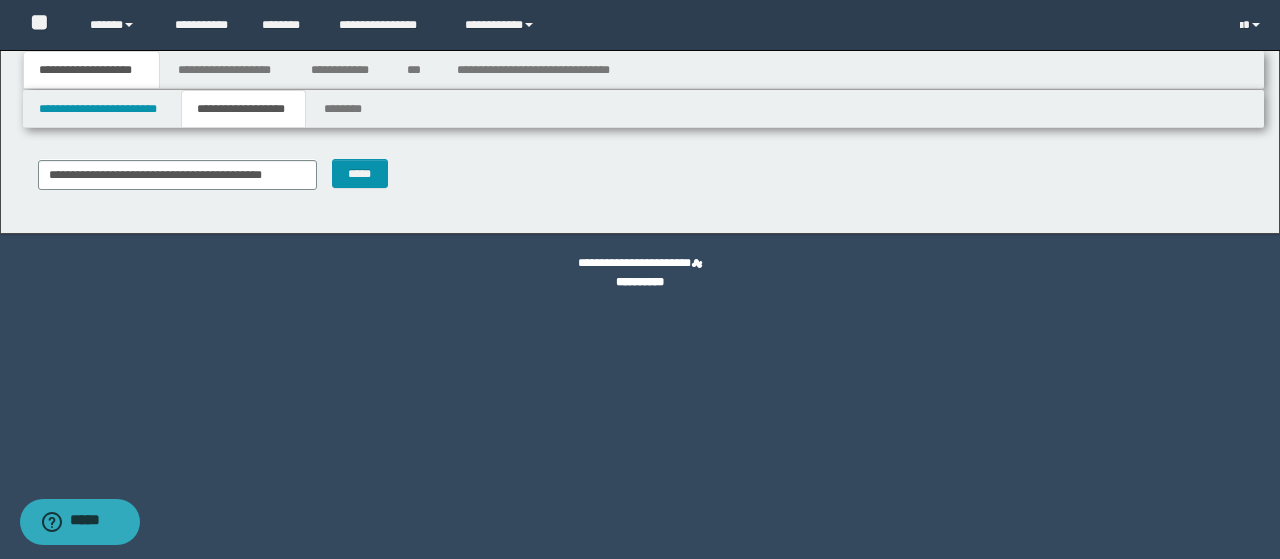 type 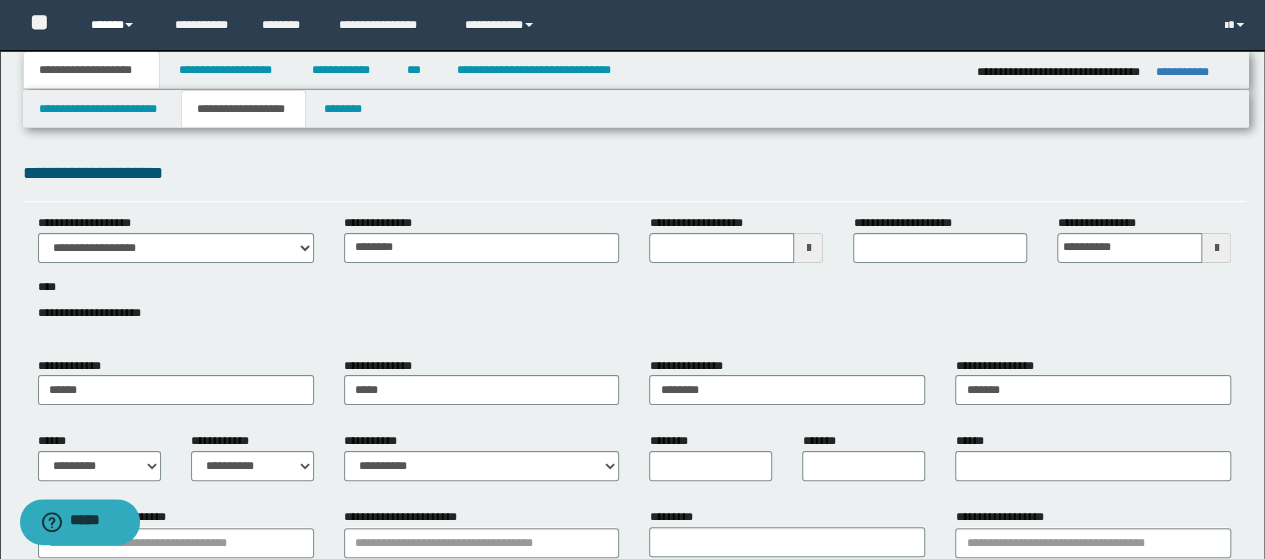click on "******" at bounding box center (117, 25) 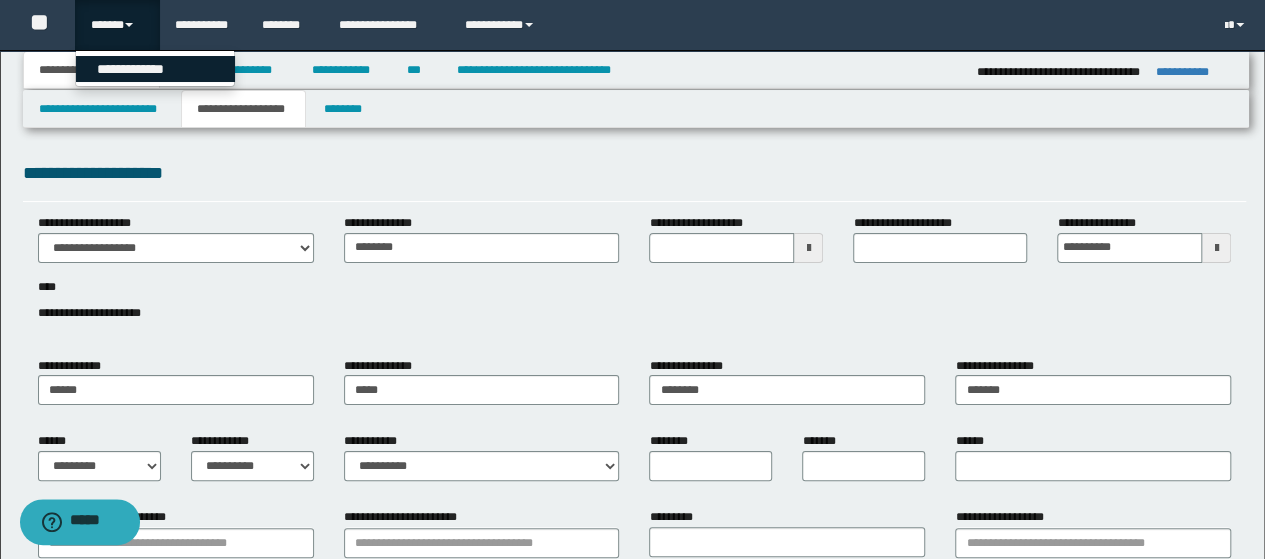 click on "**********" at bounding box center (155, 69) 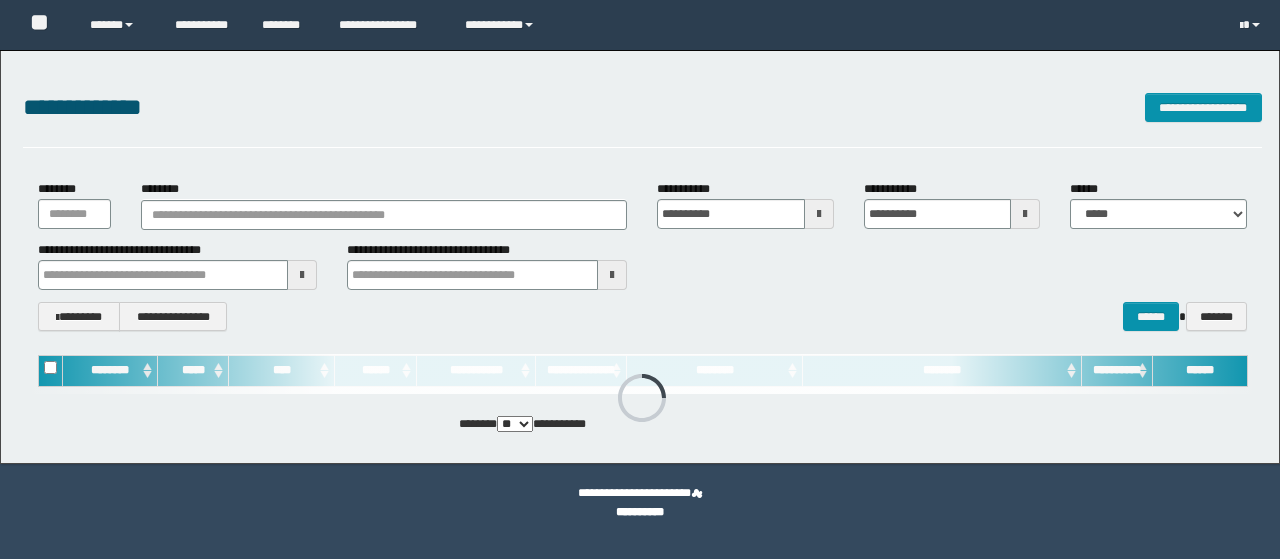 scroll, scrollTop: 0, scrollLeft: 0, axis: both 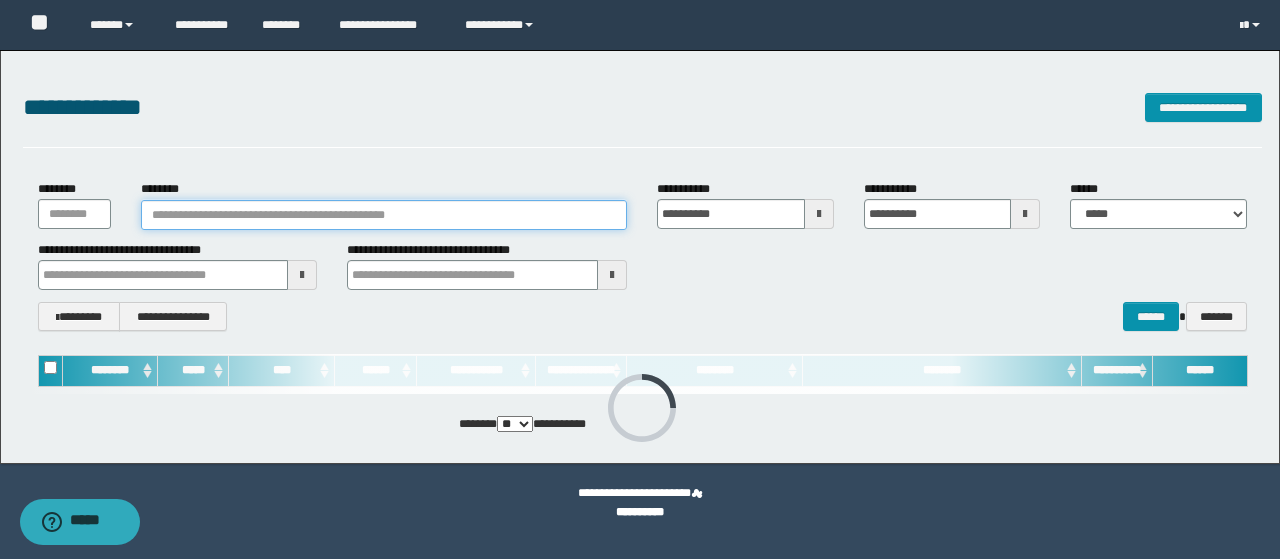 click on "********" at bounding box center [384, 215] 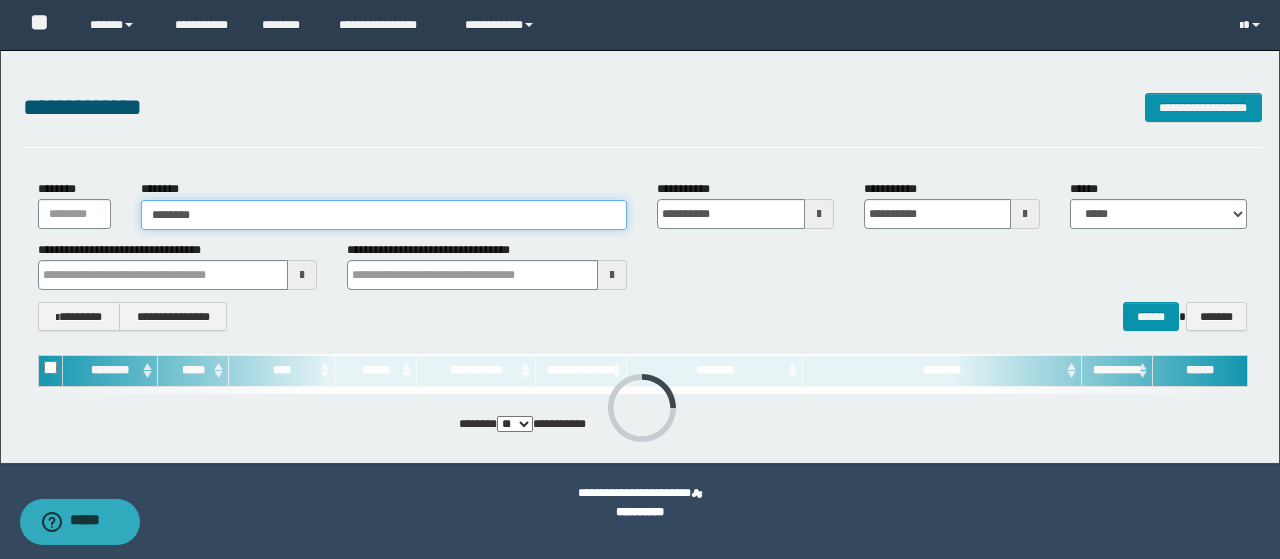 type on "********" 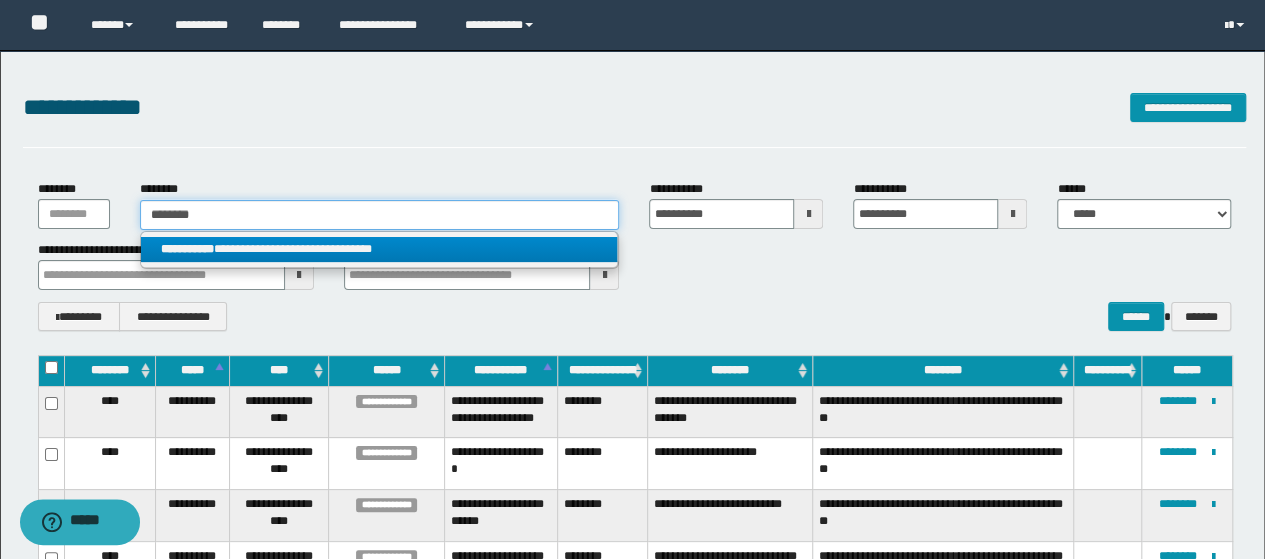 type on "********" 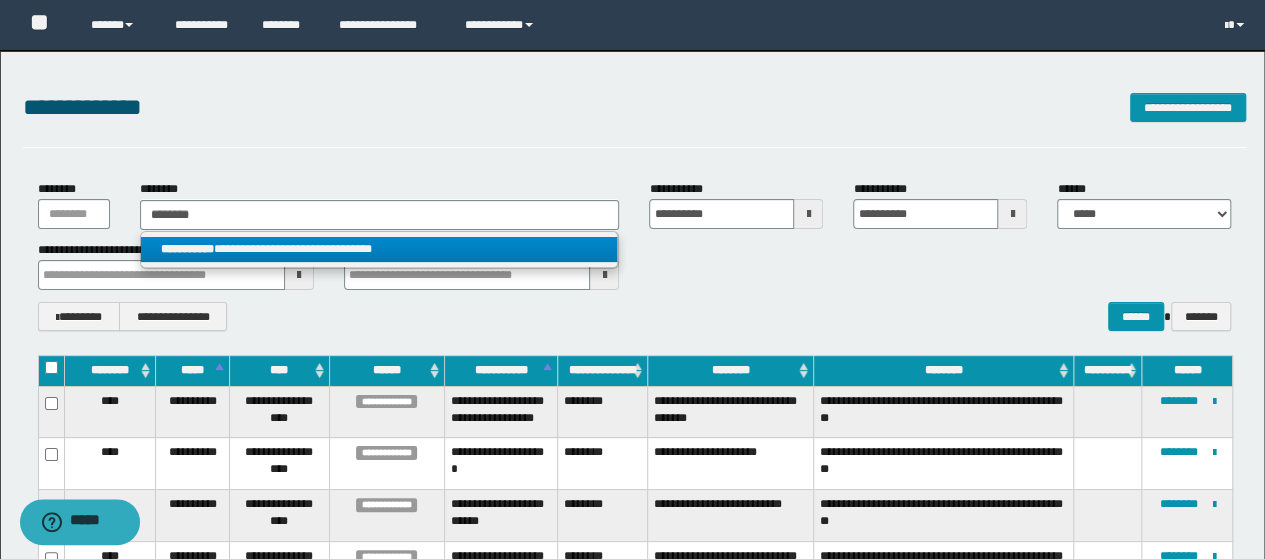 click on "**********" at bounding box center [379, 249] 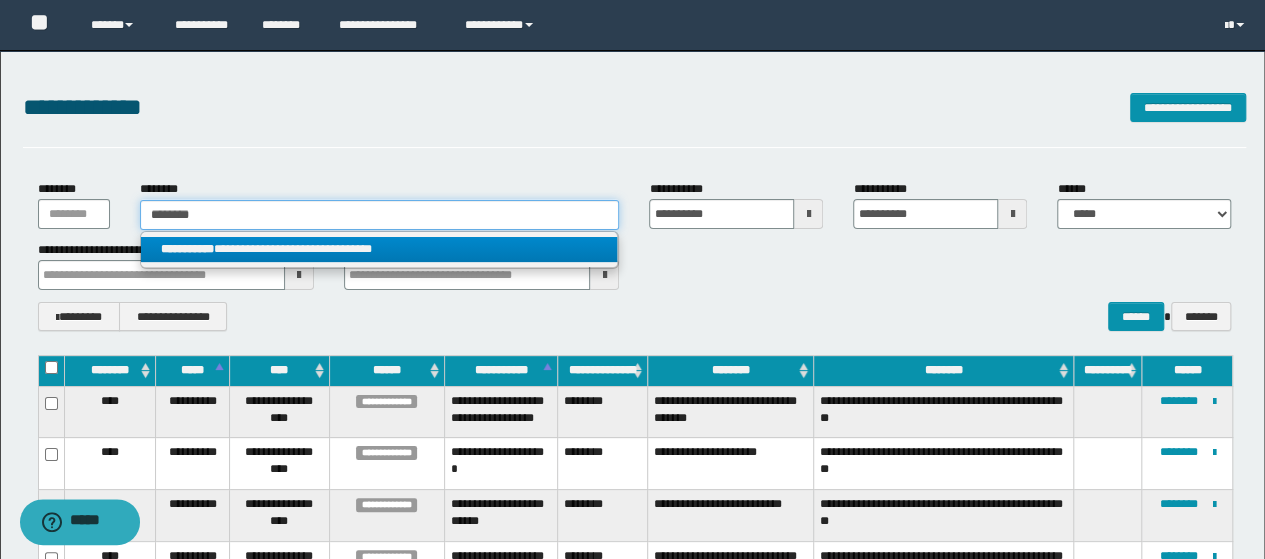 type 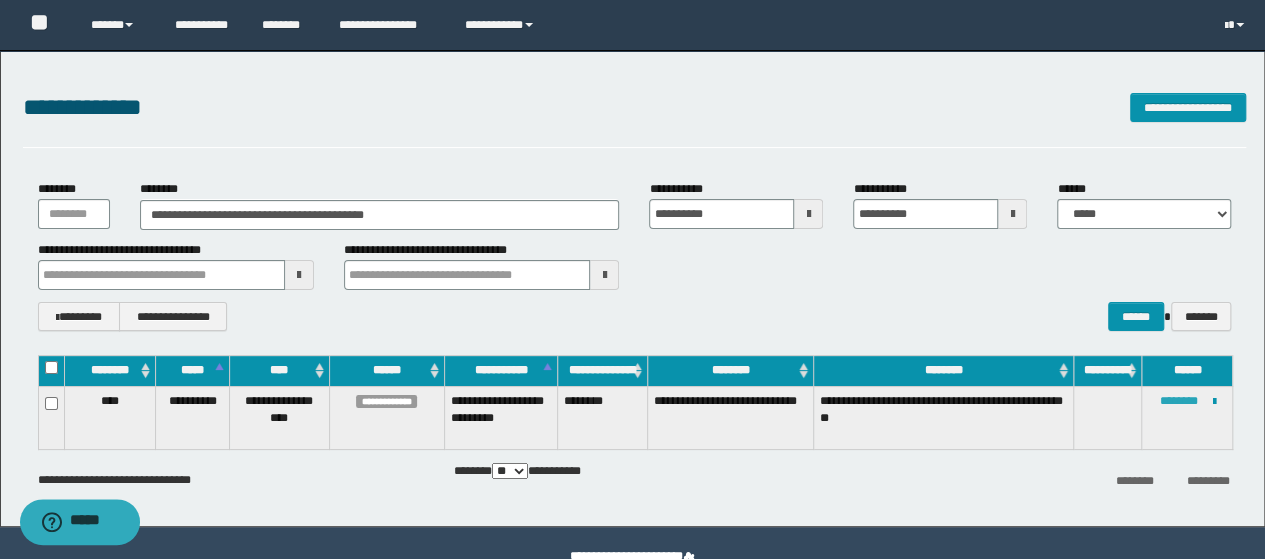 click on "********" at bounding box center [1178, 401] 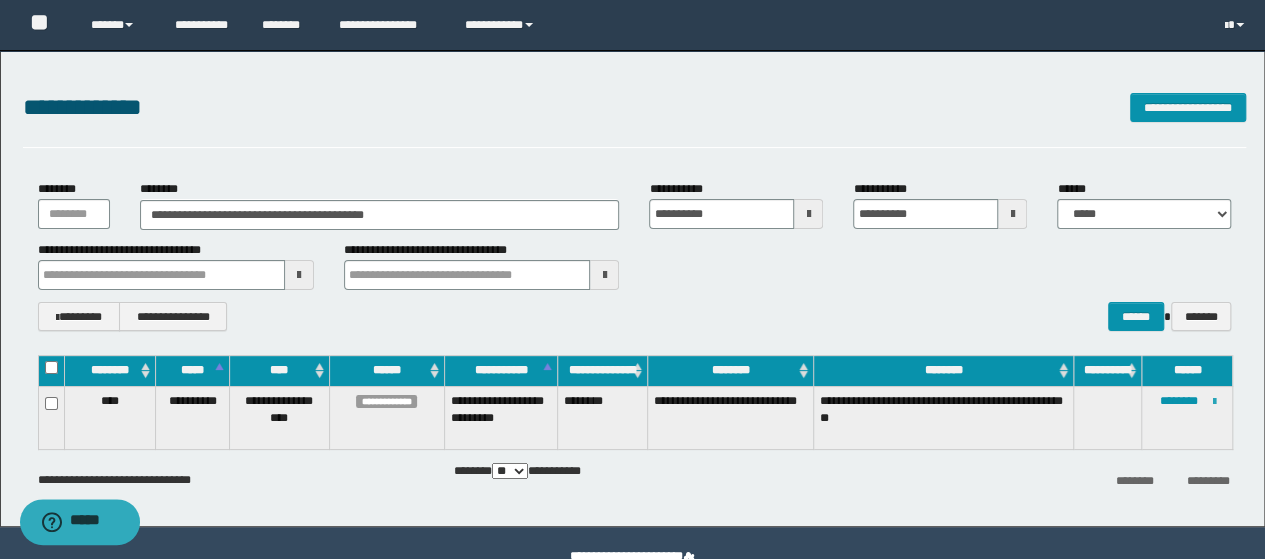 click at bounding box center [1213, 402] 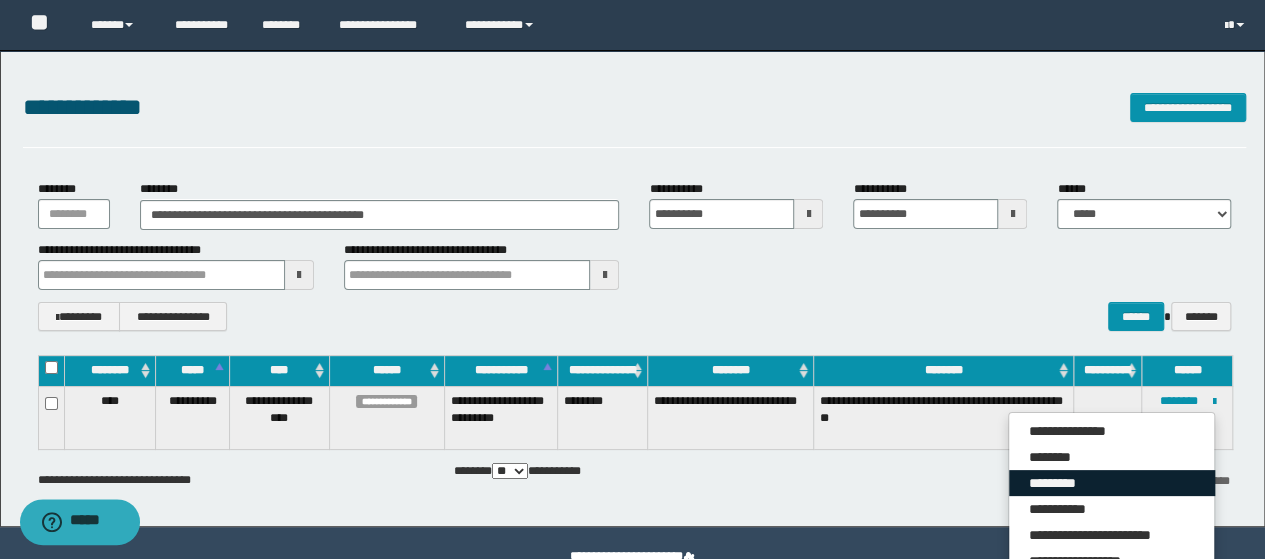 click on "*********" at bounding box center (1112, 483) 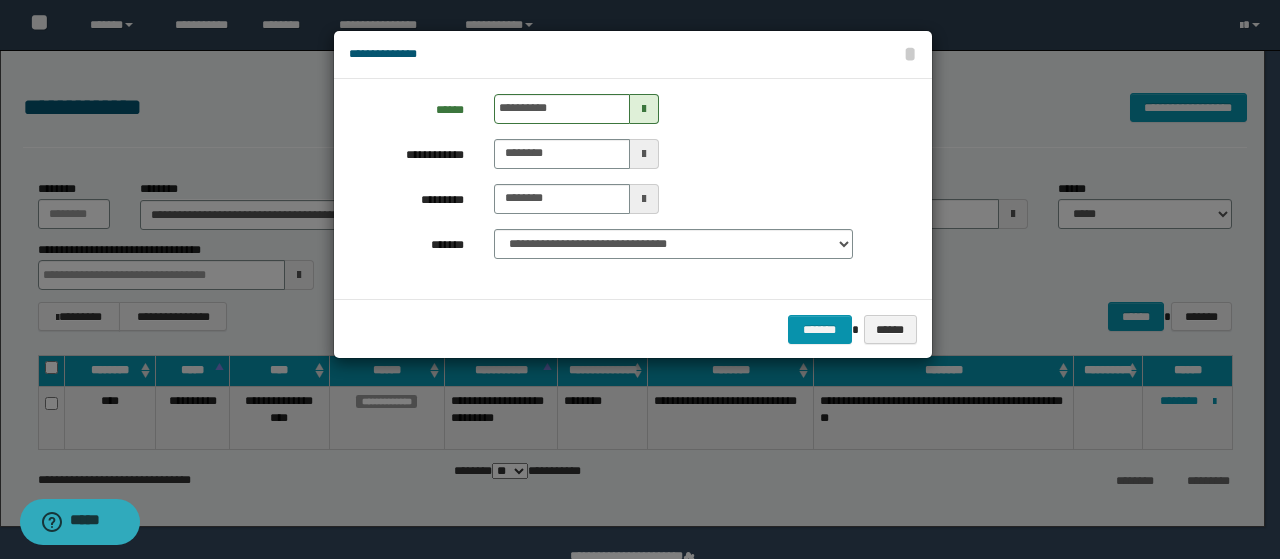 click at bounding box center [644, 109] 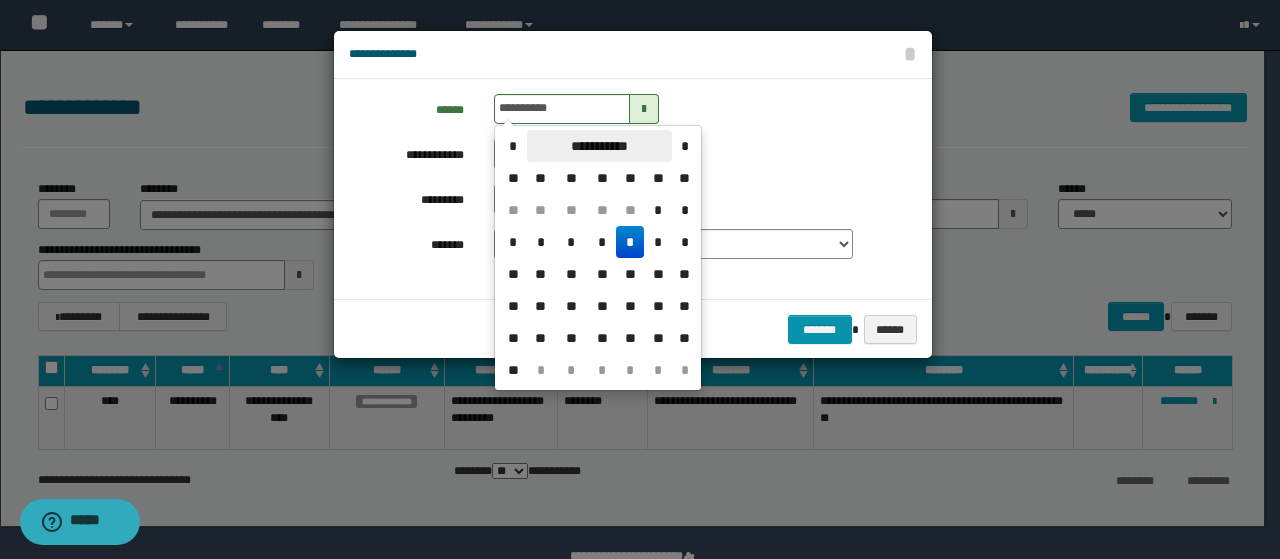 click on "**********" at bounding box center [599, 146] 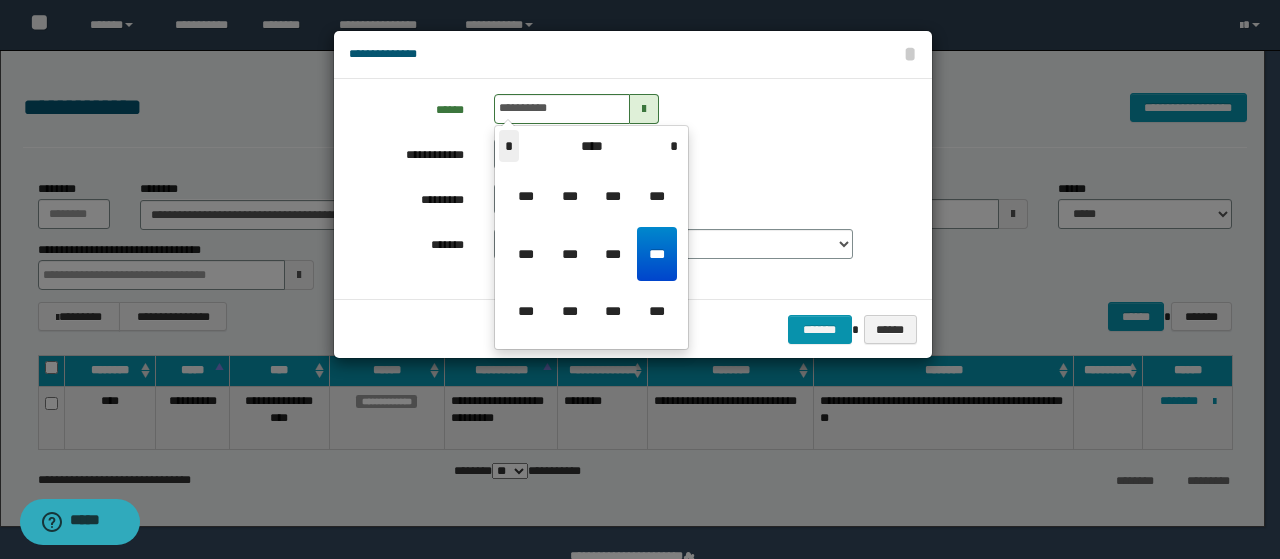 click on "*" at bounding box center (509, 146) 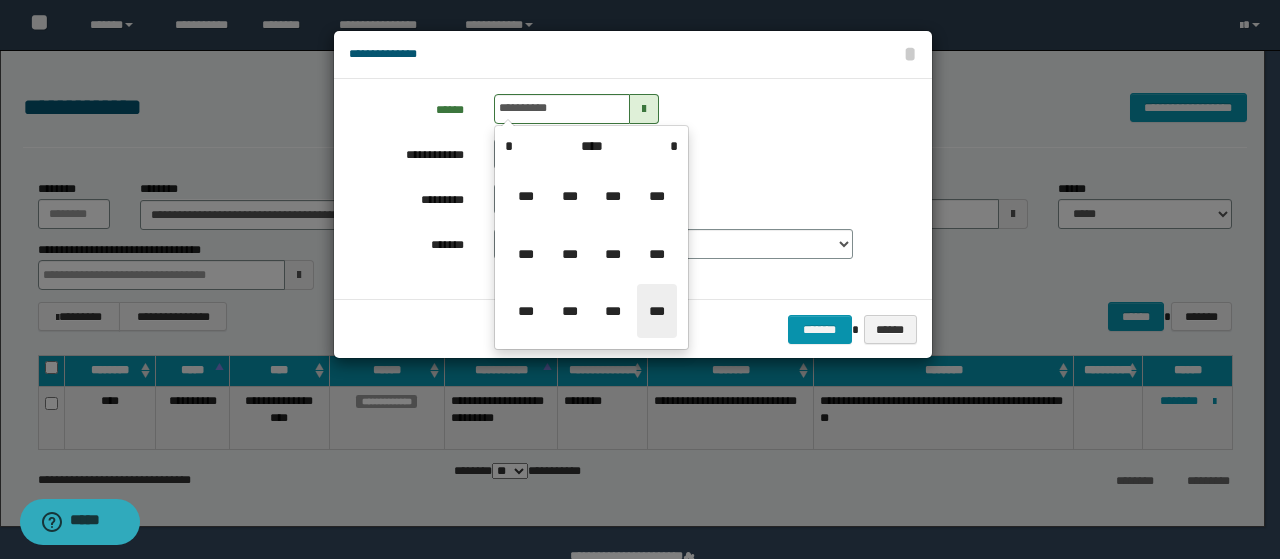 click on "***" at bounding box center [657, 311] 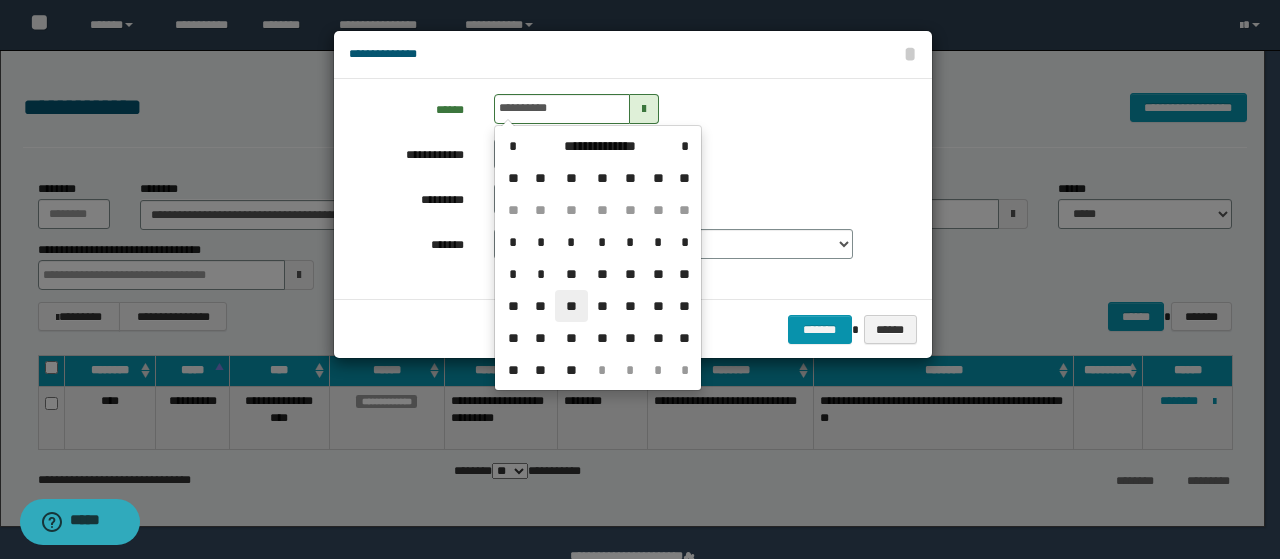 drag, startPoint x: 577, startPoint y: 307, endPoint x: 717, endPoint y: 308, distance: 140.00357 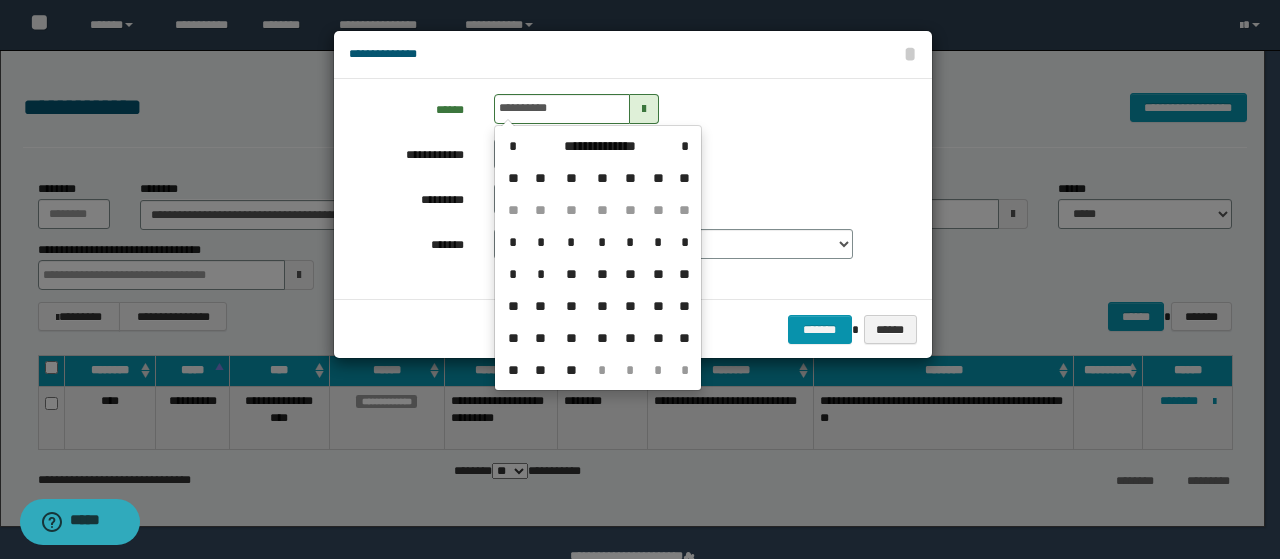 click on "**" at bounding box center [571, 306] 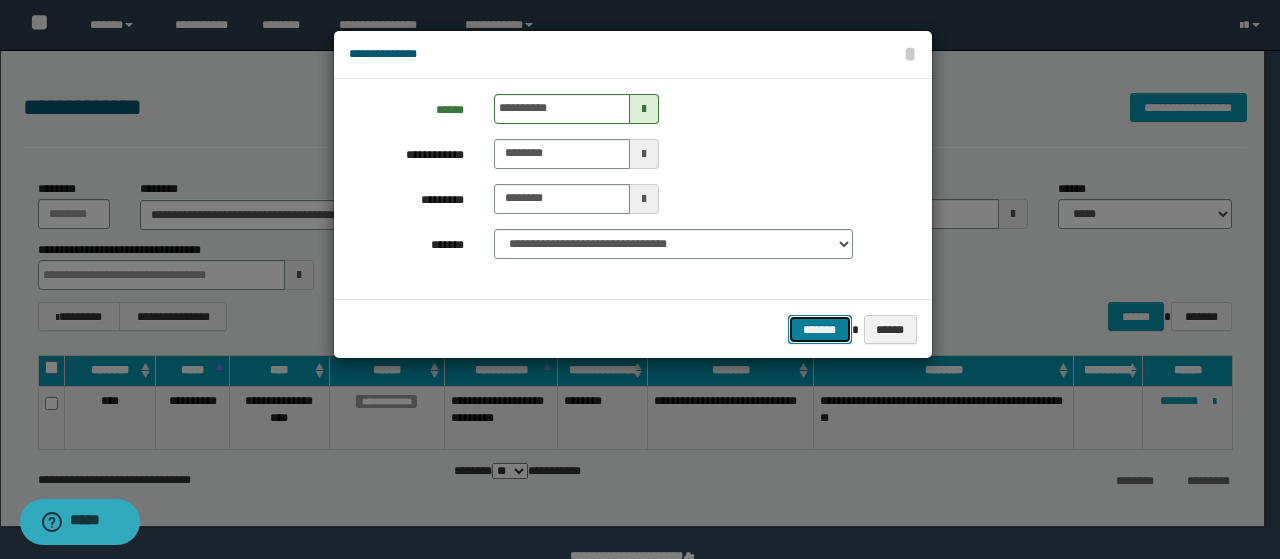 click on "*******" at bounding box center [820, 329] 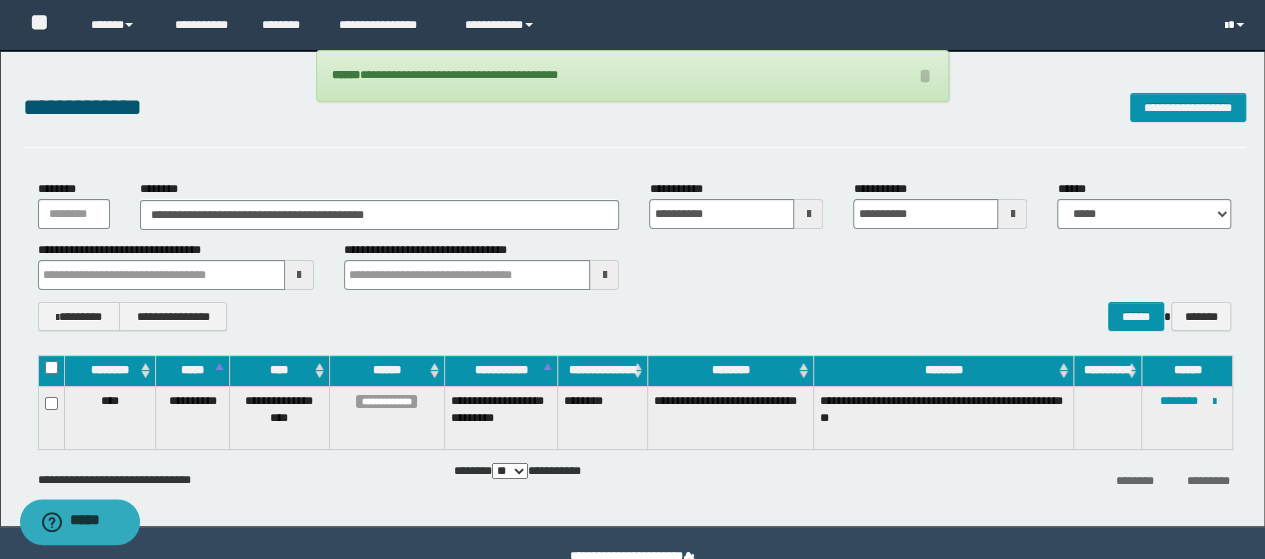 click at bounding box center (1225, 26) 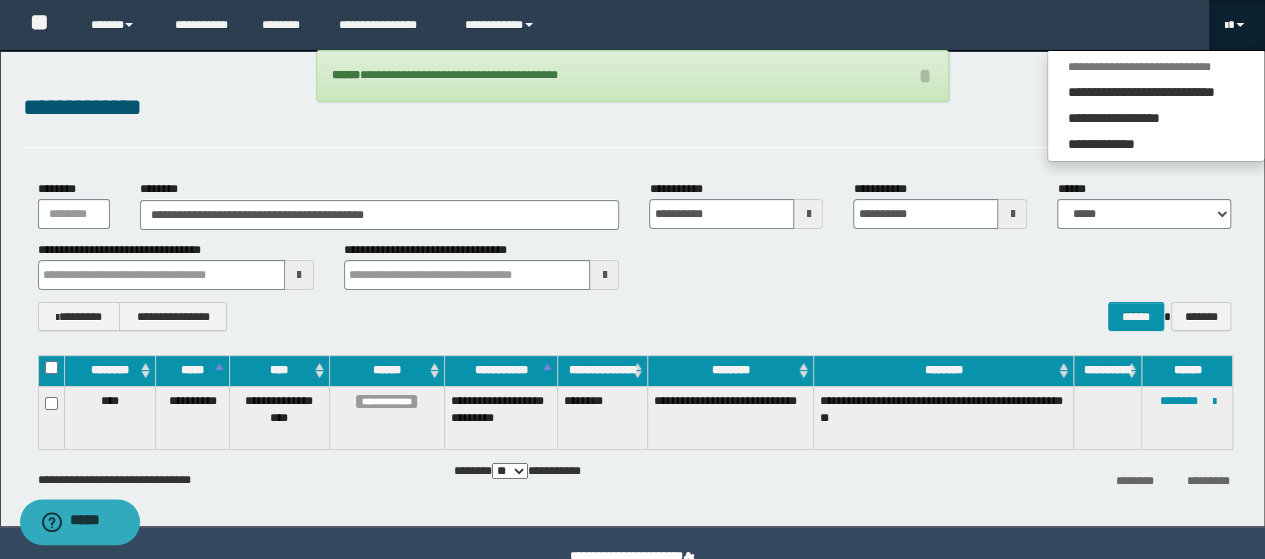 click on "**********" at bounding box center [635, 118] 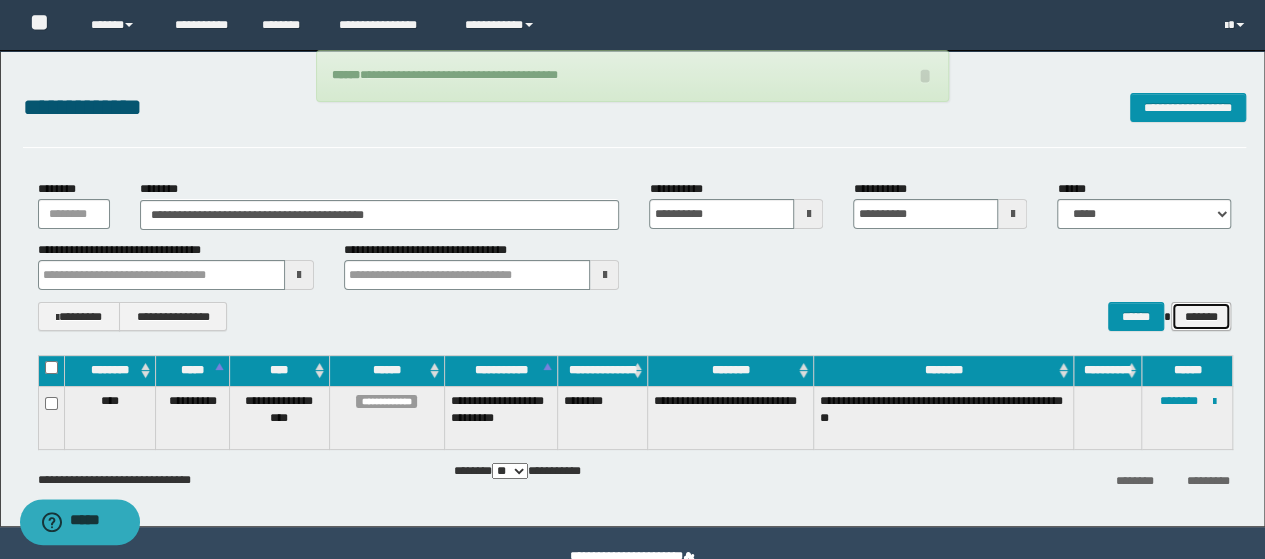 click on "*******" at bounding box center [1201, 316] 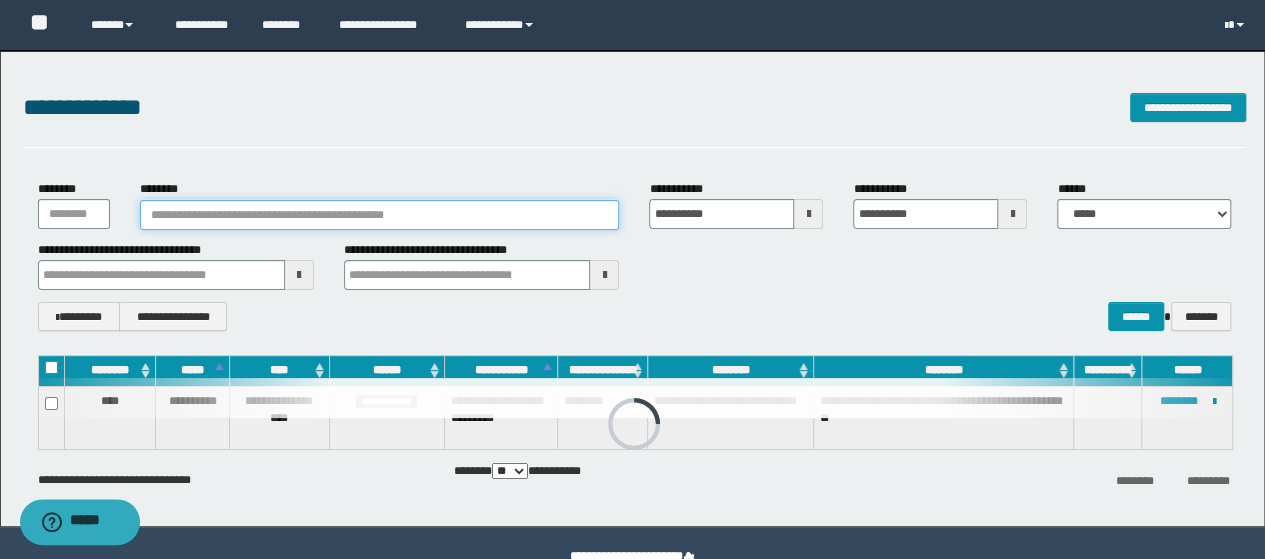 click on "********" at bounding box center (380, 215) 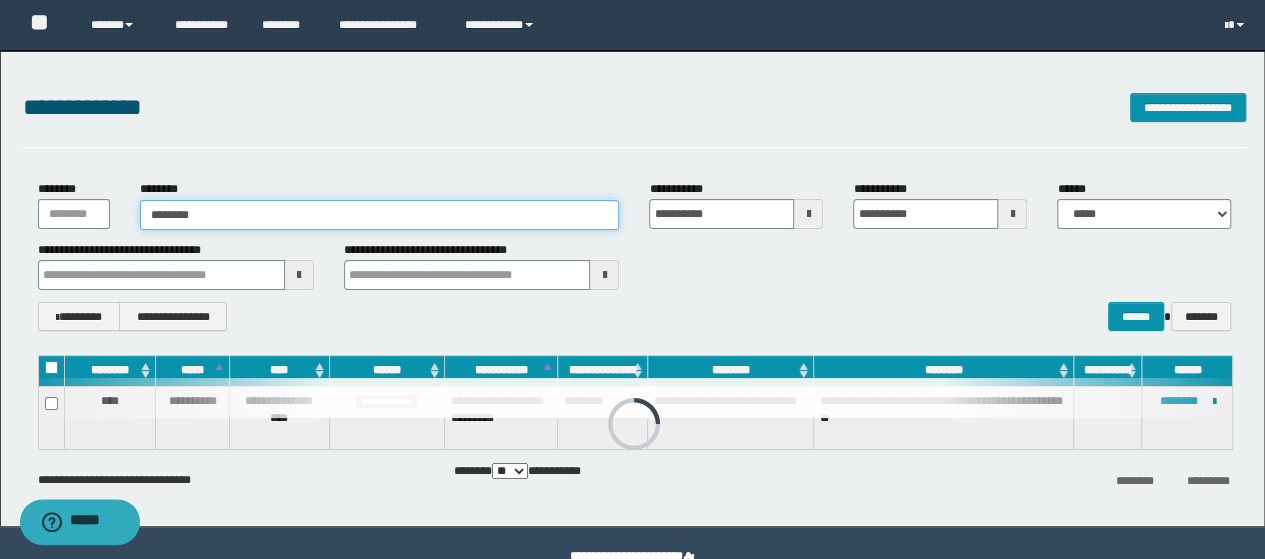type on "********" 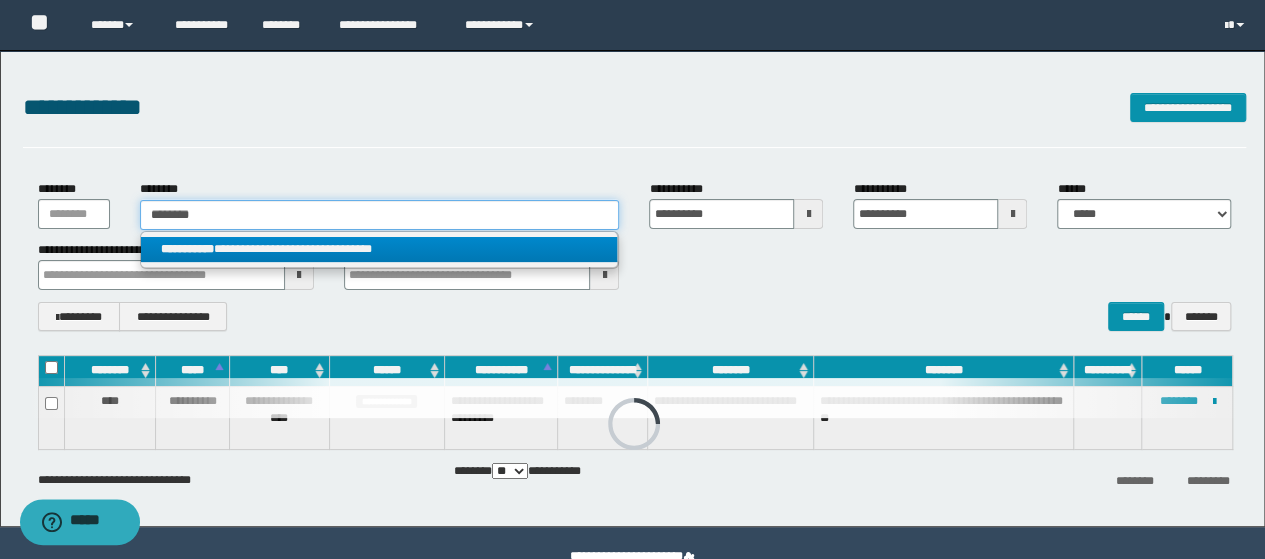 type on "********" 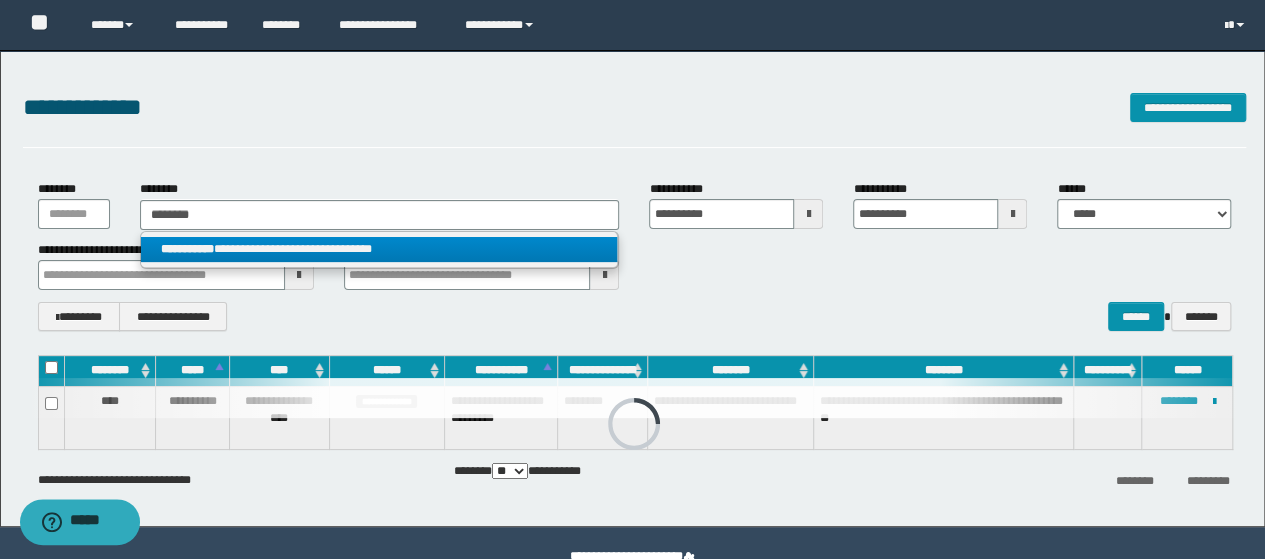click on "**********" at bounding box center (379, 249) 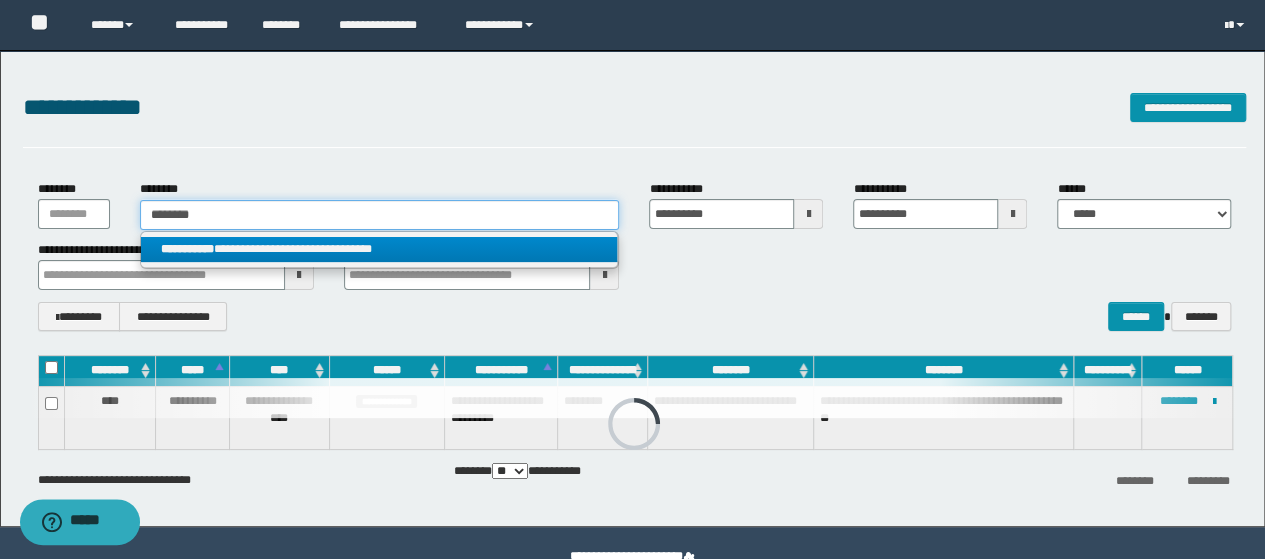 type 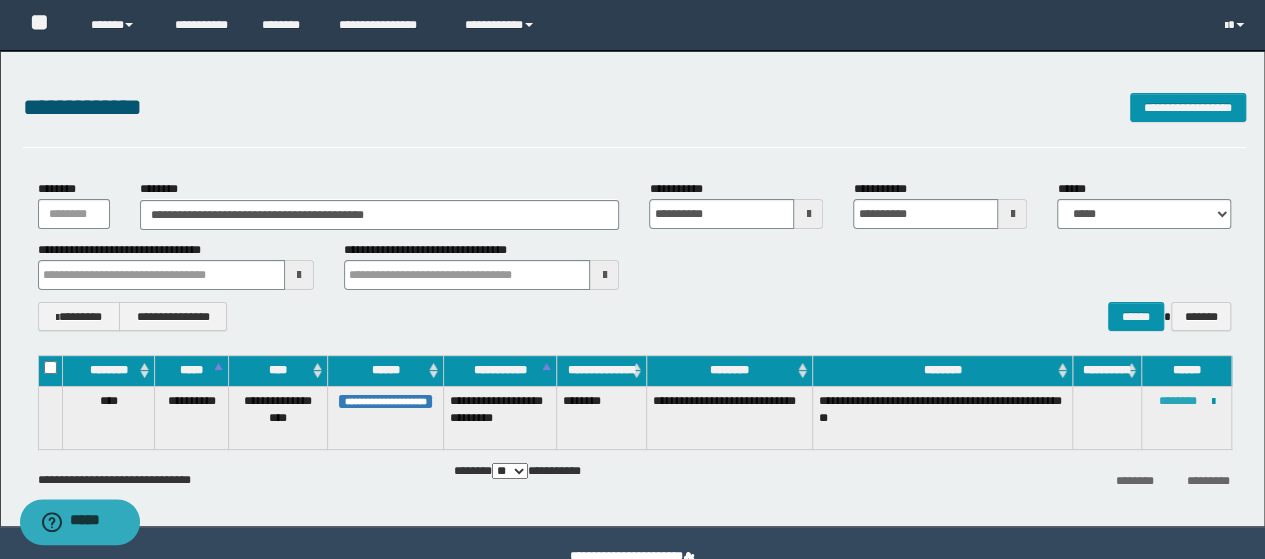 click on "********" at bounding box center [1177, 401] 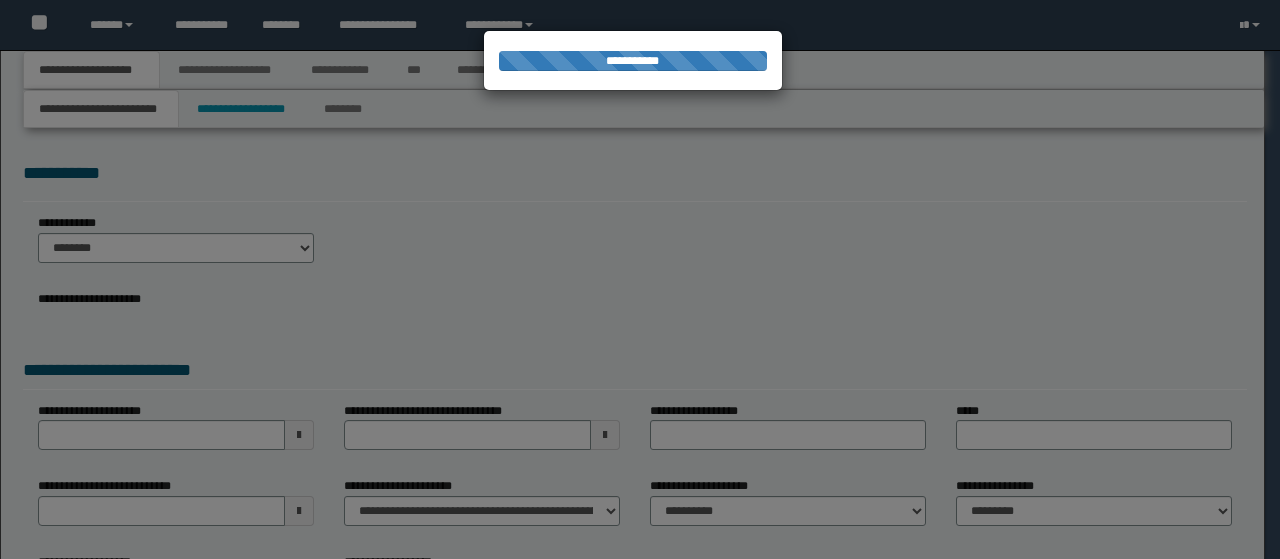 scroll, scrollTop: 0, scrollLeft: 0, axis: both 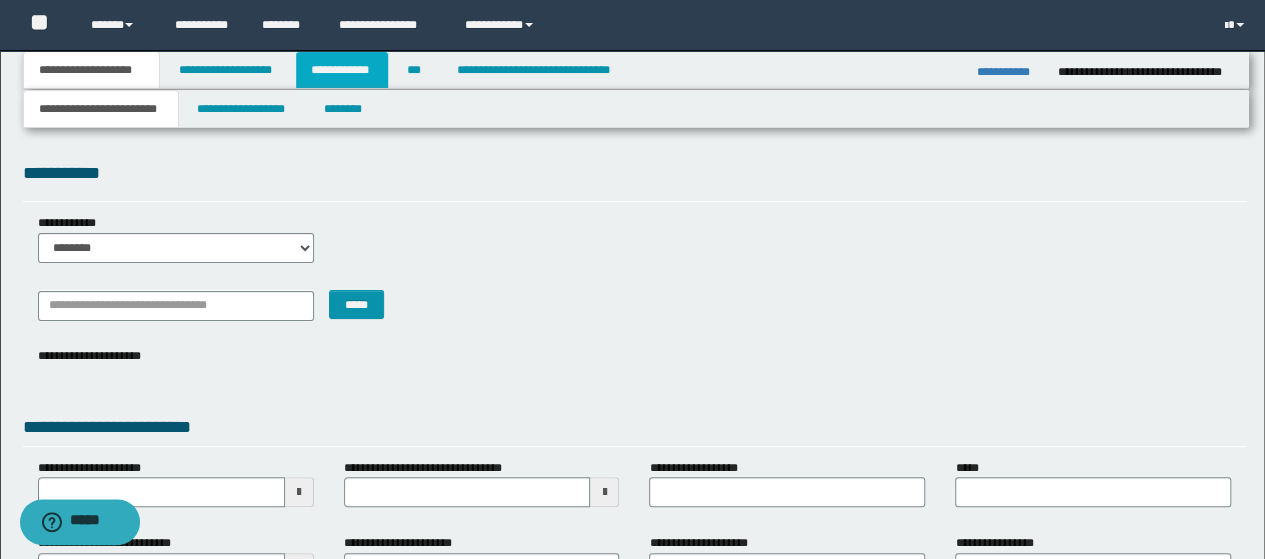 click on "**********" at bounding box center [342, 70] 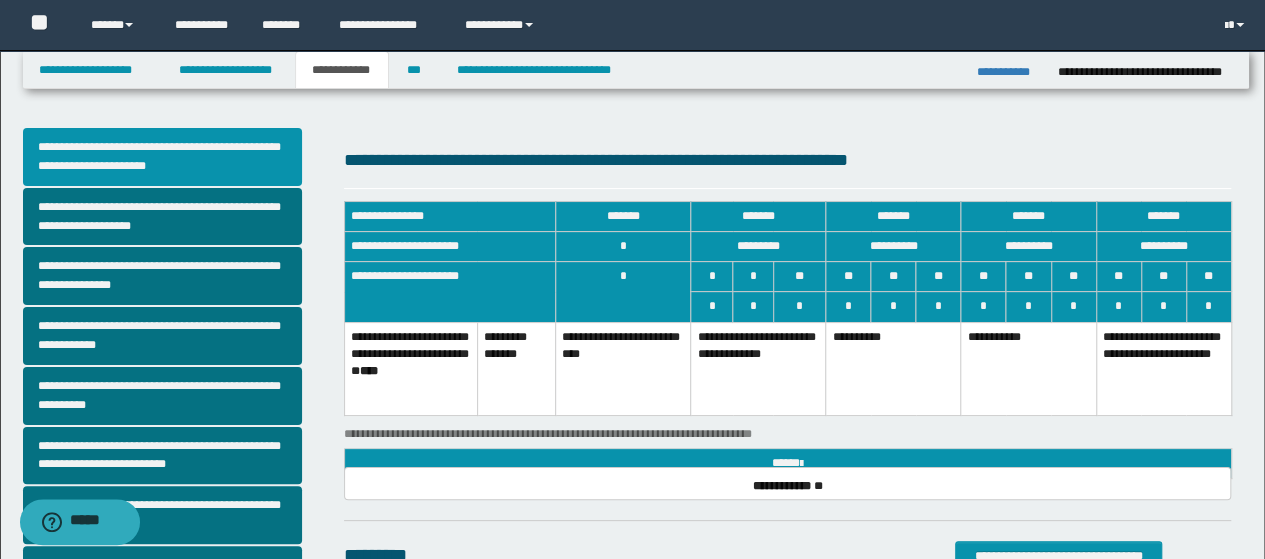 click on "**********" at bounding box center [162, 157] 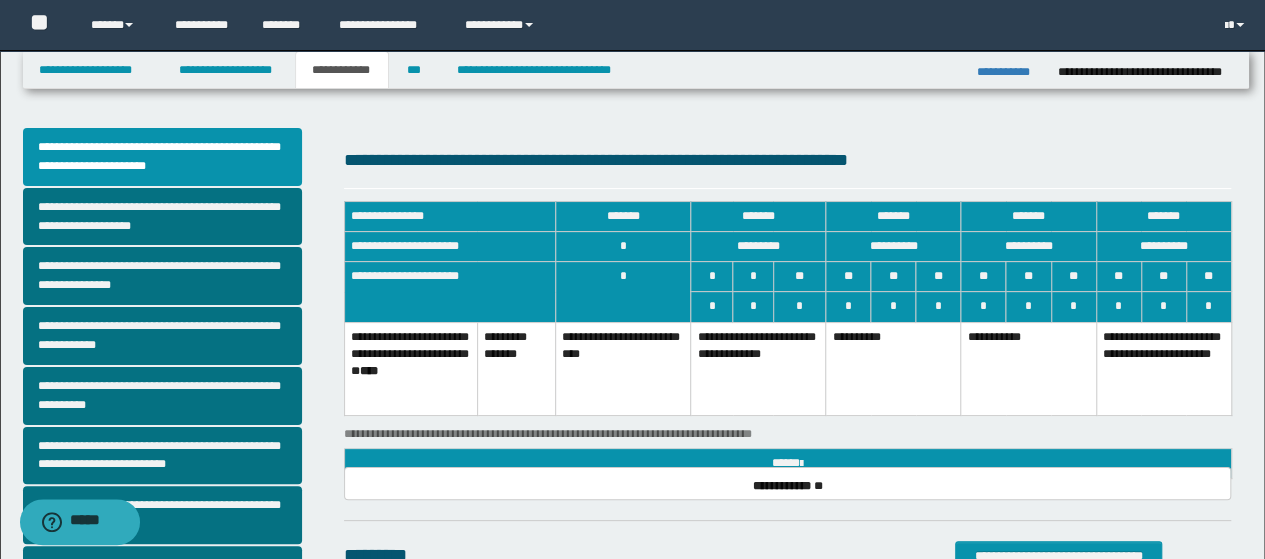 click on "**********" at bounding box center [1028, 369] 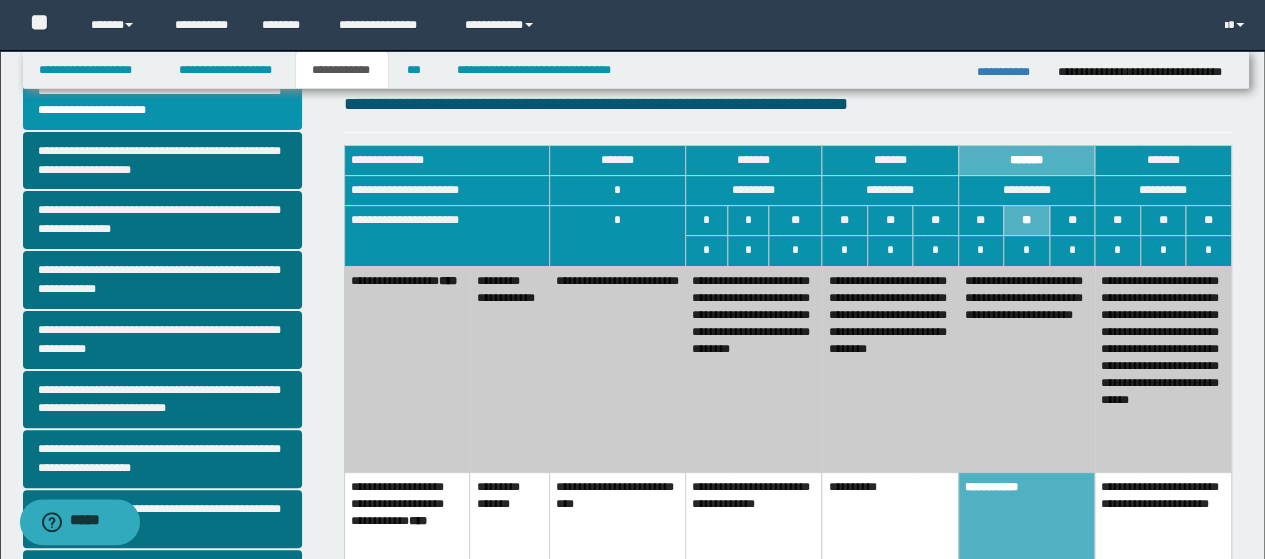 scroll, scrollTop: 100, scrollLeft: 0, axis: vertical 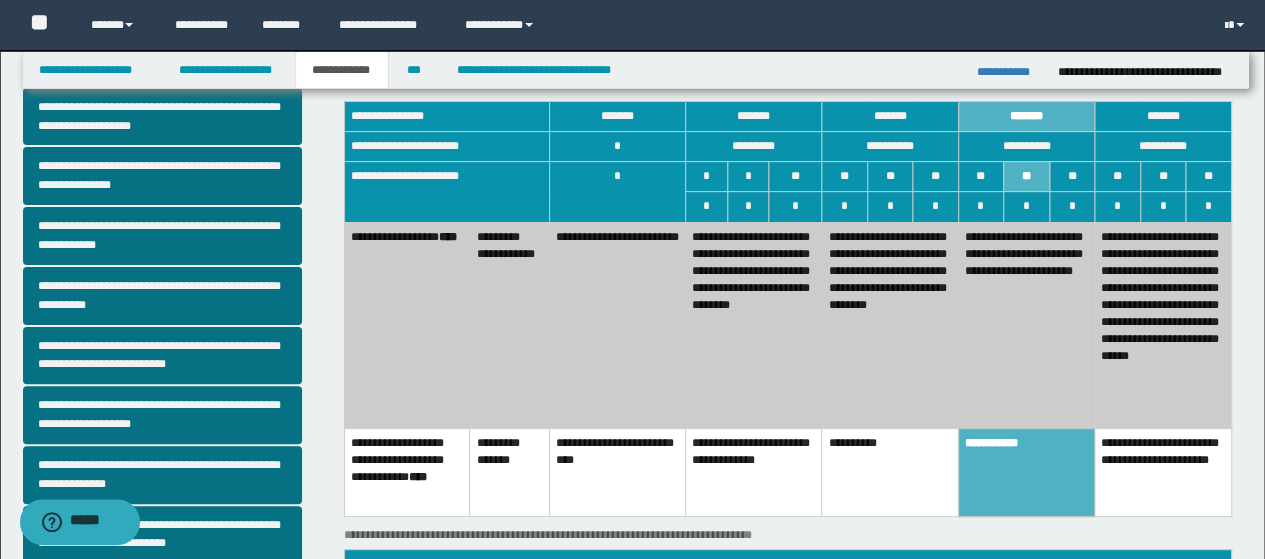click on "**********" at bounding box center [890, 325] 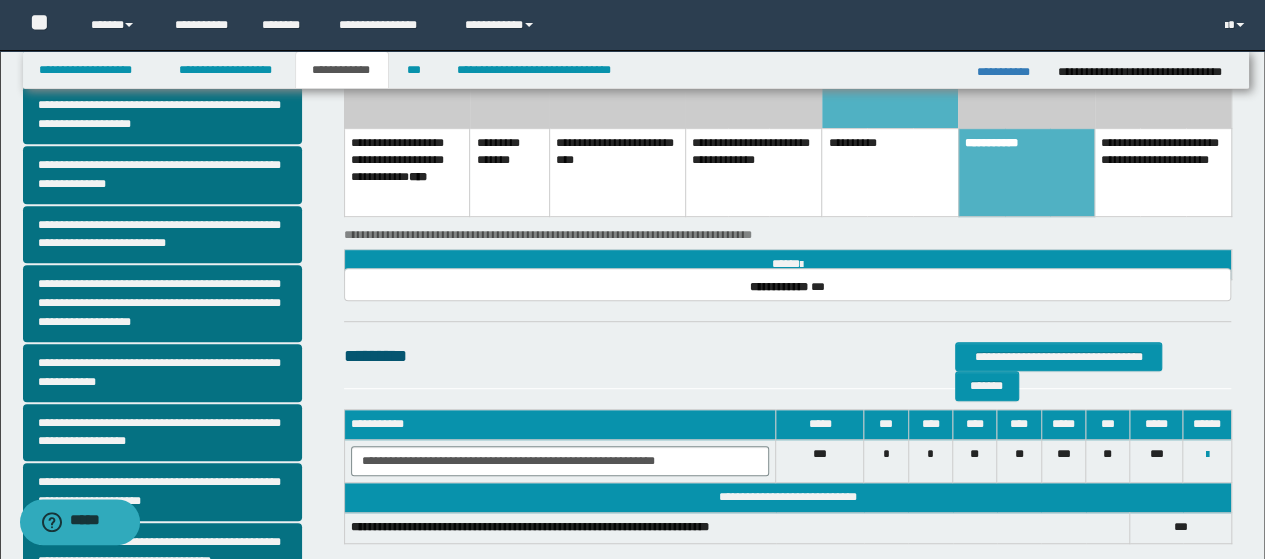 scroll, scrollTop: 500, scrollLeft: 0, axis: vertical 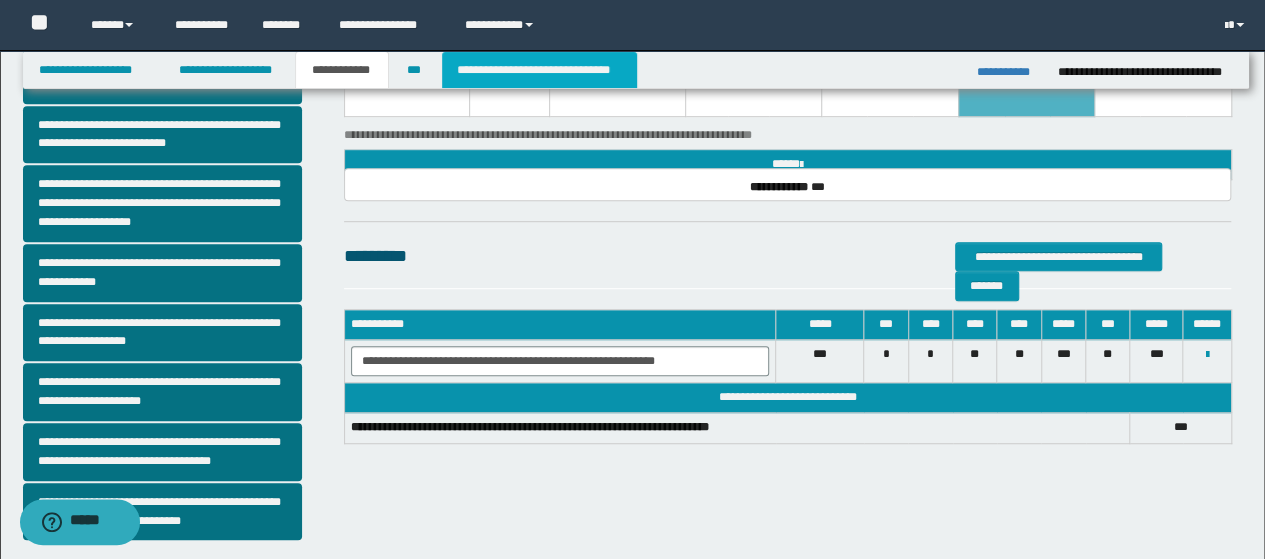 click on "**********" at bounding box center [539, 70] 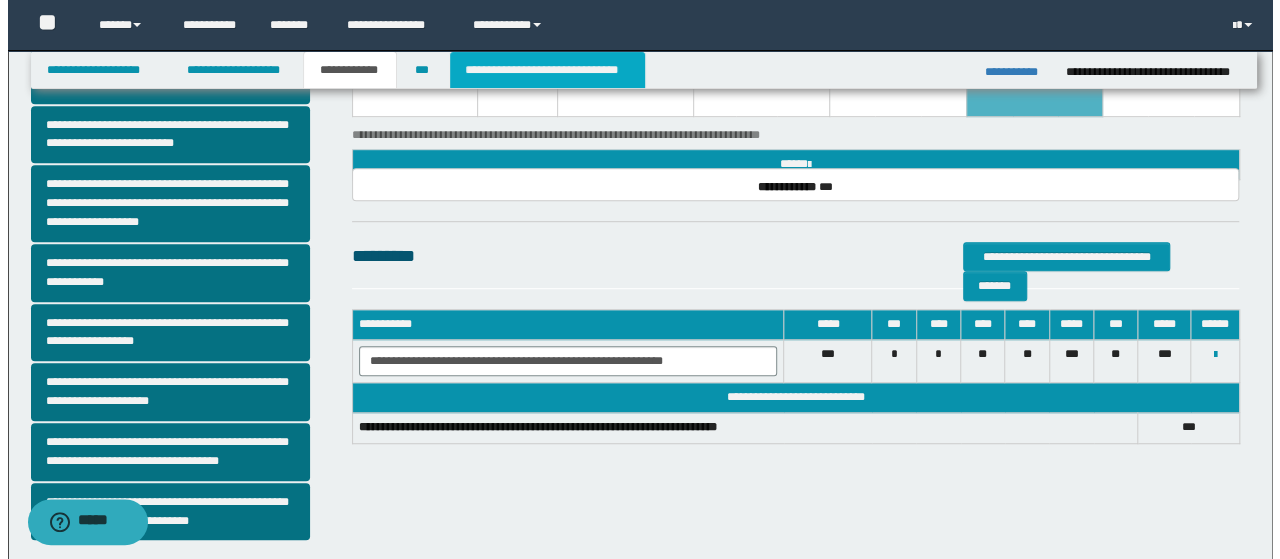 scroll, scrollTop: 0, scrollLeft: 0, axis: both 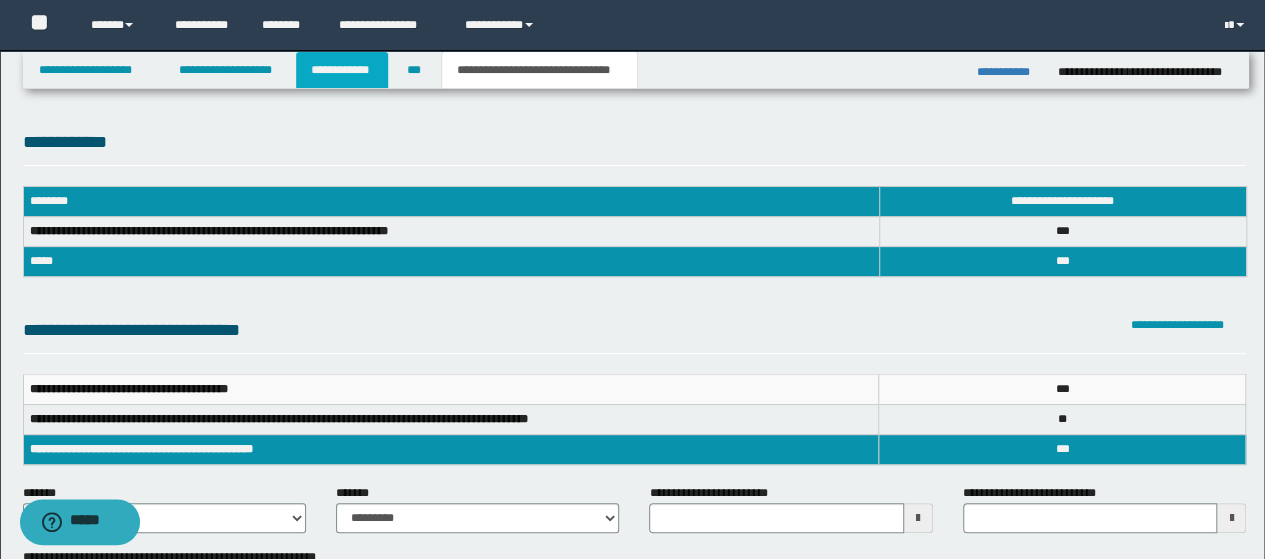 click on "**********" at bounding box center [342, 70] 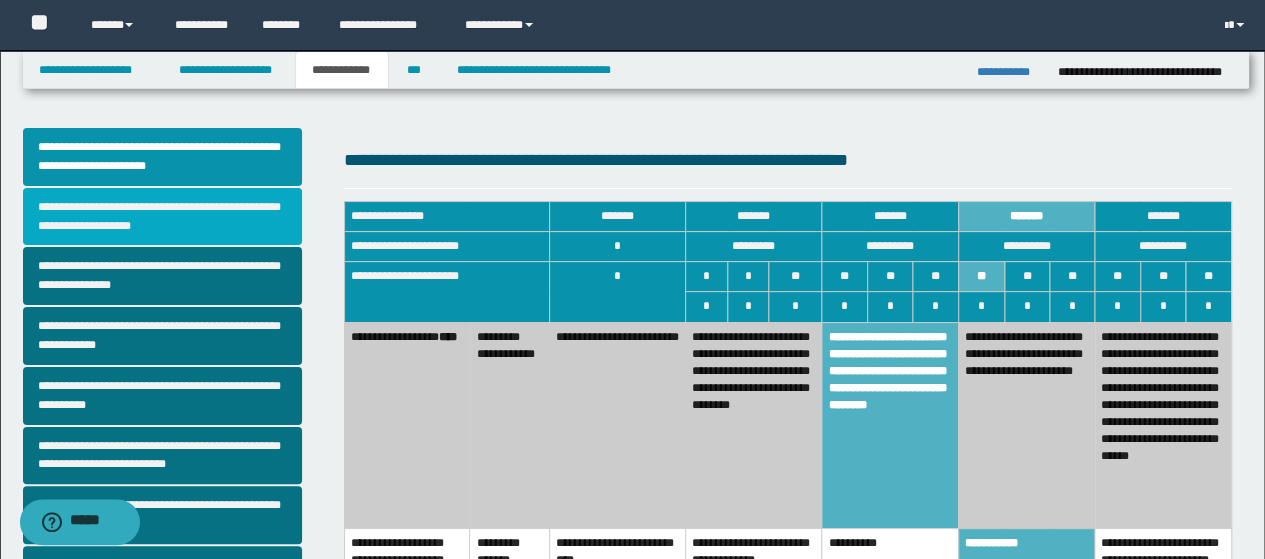 click on "**********" at bounding box center [162, 217] 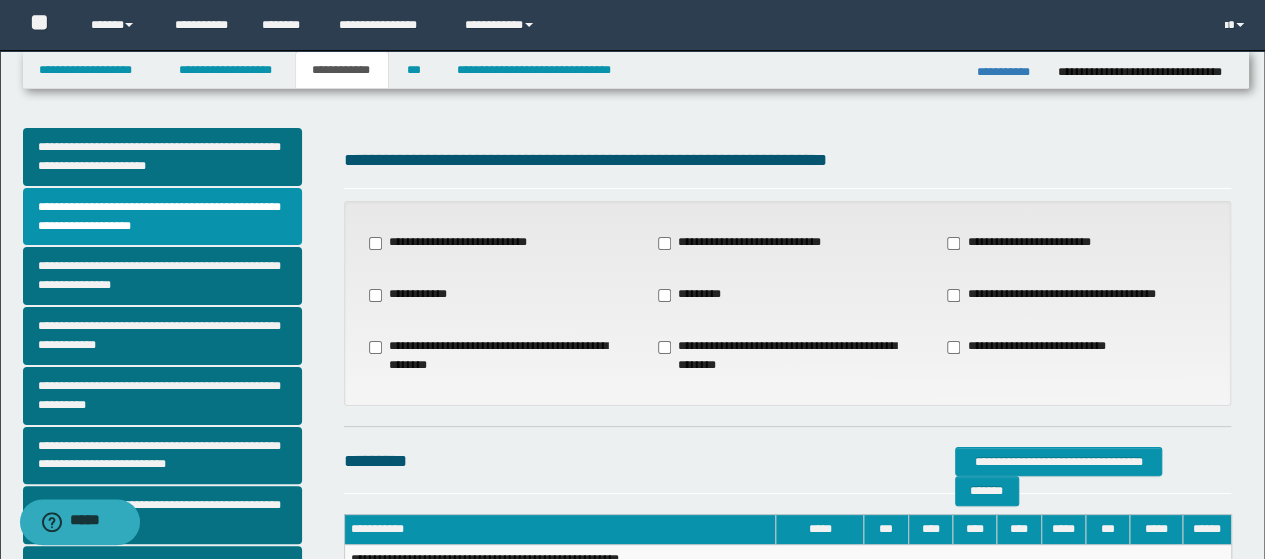 click on "**********" at bounding box center [498, 356] 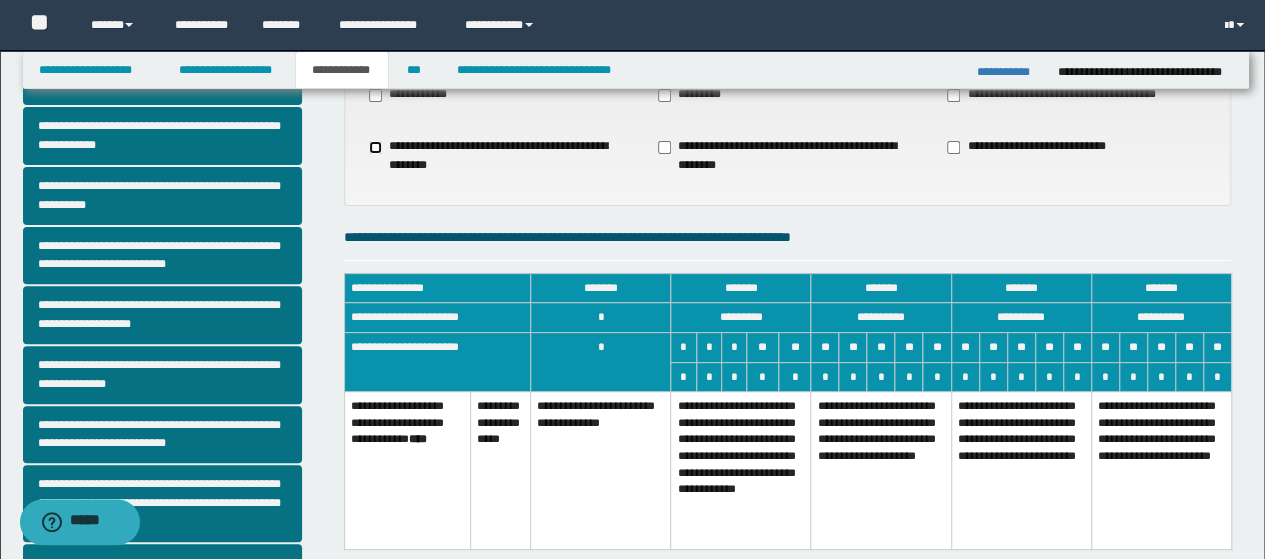 scroll, scrollTop: 300, scrollLeft: 0, axis: vertical 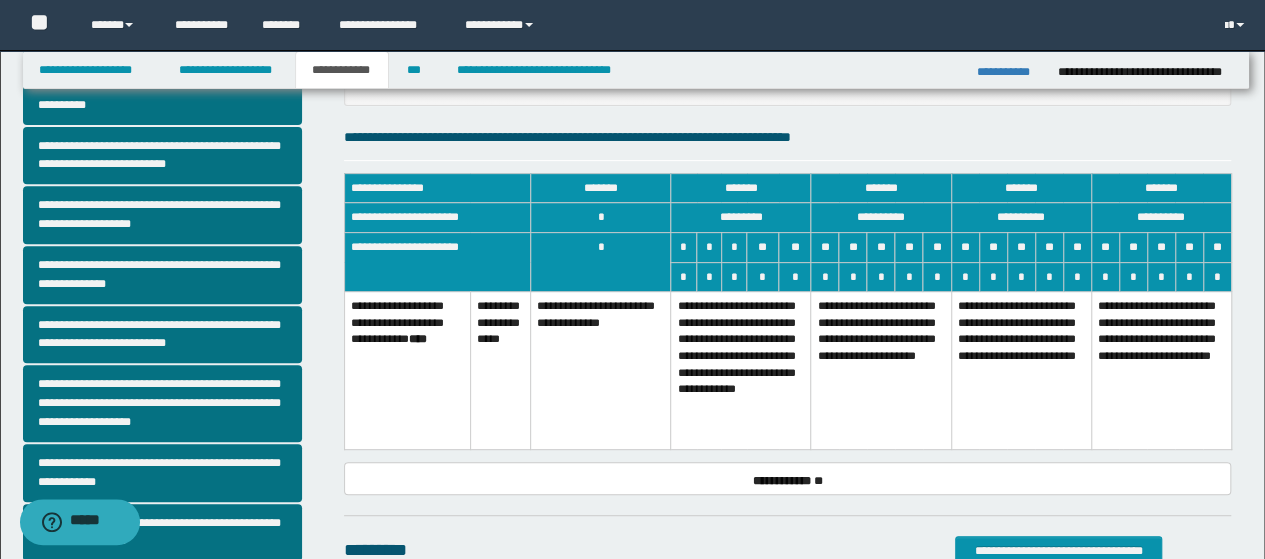 click on "**********" at bounding box center [881, 371] 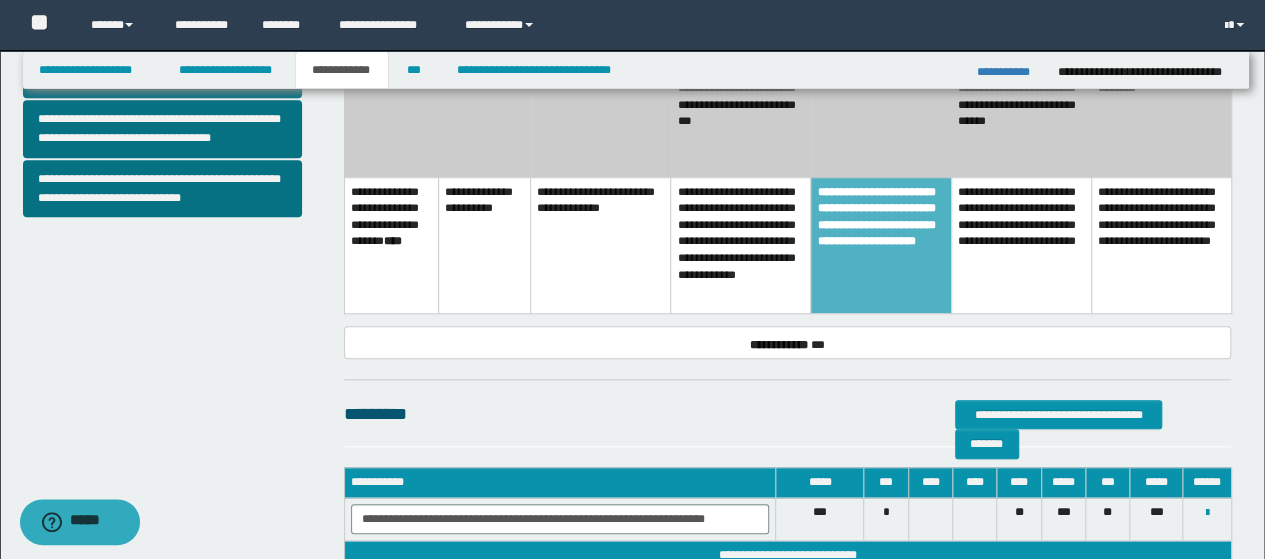 scroll, scrollTop: 991, scrollLeft: 0, axis: vertical 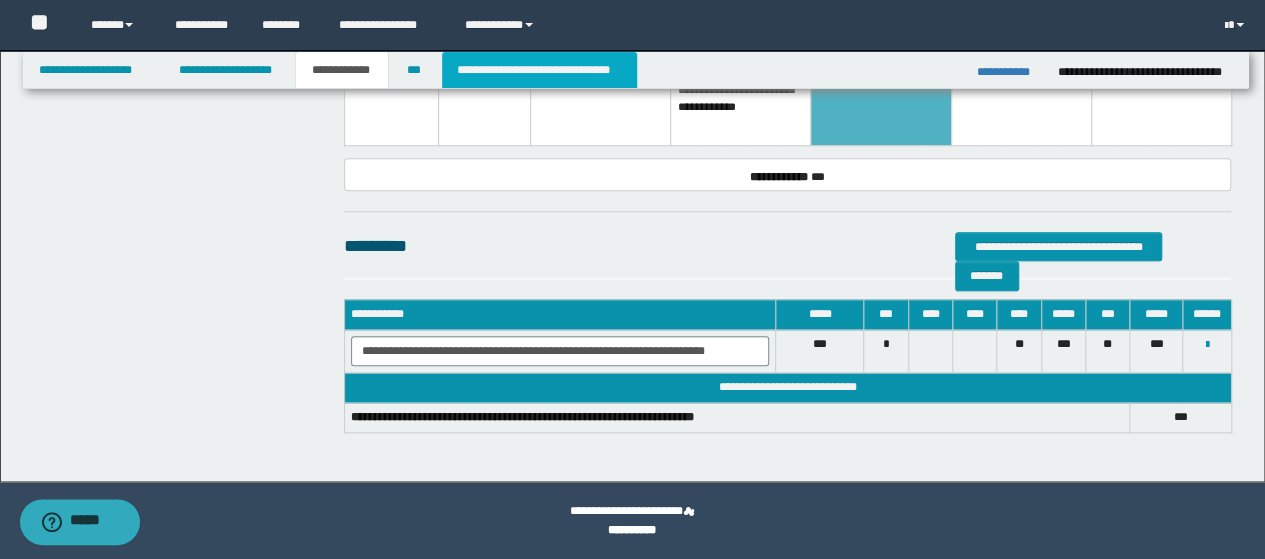 click on "**********" at bounding box center (539, 70) 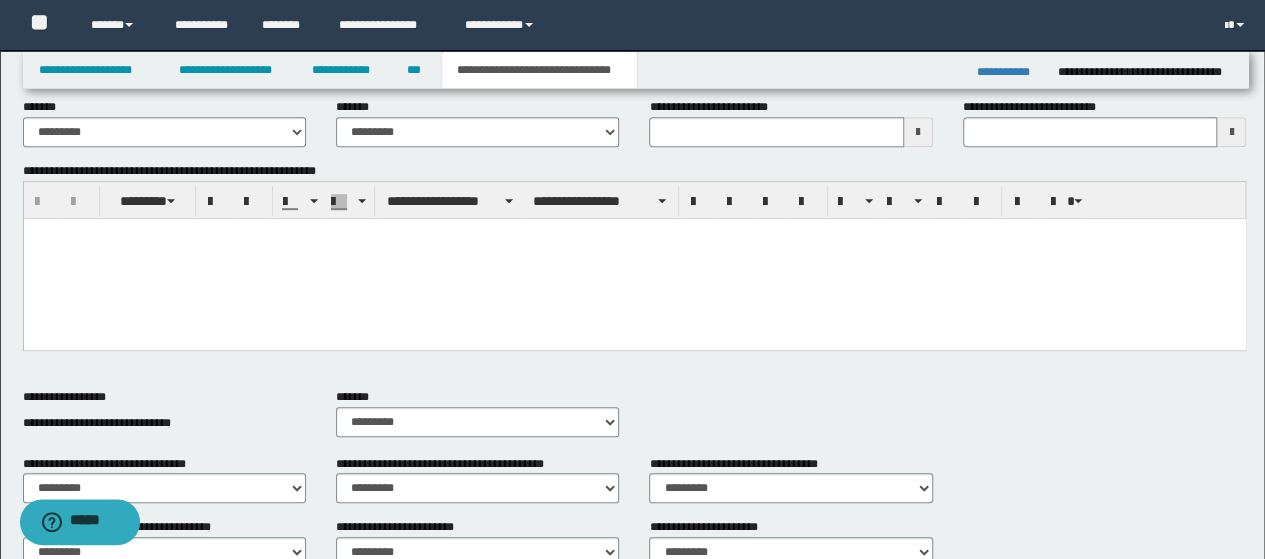 scroll, scrollTop: 91, scrollLeft: 0, axis: vertical 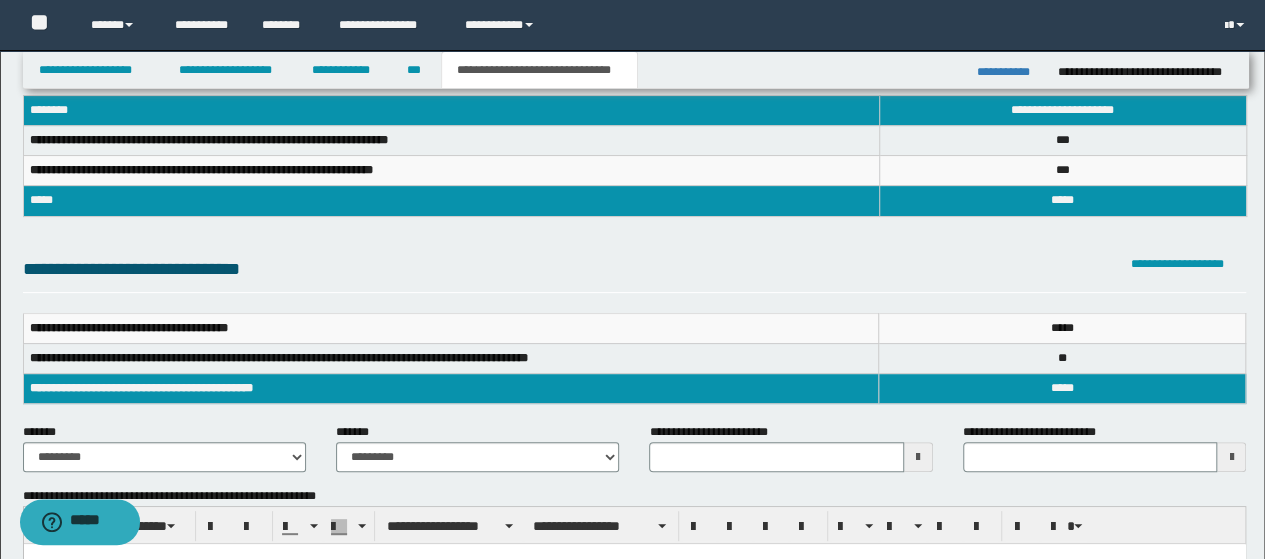 type 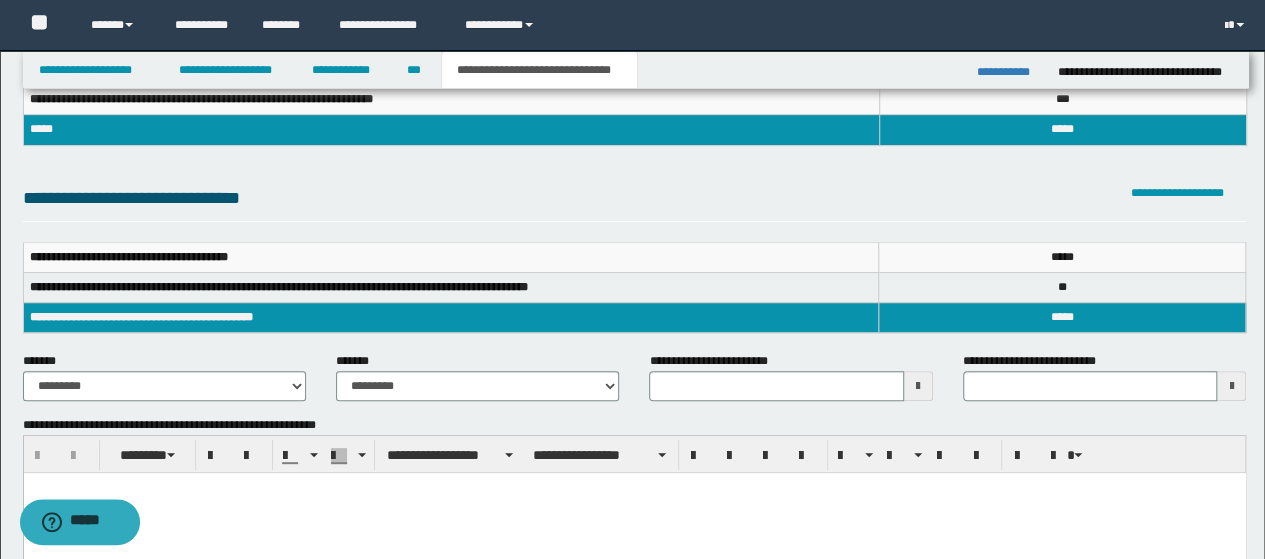 scroll, scrollTop: 191, scrollLeft: 0, axis: vertical 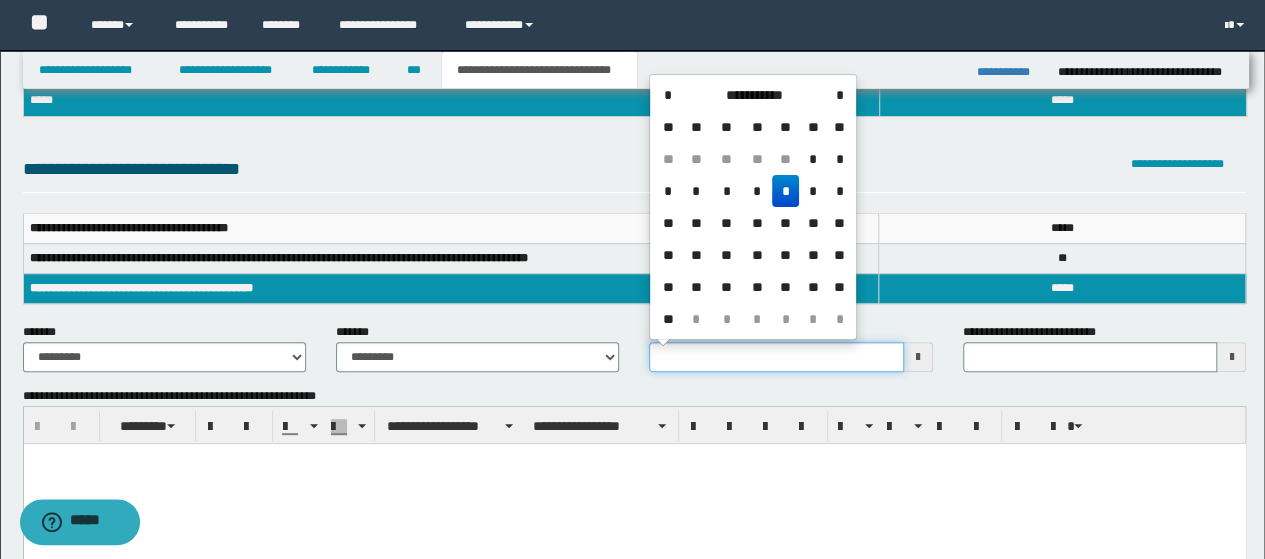 click on "**********" at bounding box center (776, 357) 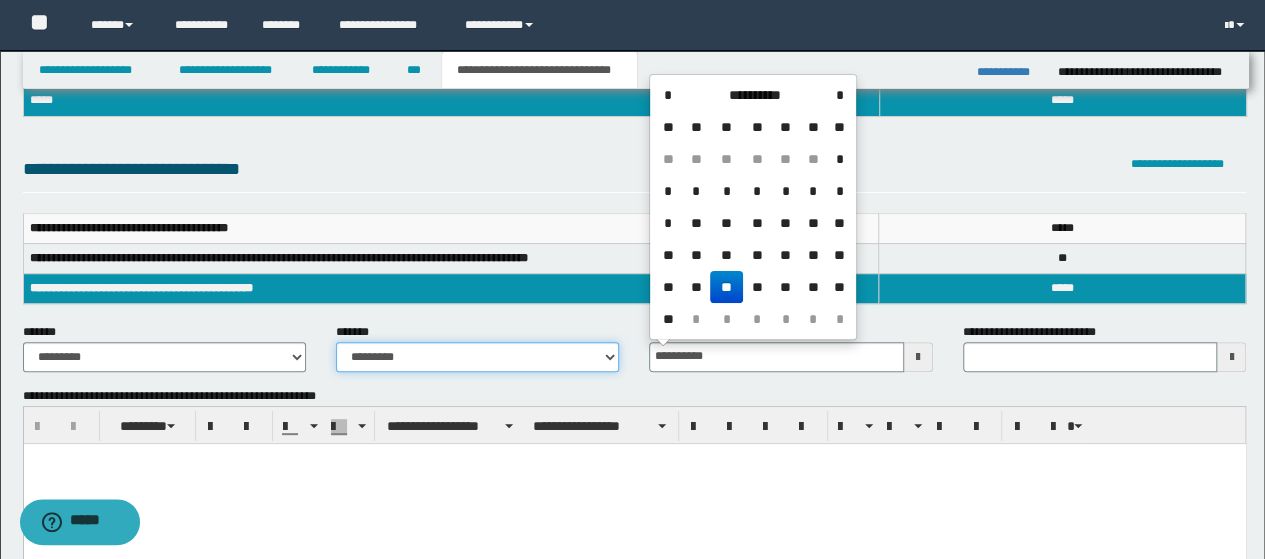 type on "**********" 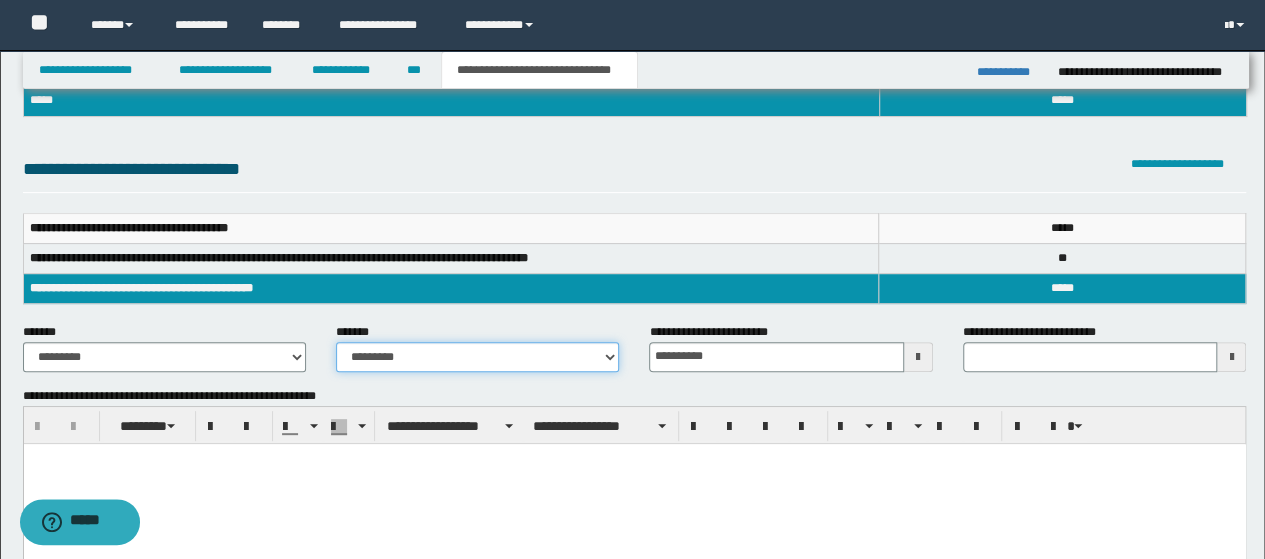 select on "*" 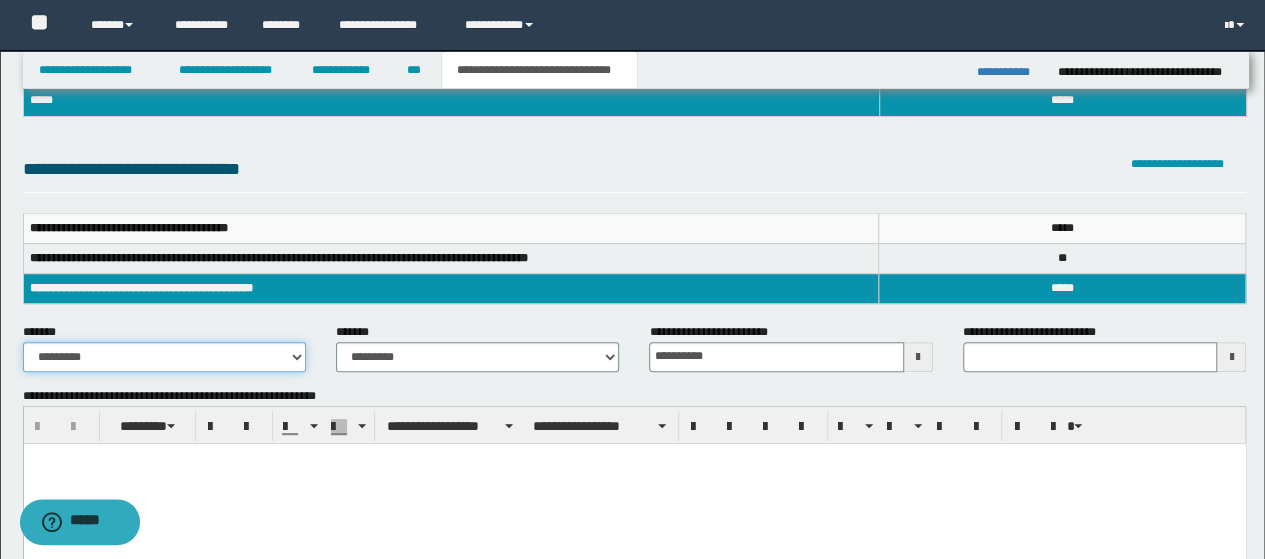 click on "**********" at bounding box center [164, 357] 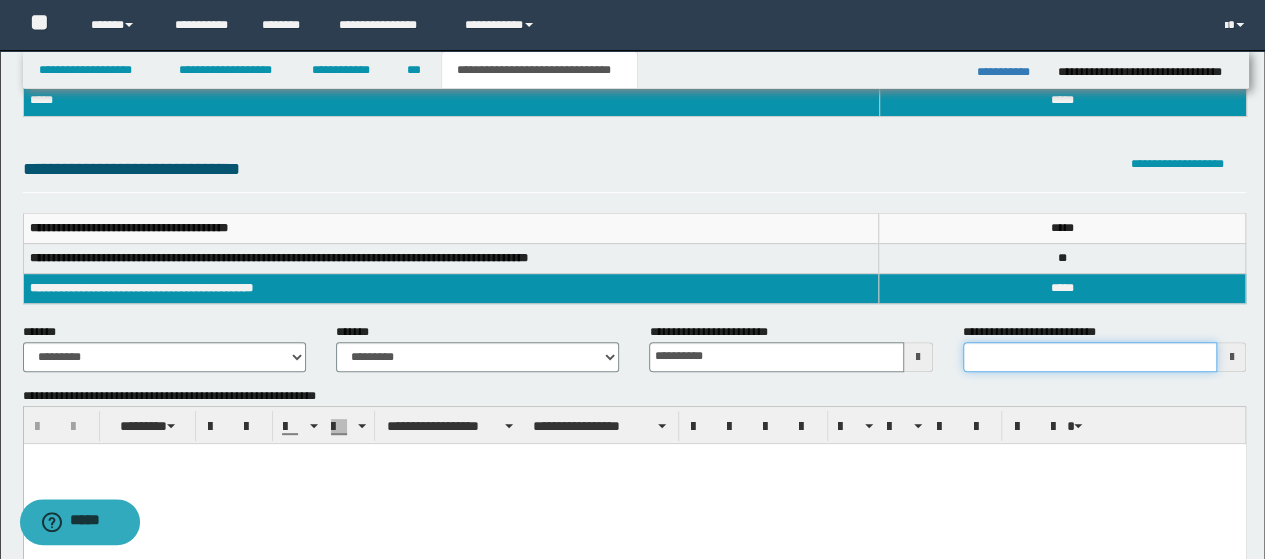 click on "**********" at bounding box center (1090, 357) 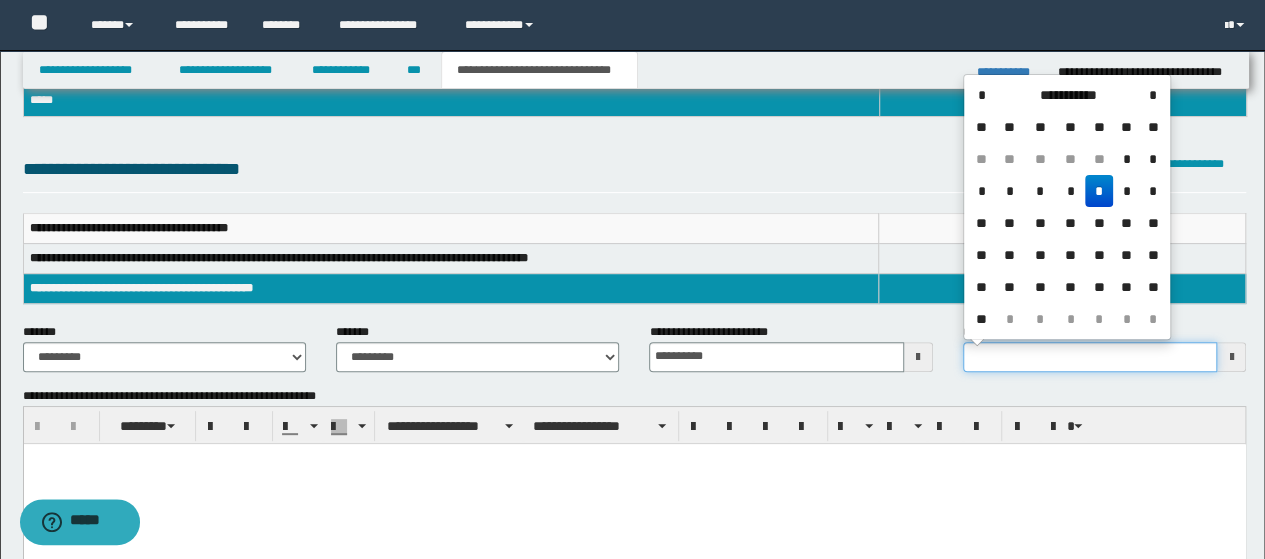 type on "**********" 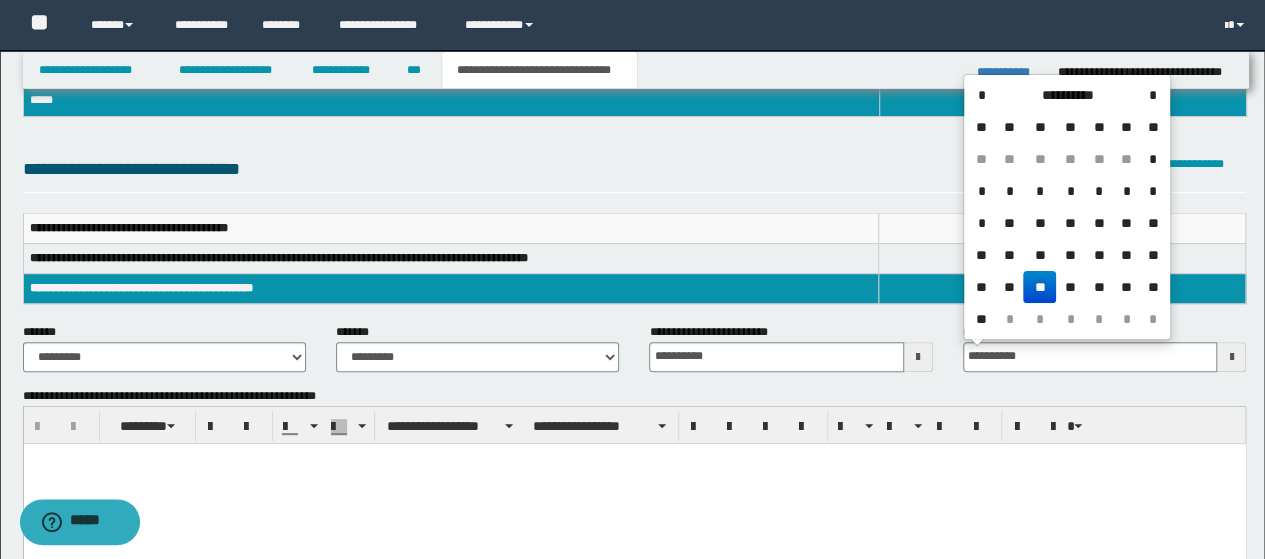 click at bounding box center [634, 483] 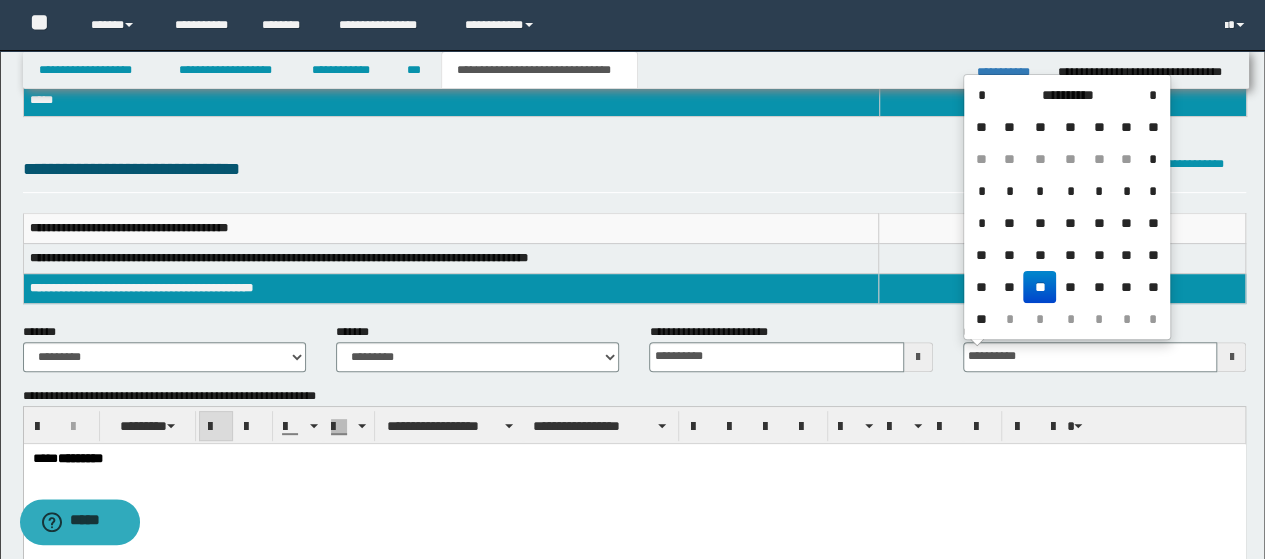 type on "**********" 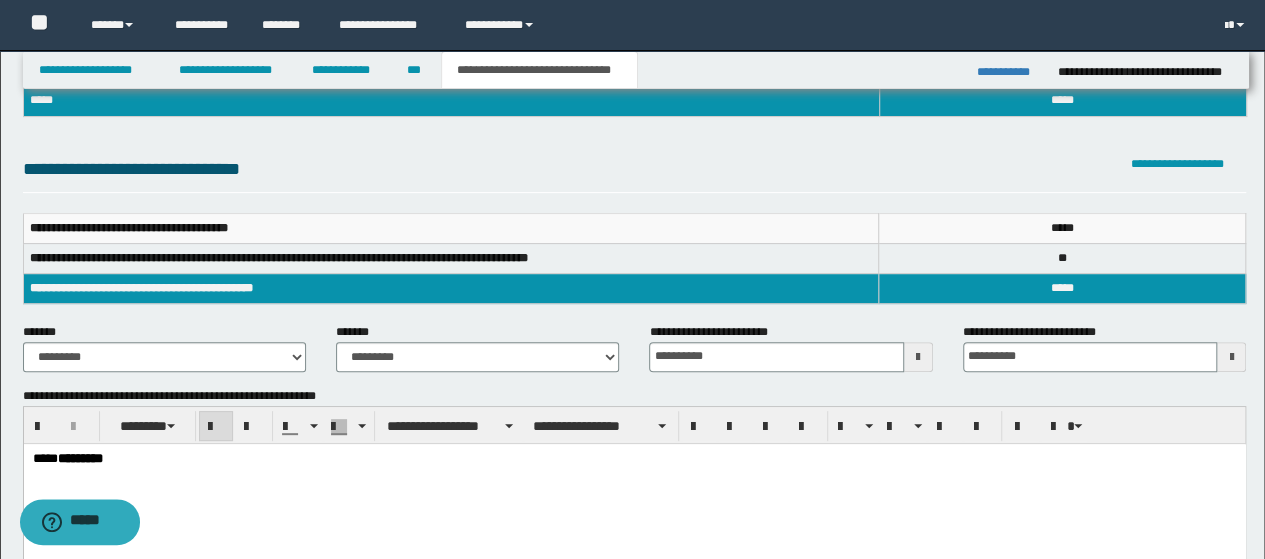 click on "**********" at bounding box center (1104, 355) 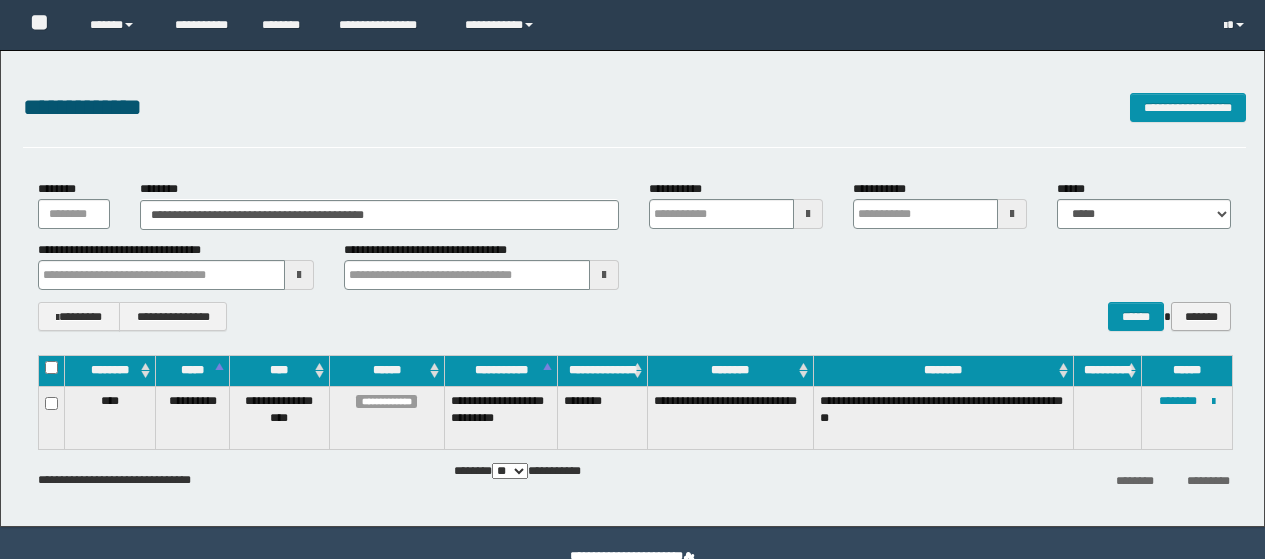 scroll, scrollTop: 0, scrollLeft: 0, axis: both 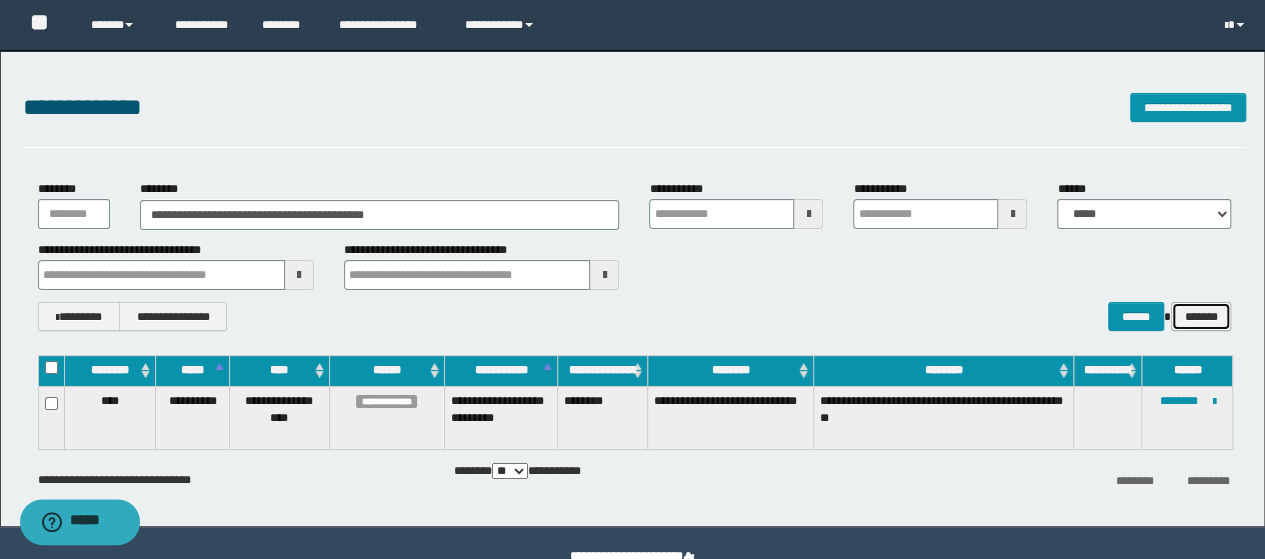 click on "*******" at bounding box center (1201, 316) 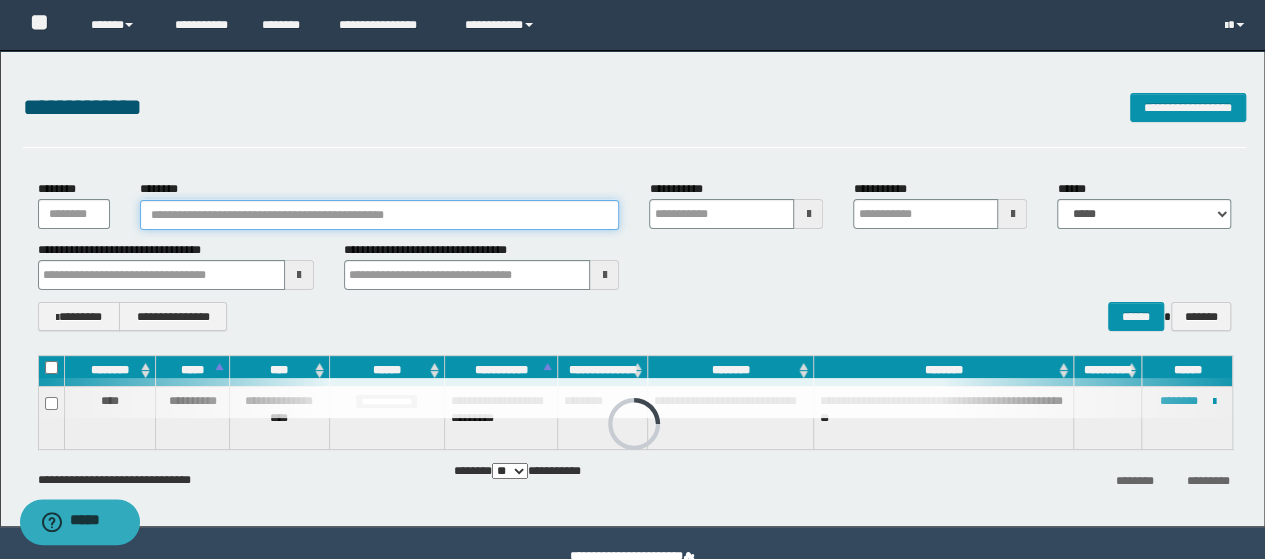 click on "********" at bounding box center [380, 215] 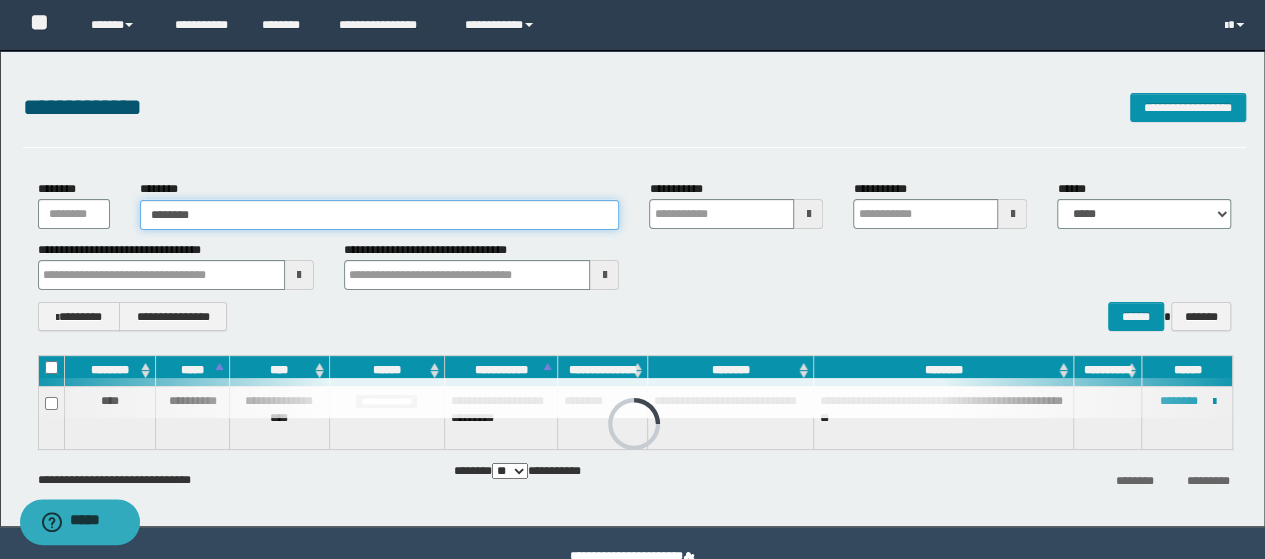 type on "********" 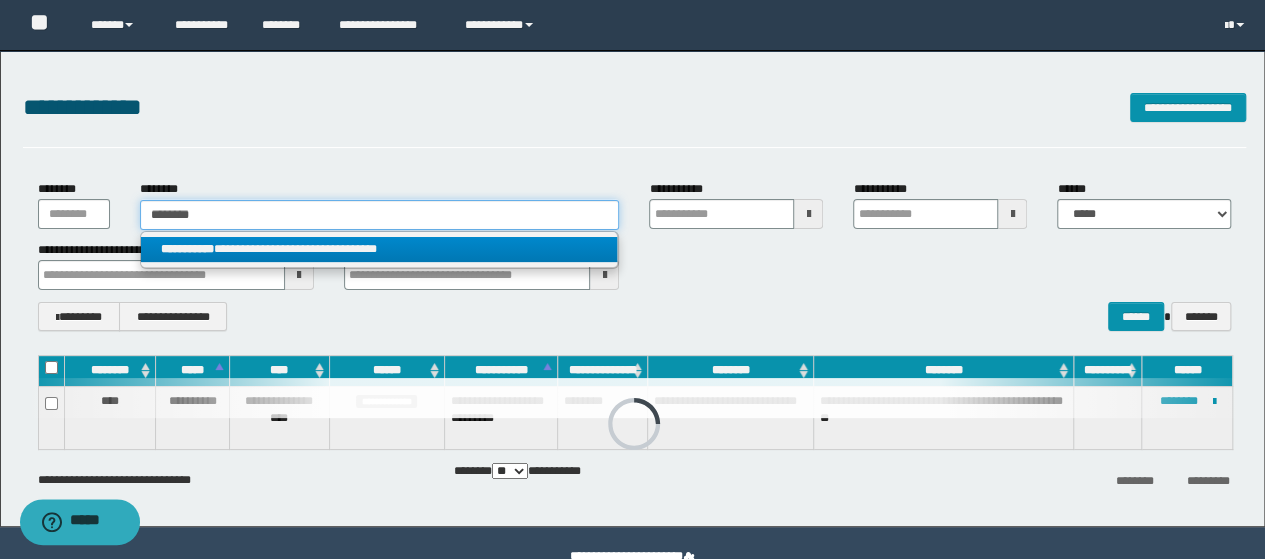 type on "********" 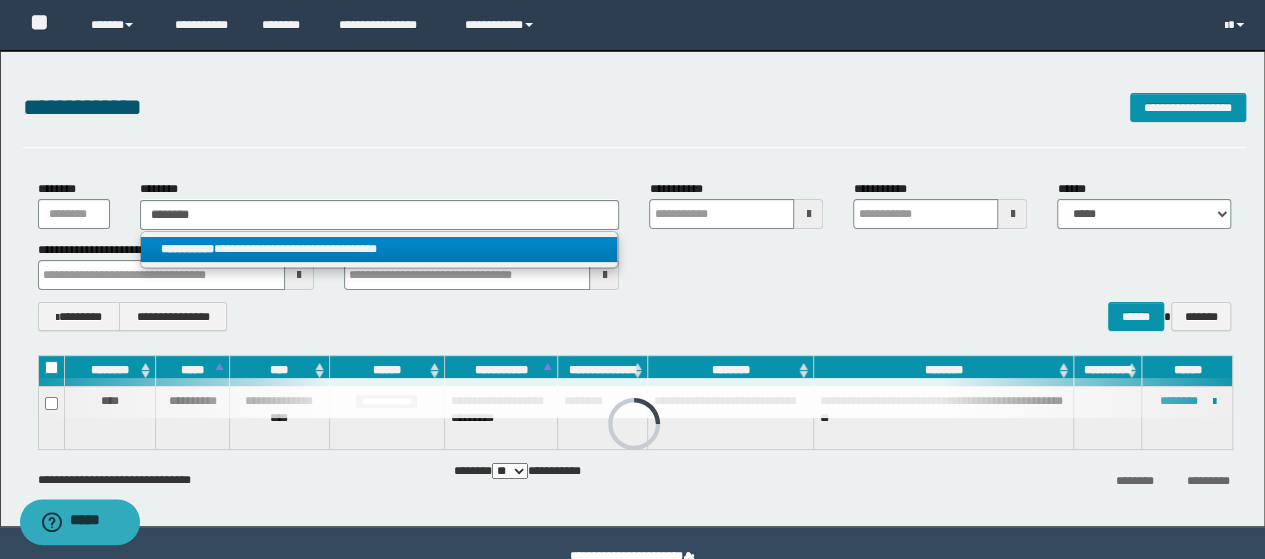 click on "**********" at bounding box center (379, 249) 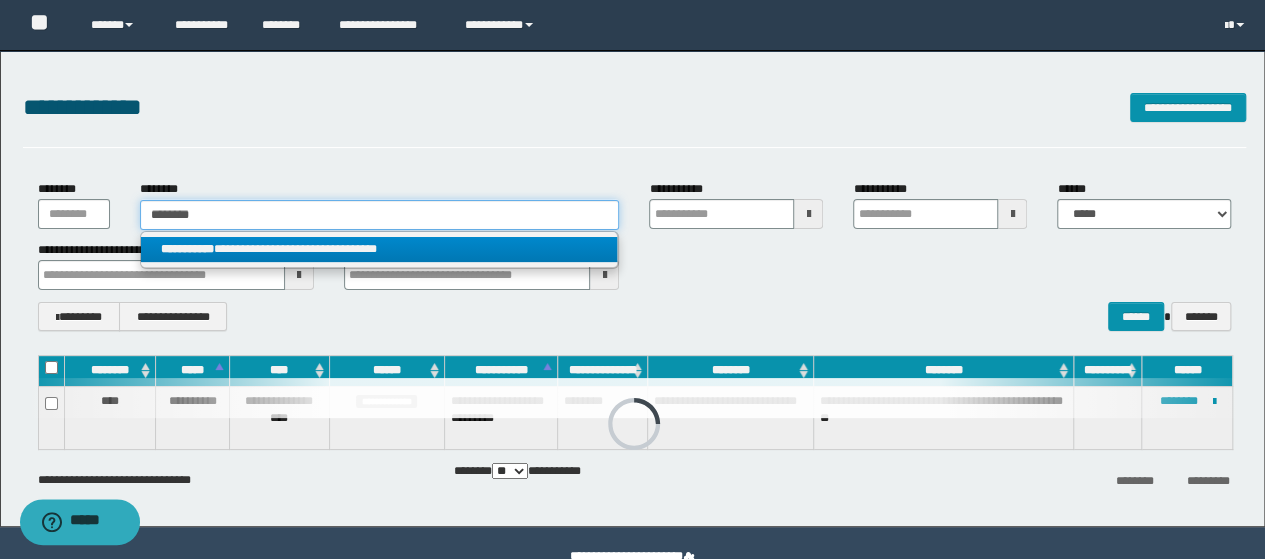 type 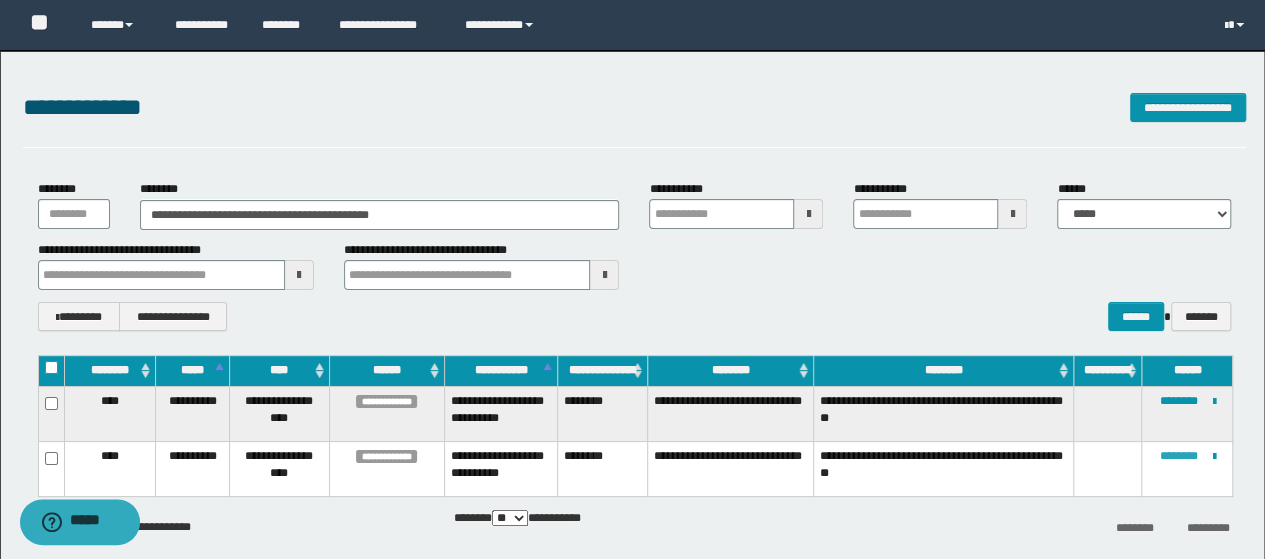 click on "********" at bounding box center (1178, 456) 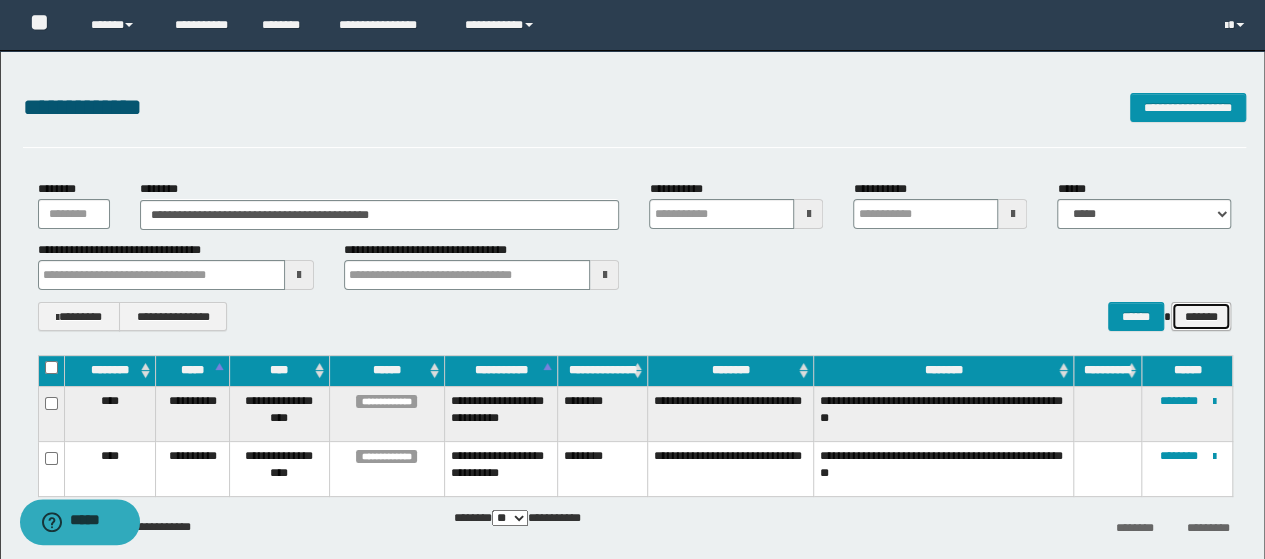 click on "*******" at bounding box center (1201, 316) 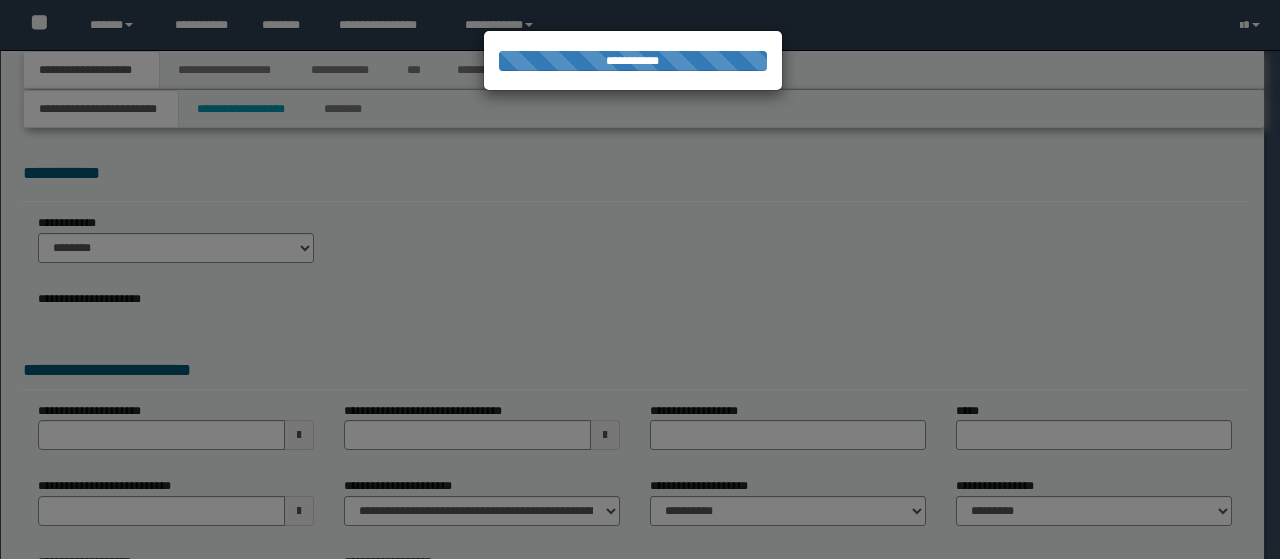 scroll, scrollTop: 0, scrollLeft: 0, axis: both 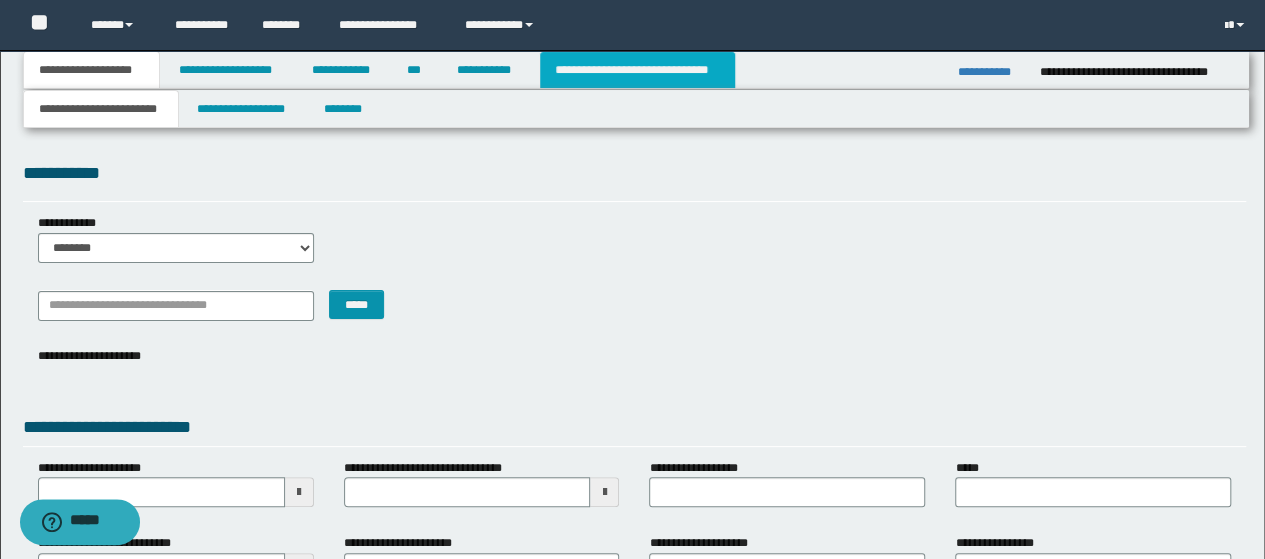 click on "**********" at bounding box center [637, 70] 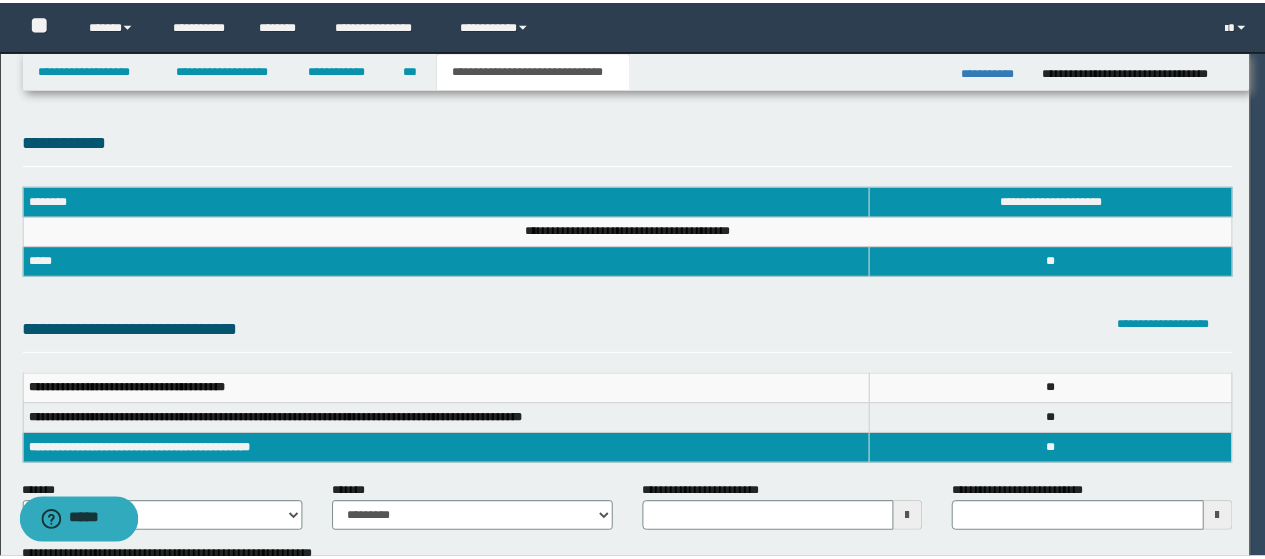 scroll, scrollTop: 0, scrollLeft: 0, axis: both 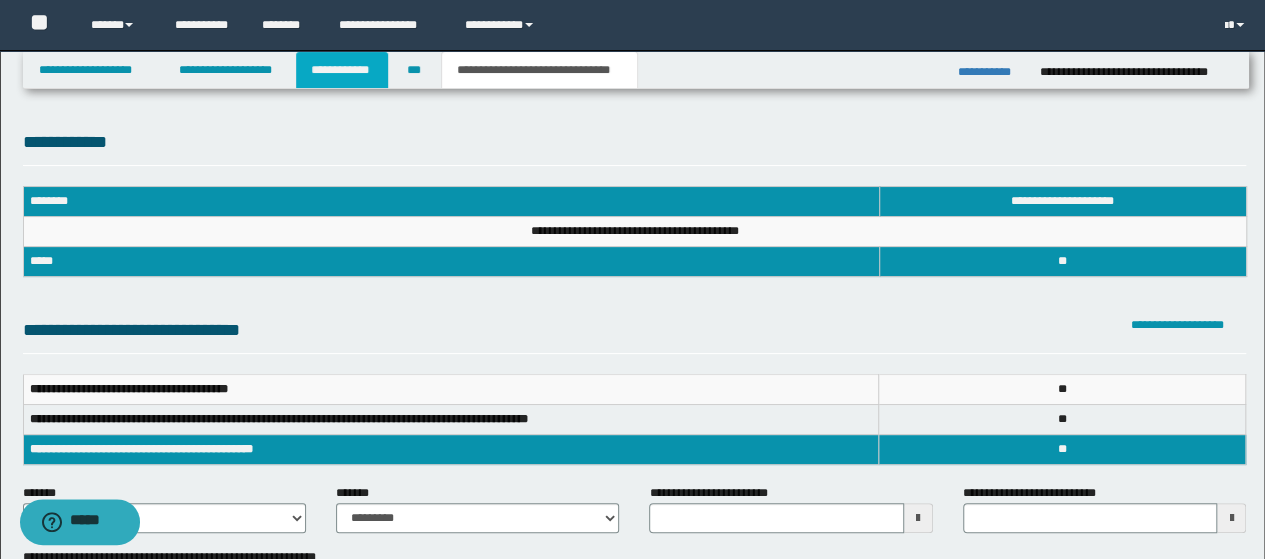 click on "**********" at bounding box center (342, 70) 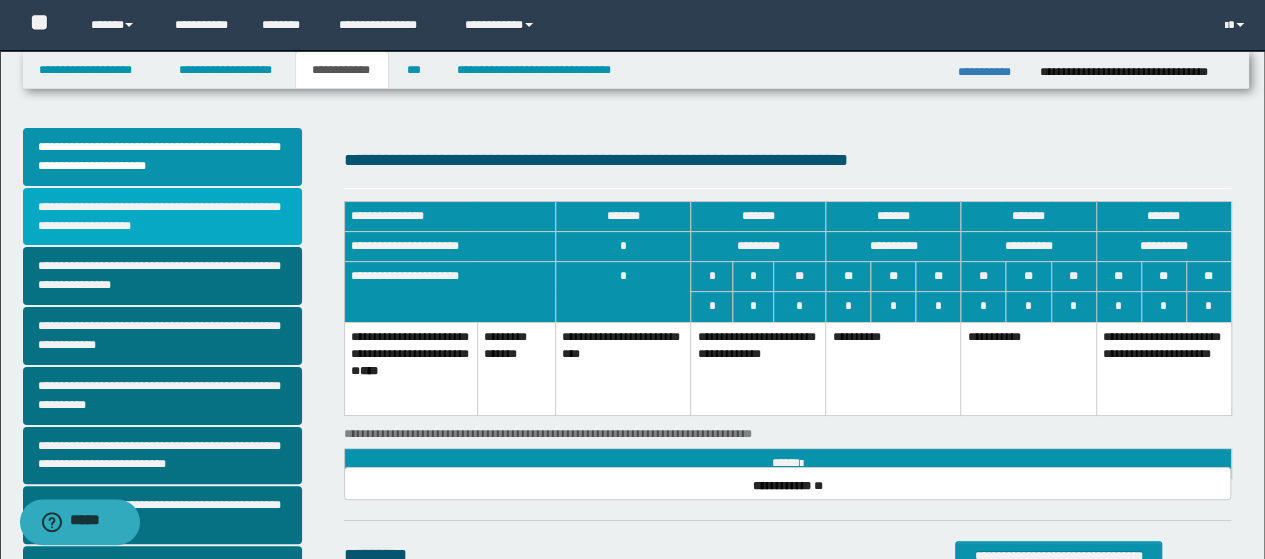 click on "**********" at bounding box center (162, 217) 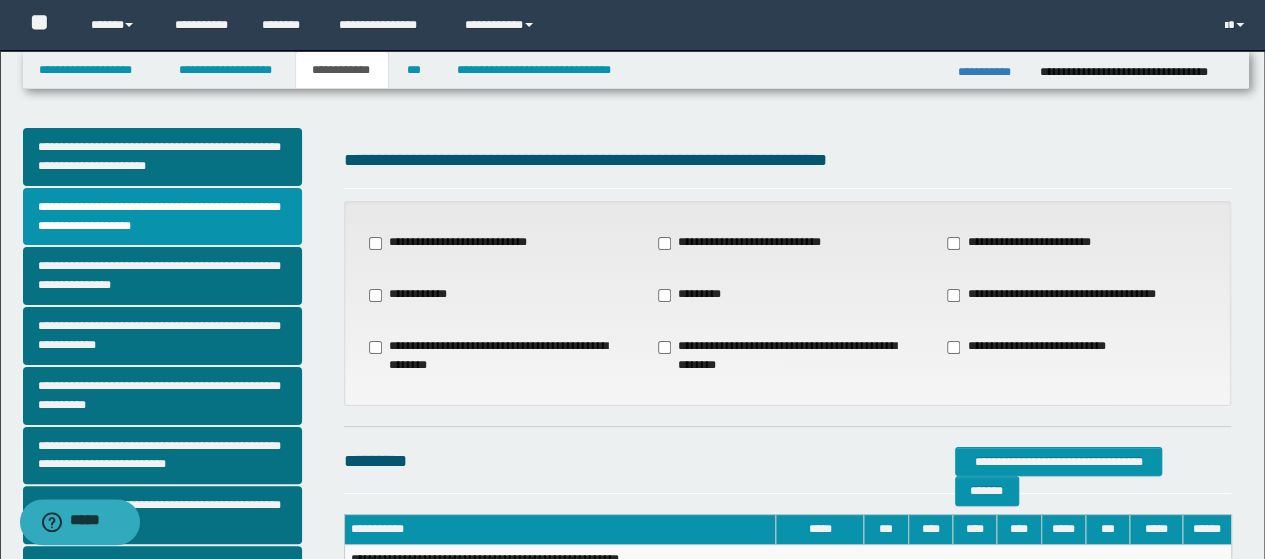click on "**********" at bounding box center (1062, 295) 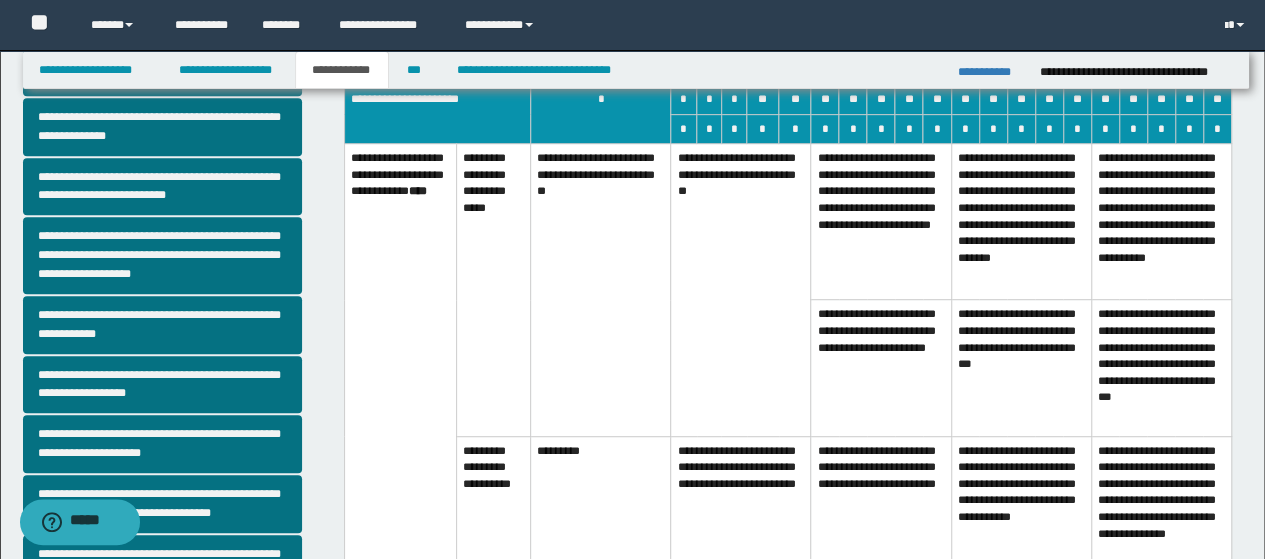 scroll, scrollTop: 700, scrollLeft: 0, axis: vertical 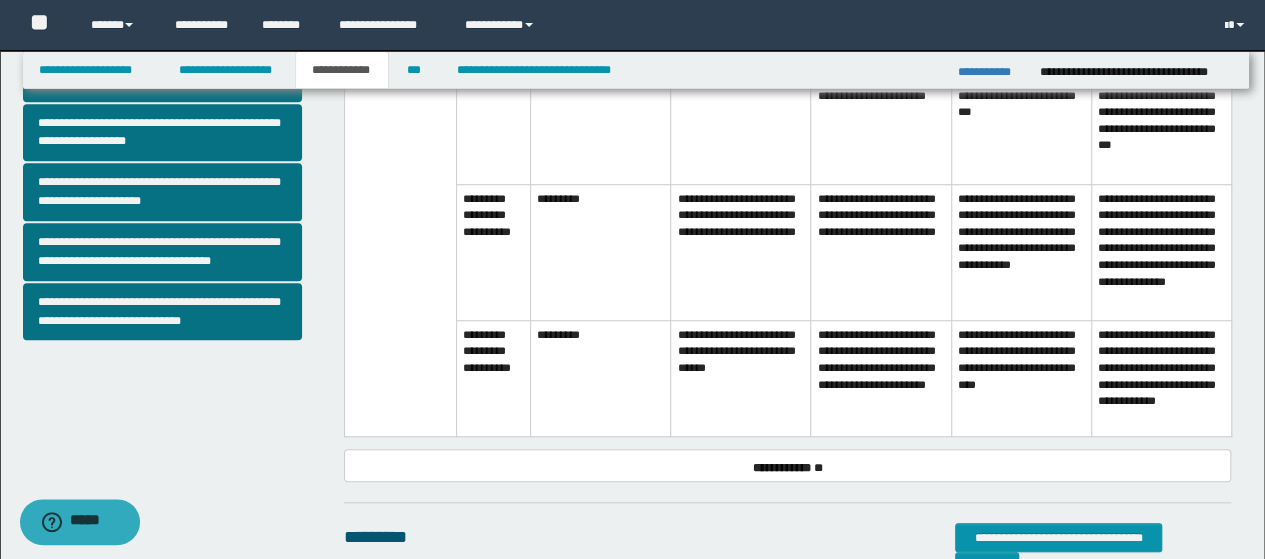 click on "**********" at bounding box center (741, 378) 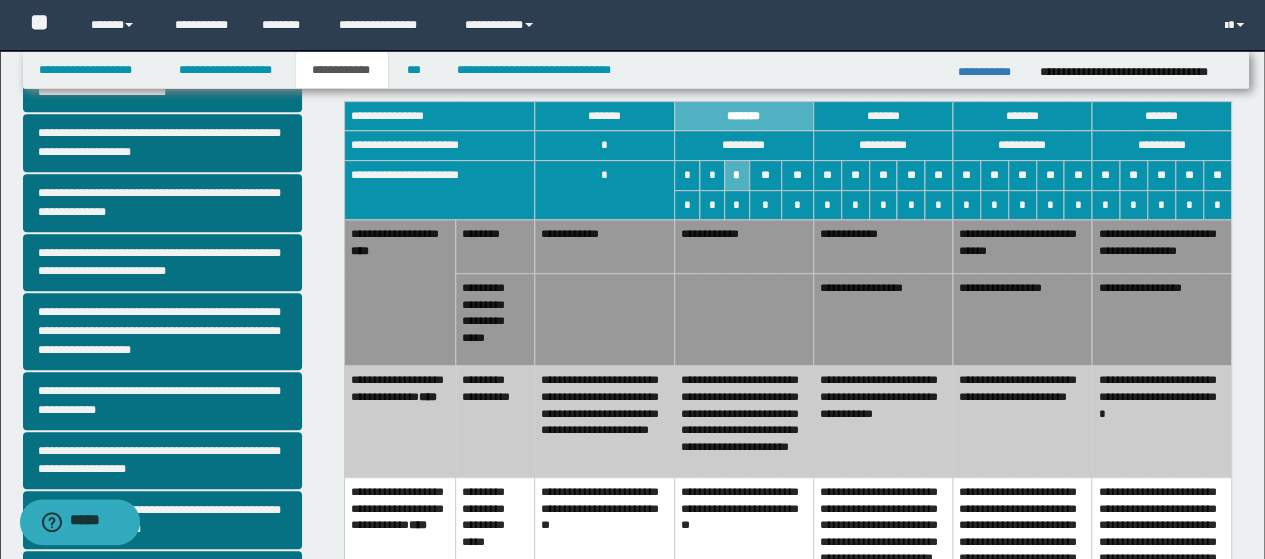 scroll, scrollTop: 400, scrollLeft: 0, axis: vertical 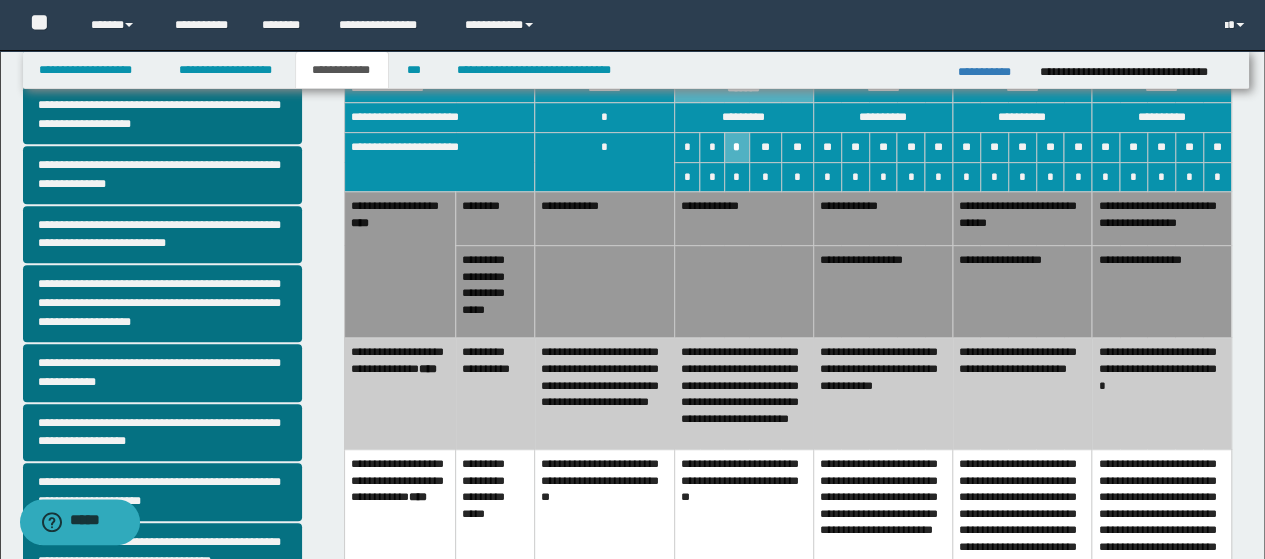 click on "**********" at bounding box center [1022, 394] 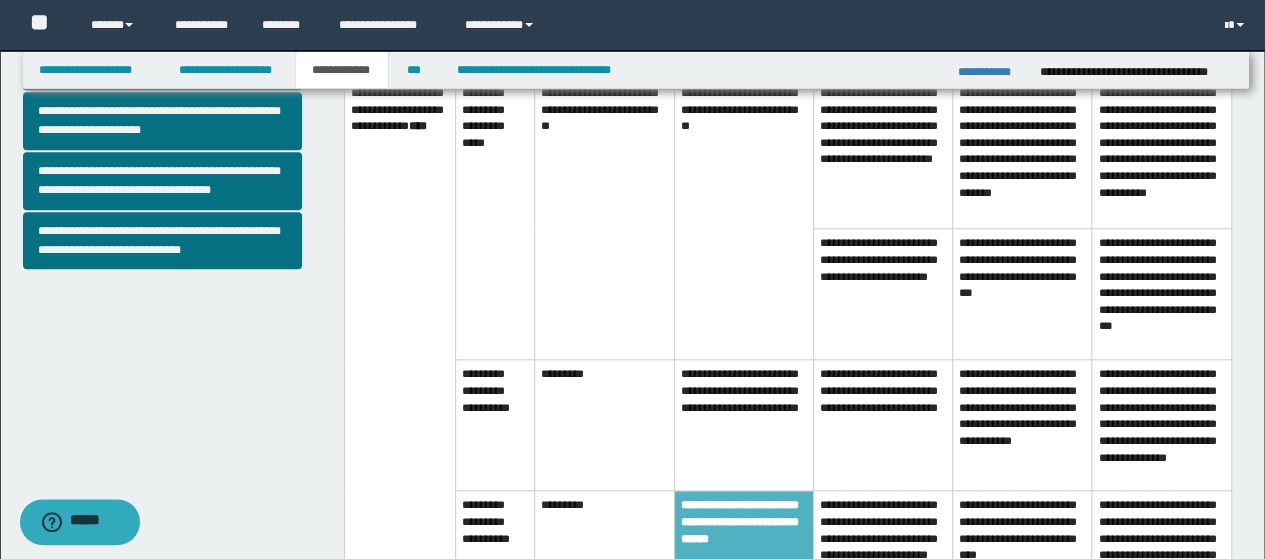 scroll, scrollTop: 700, scrollLeft: 0, axis: vertical 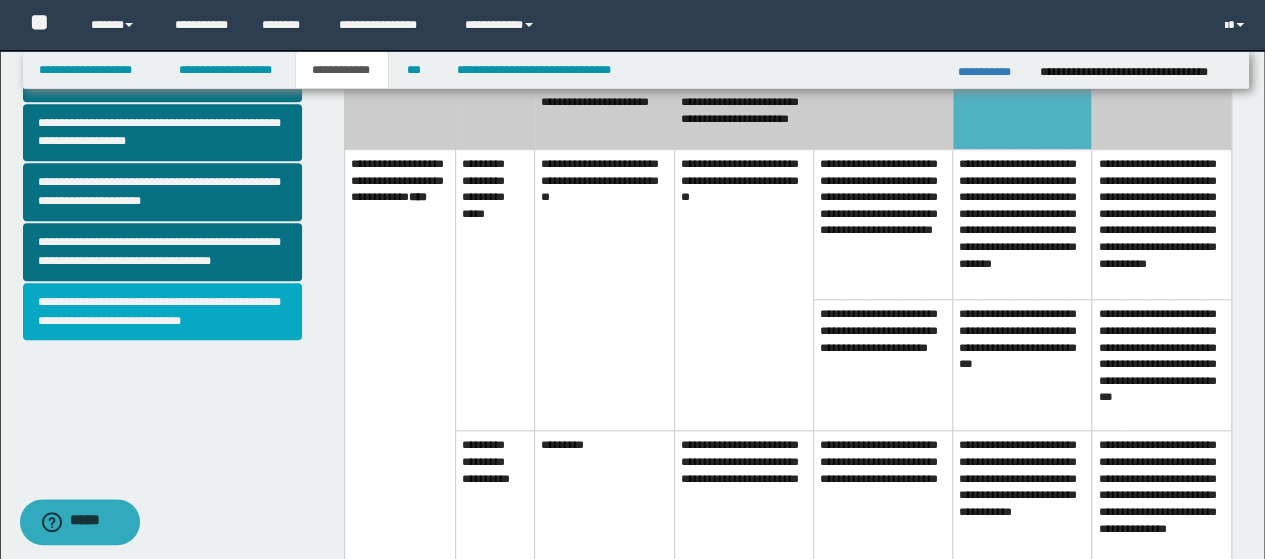 click on "**********" at bounding box center [162, 312] 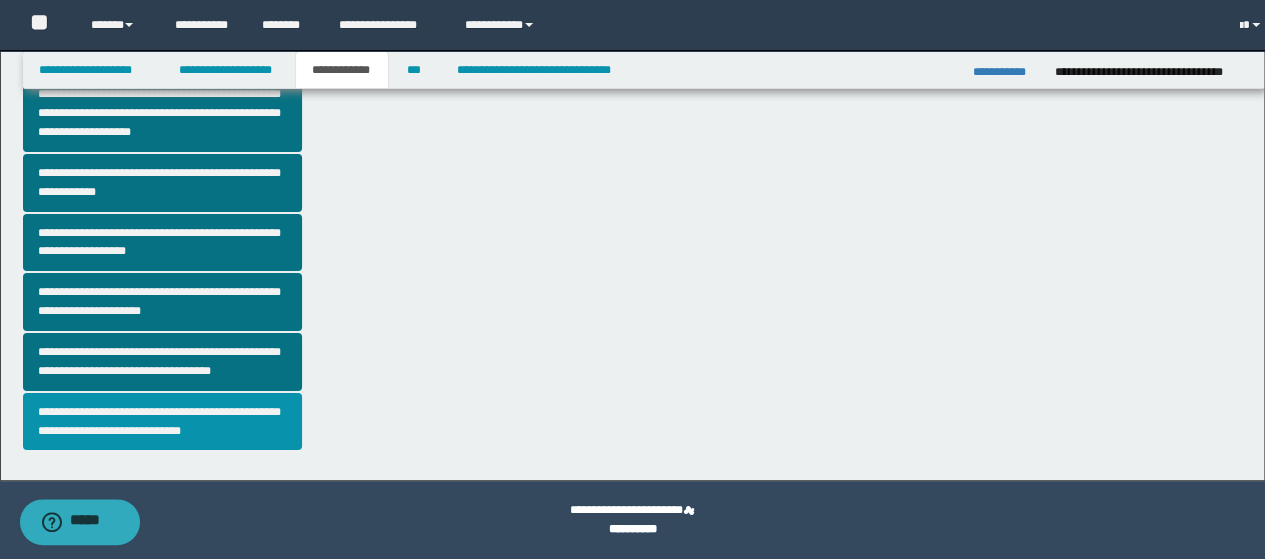 scroll, scrollTop: 0, scrollLeft: 0, axis: both 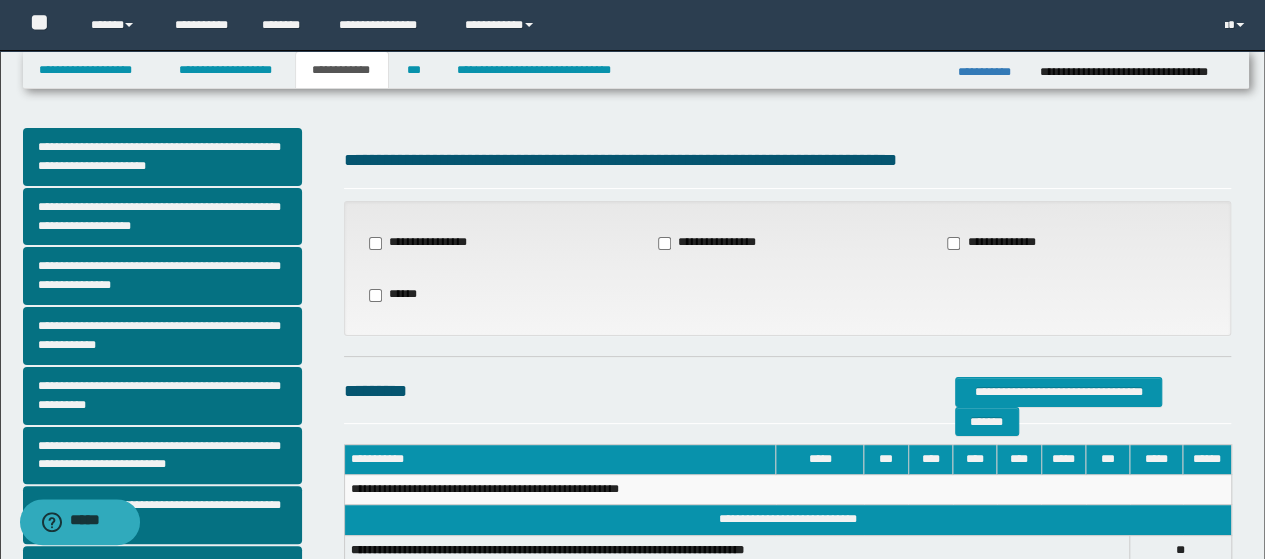 click on "**********" at bounding box center (1001, 243) 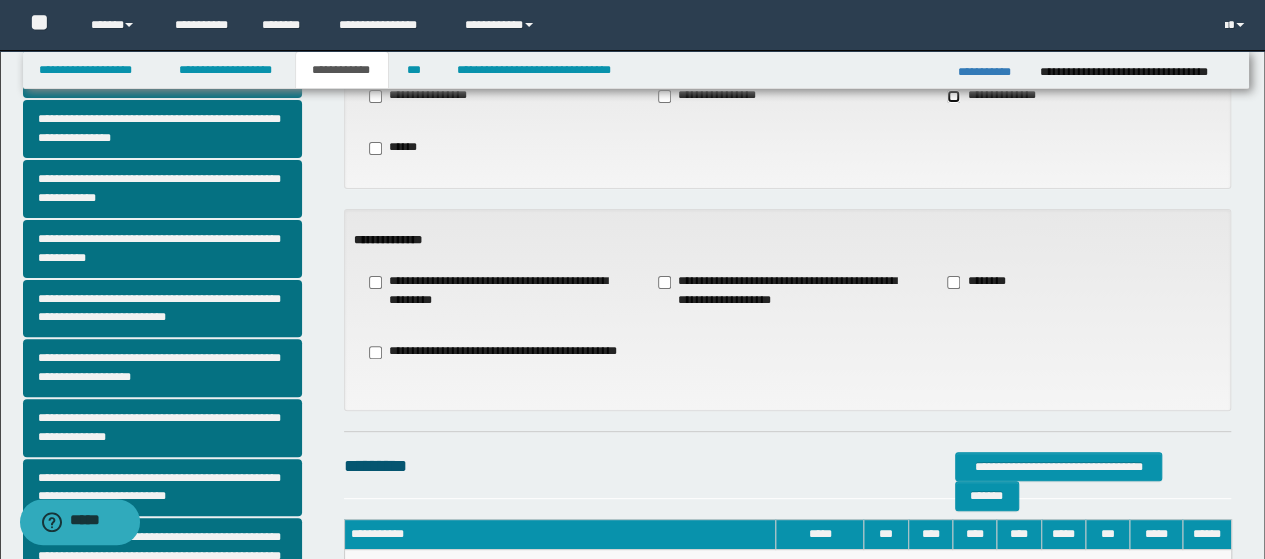 scroll, scrollTop: 200, scrollLeft: 0, axis: vertical 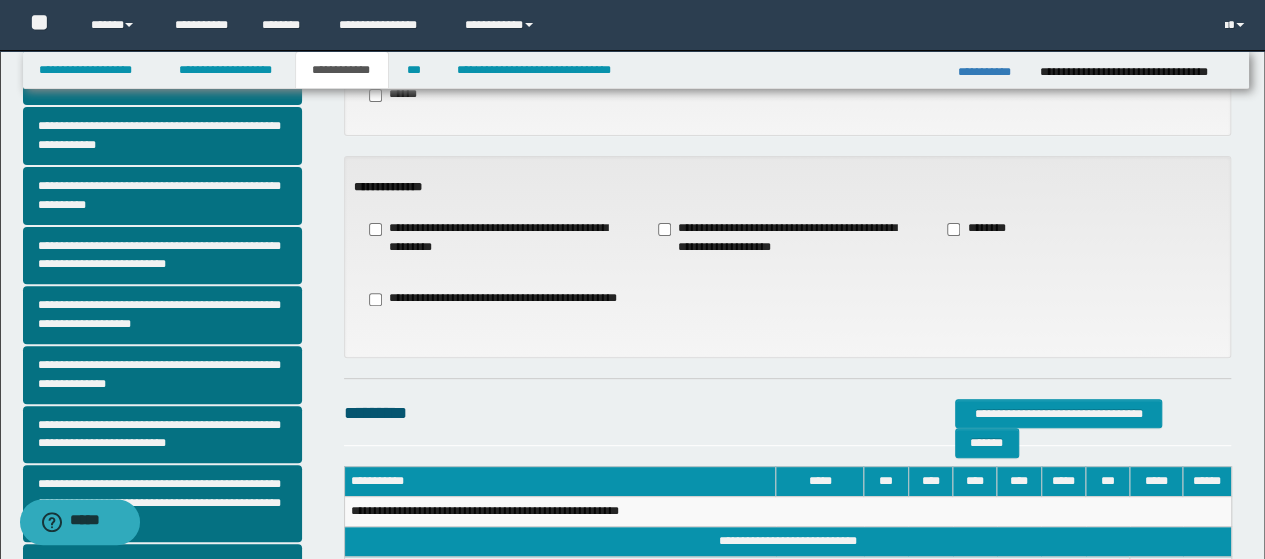 click on "**********" at bounding box center (787, 238) 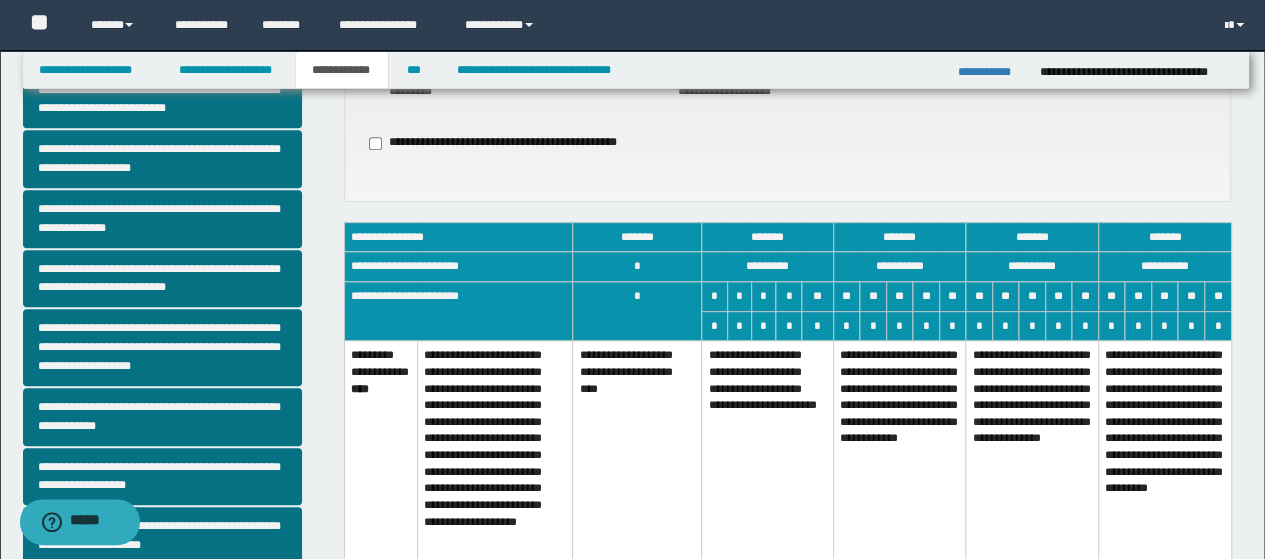 scroll, scrollTop: 500, scrollLeft: 0, axis: vertical 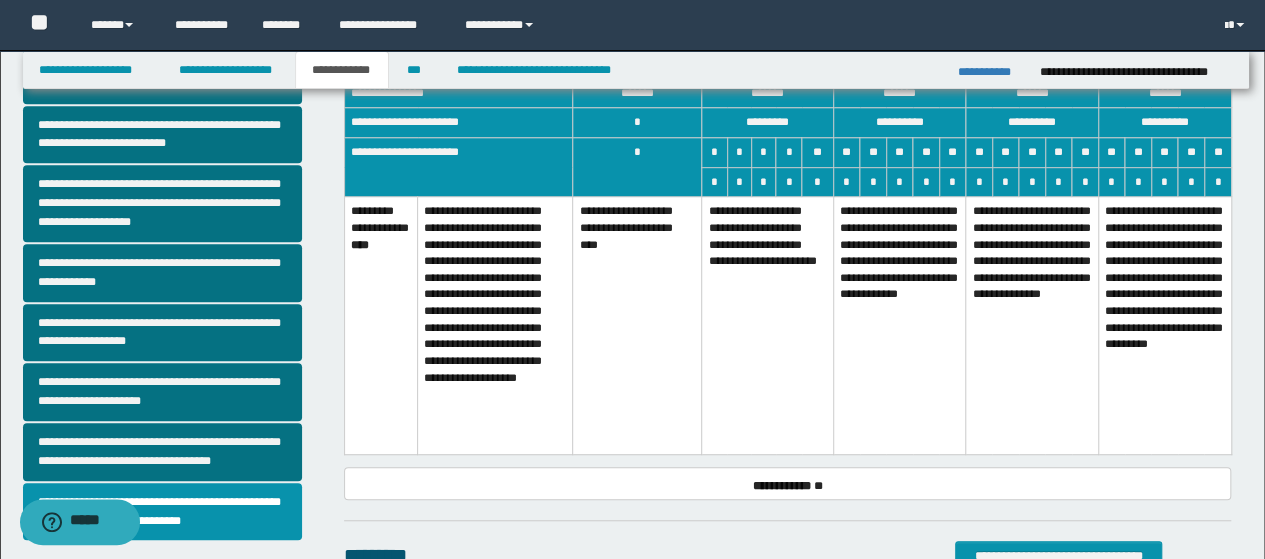 click on "**********" at bounding box center [899, 325] 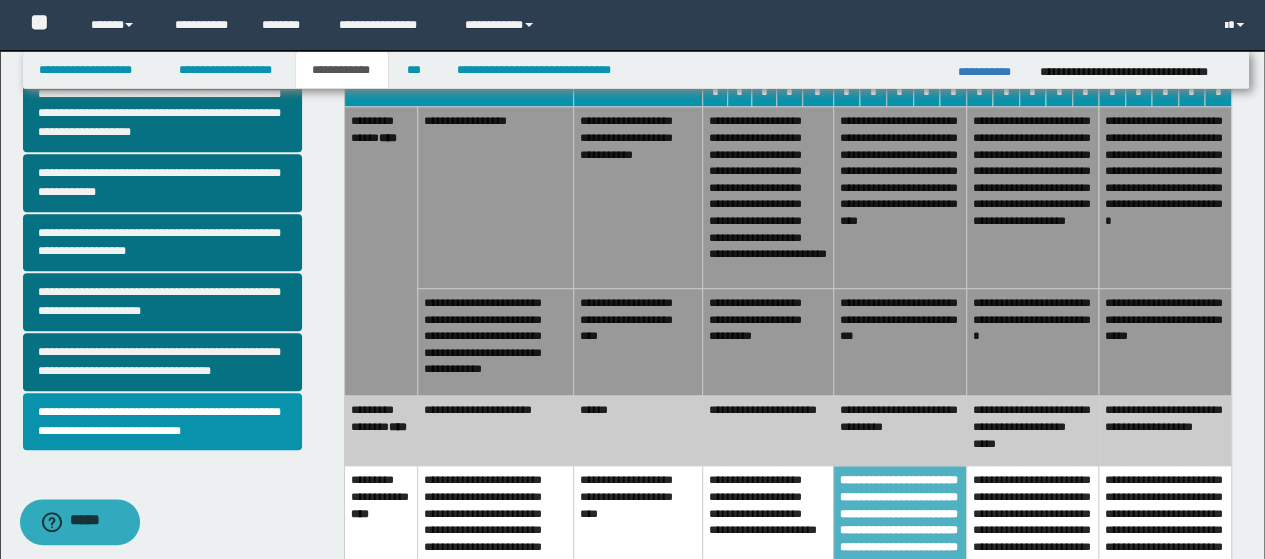 scroll, scrollTop: 700, scrollLeft: 0, axis: vertical 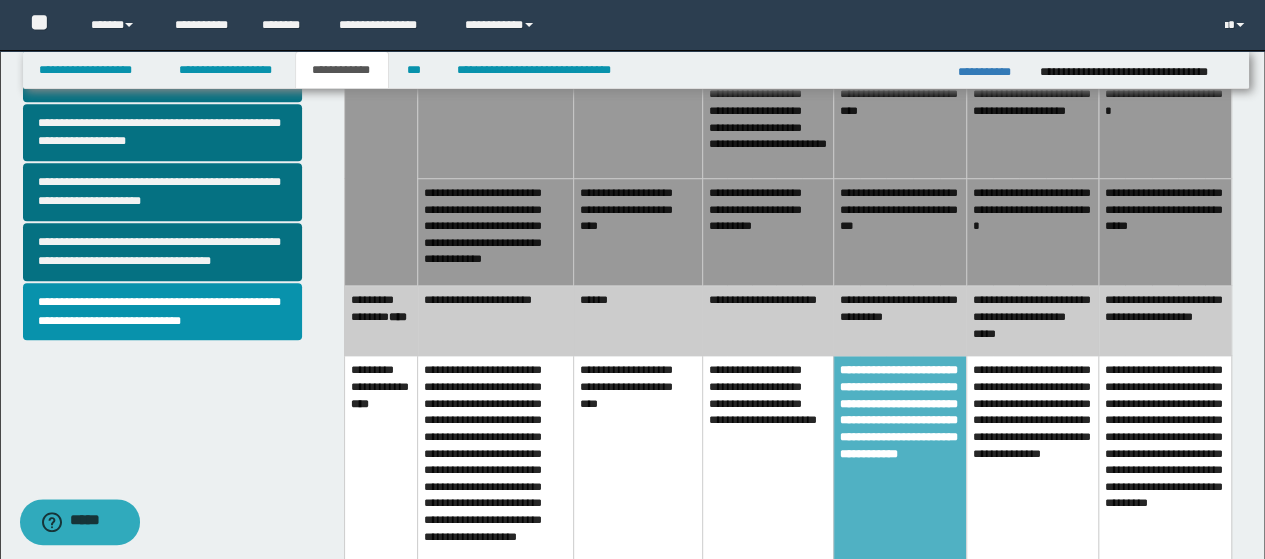 click on "**********" at bounding box center (767, 465) 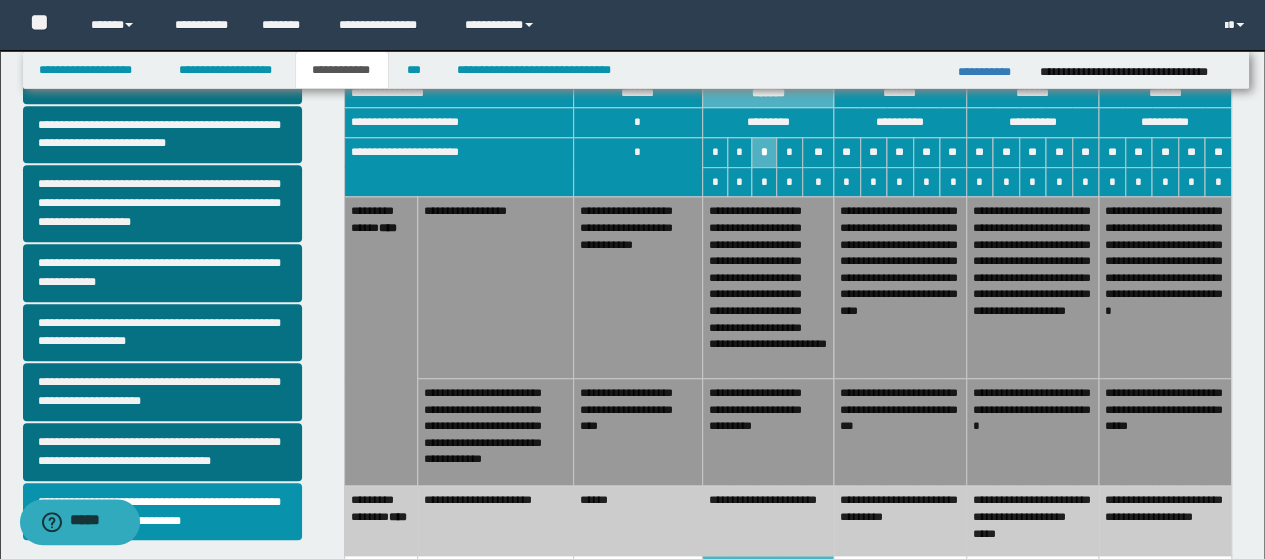 scroll, scrollTop: 600, scrollLeft: 0, axis: vertical 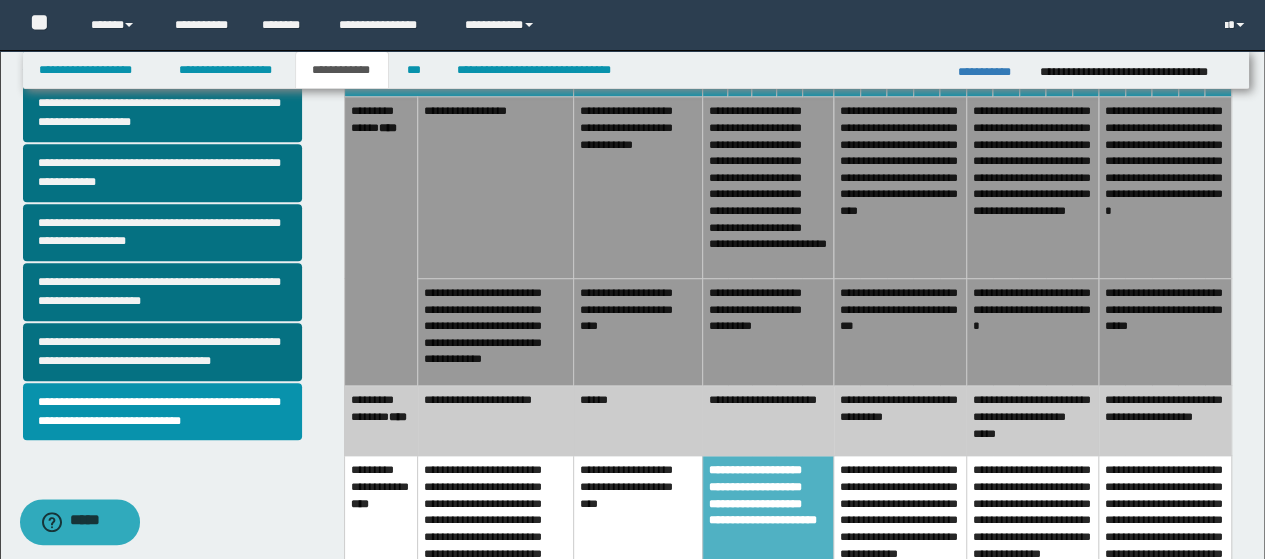 click on "**********" at bounding box center (900, 331) 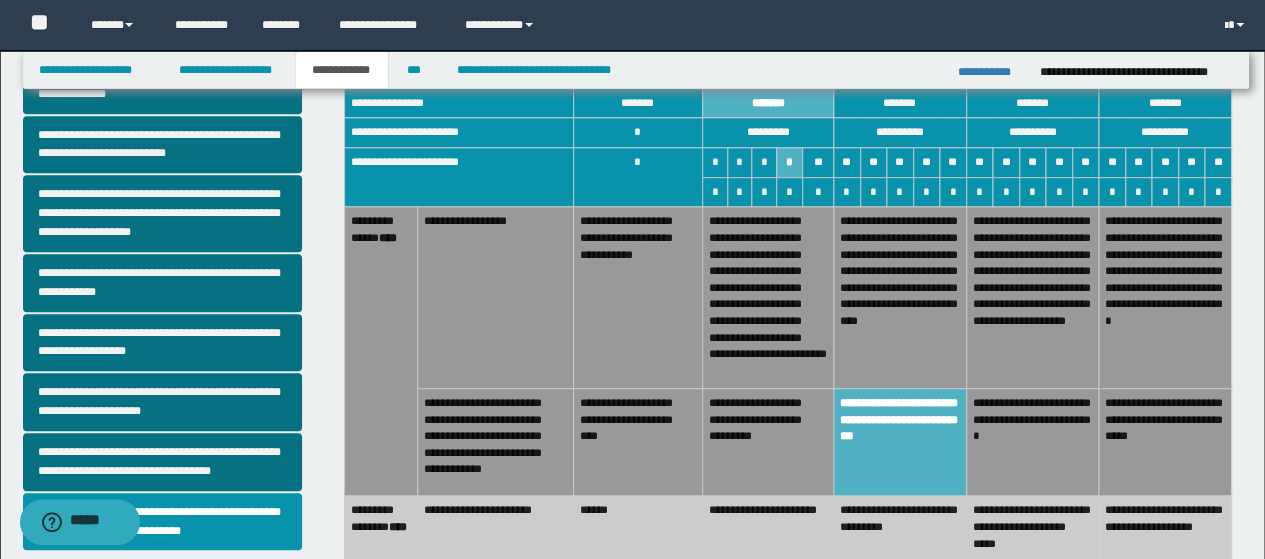 scroll, scrollTop: 400, scrollLeft: 0, axis: vertical 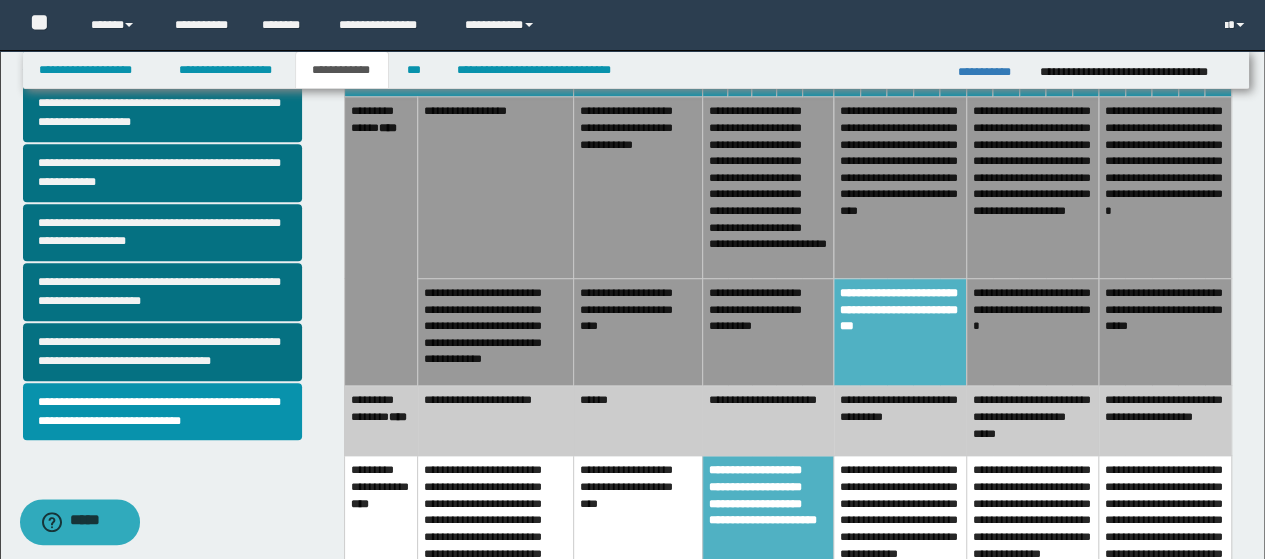 click on "**********" at bounding box center (1032, 331) 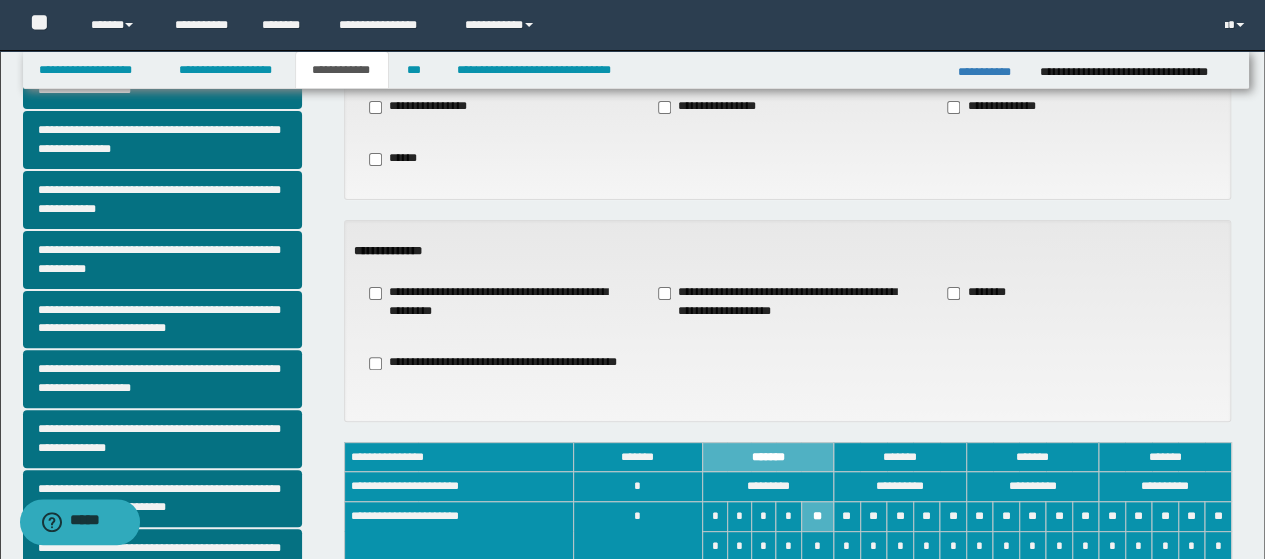 scroll, scrollTop: 100, scrollLeft: 0, axis: vertical 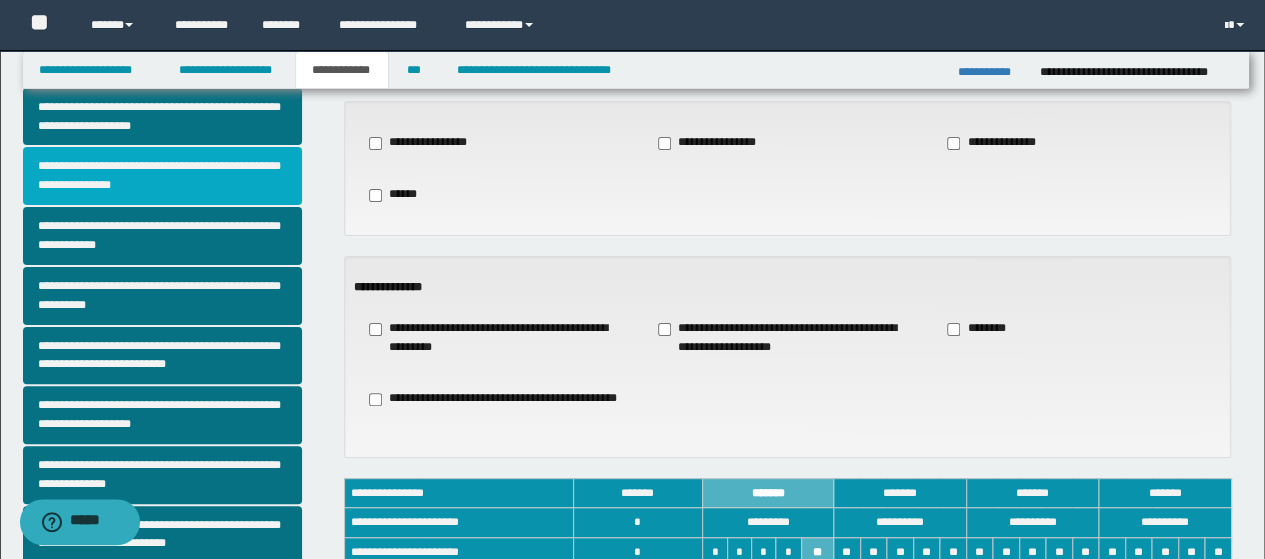 click on "**********" at bounding box center (162, 176) 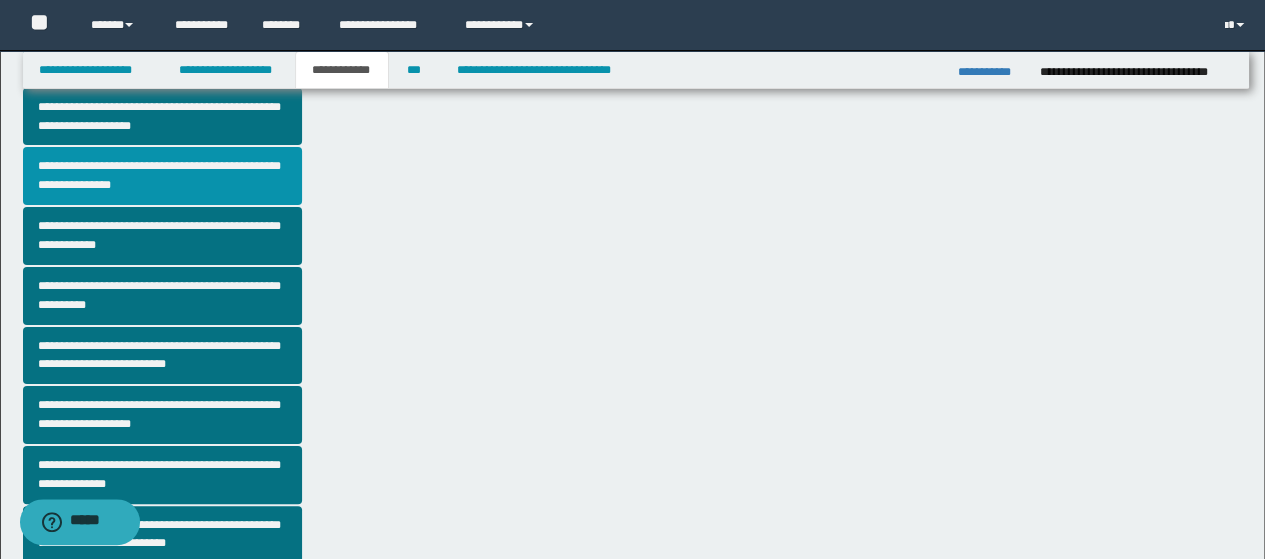scroll, scrollTop: 0, scrollLeft: 0, axis: both 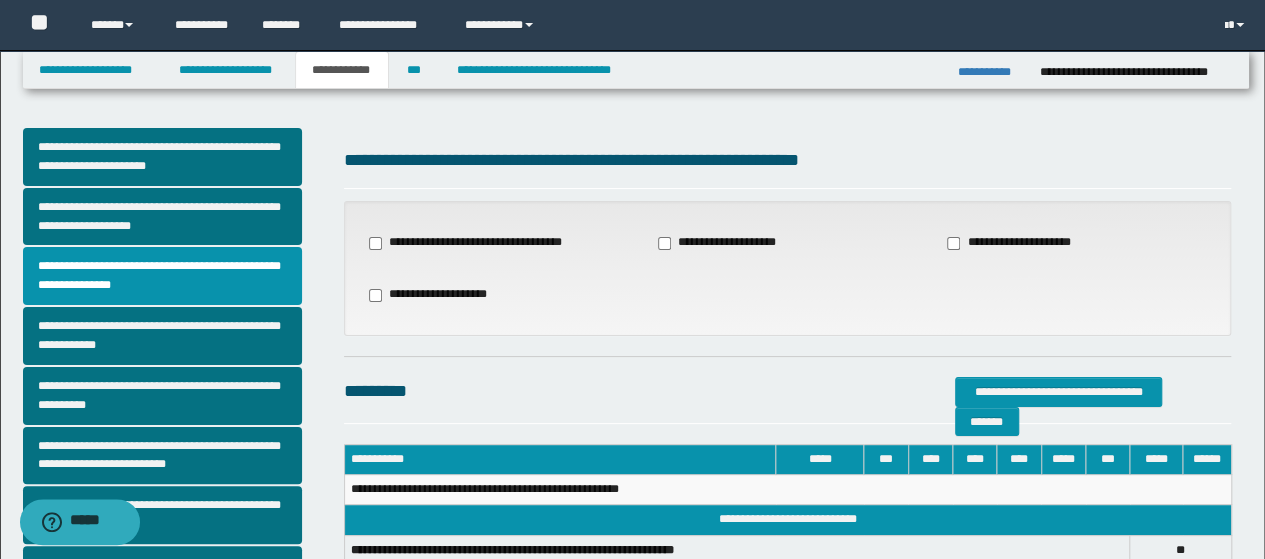 click on "**********" at bounding box center (1017, 243) 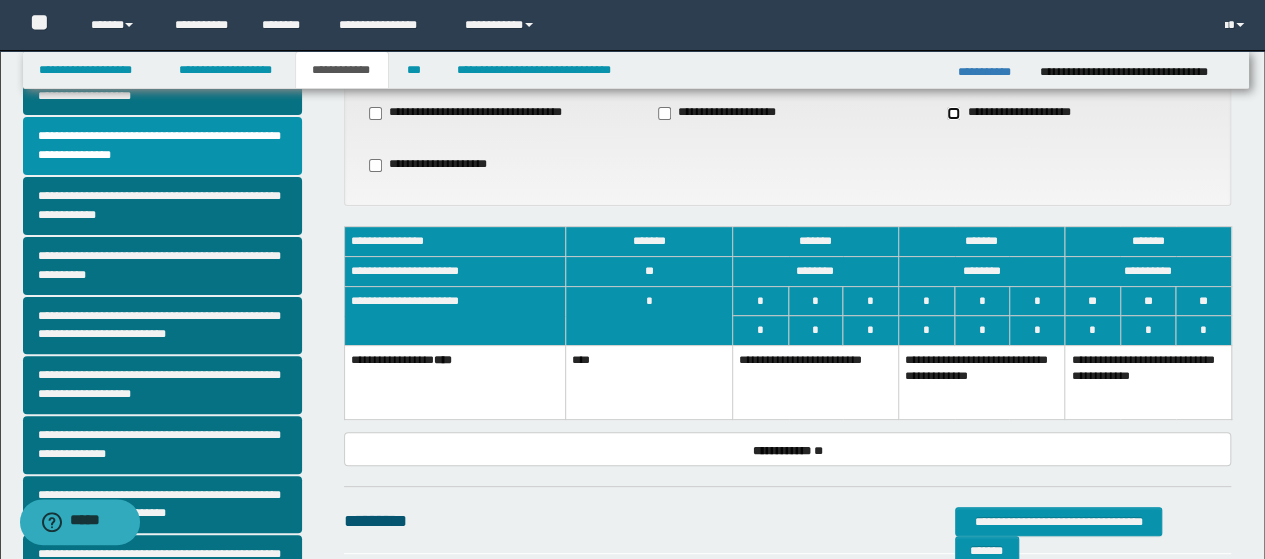 scroll, scrollTop: 200, scrollLeft: 0, axis: vertical 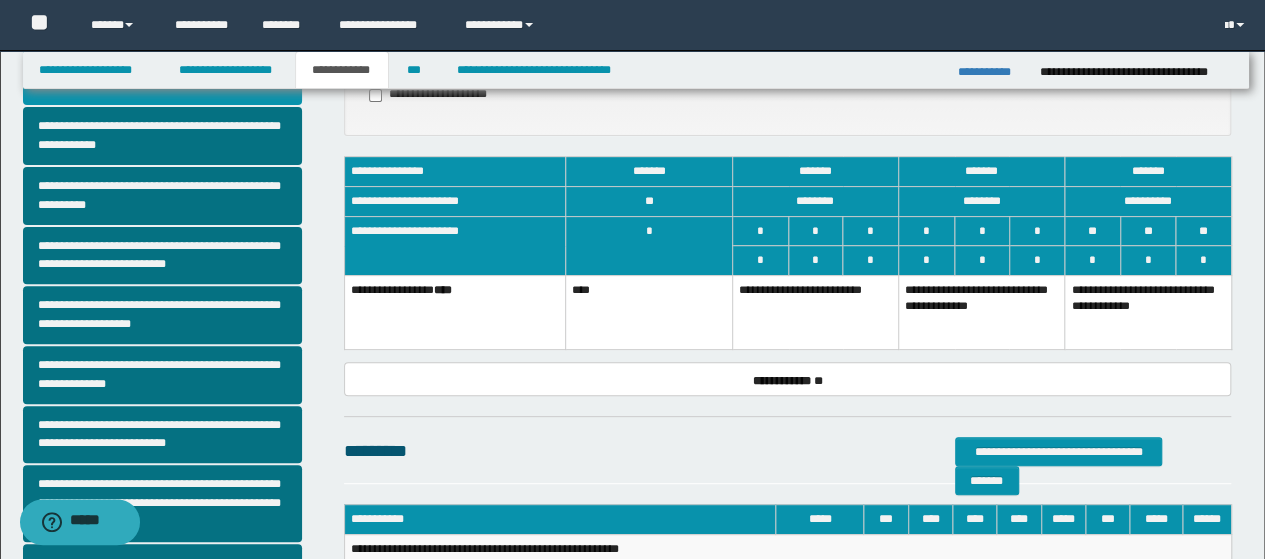 click on "**********" at bounding box center [981, 312] 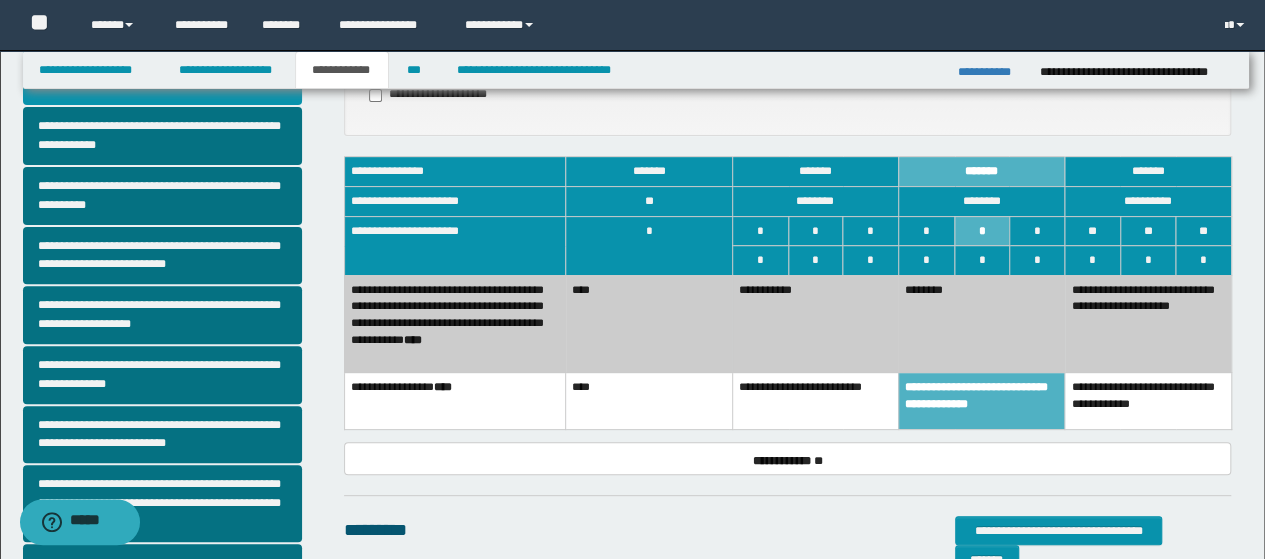 click on "**********" at bounding box center [1148, 323] 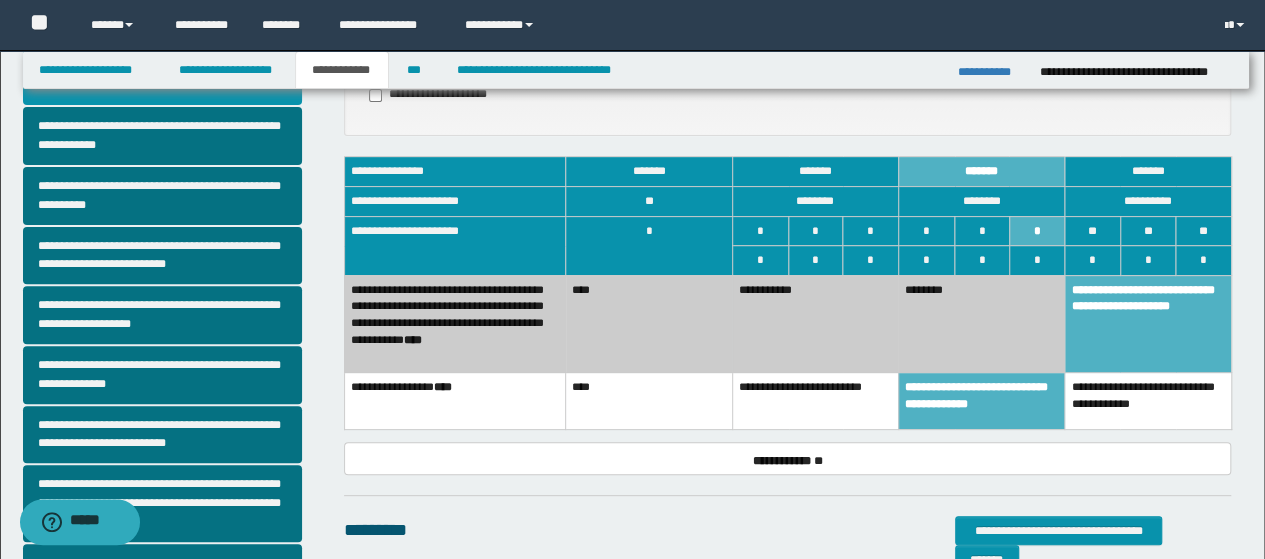 click on "********" at bounding box center [981, 323] 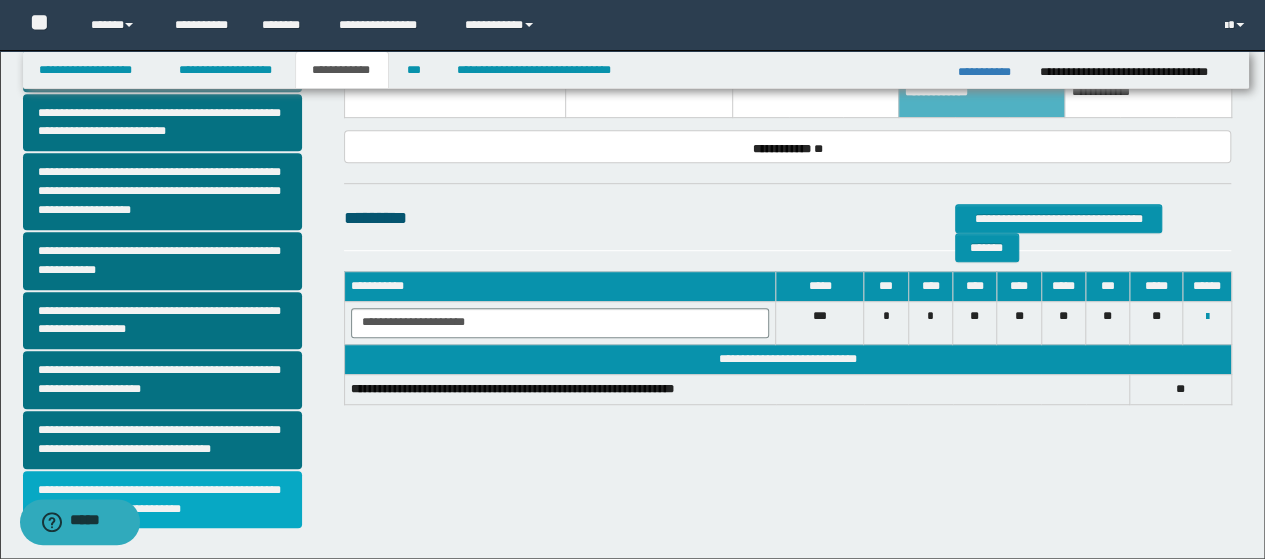 scroll, scrollTop: 589, scrollLeft: 0, axis: vertical 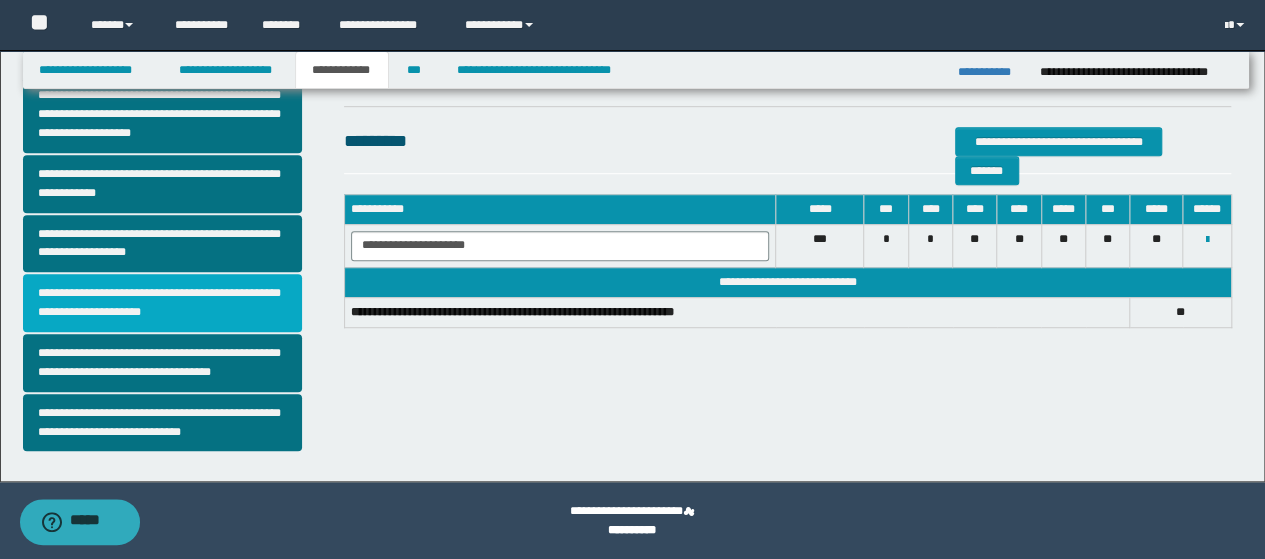 click on "**********" at bounding box center [162, 303] 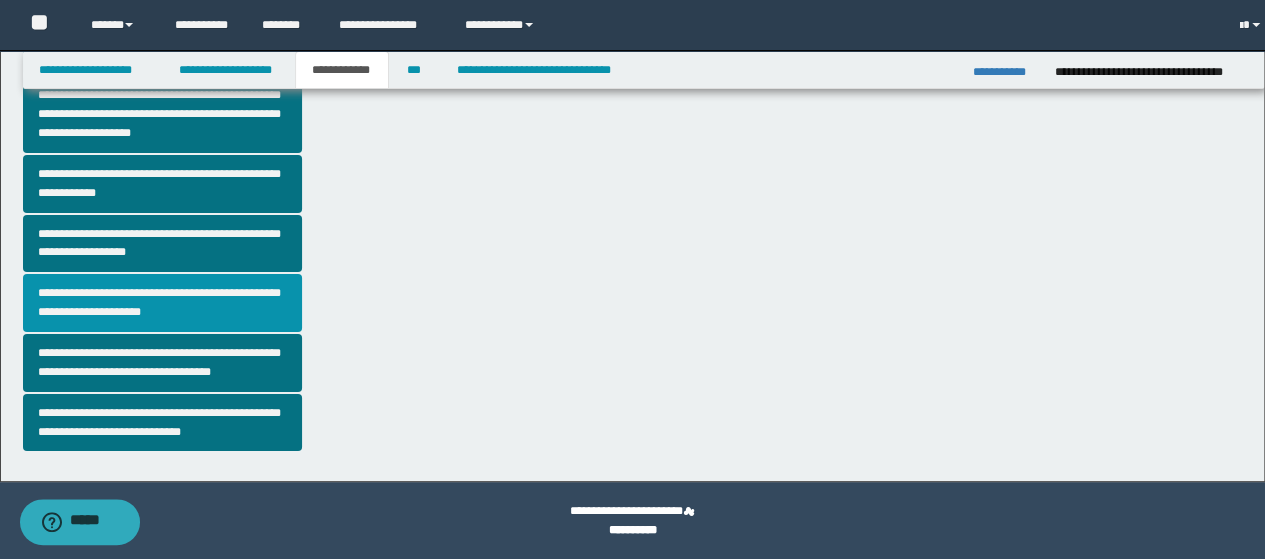 scroll, scrollTop: 0, scrollLeft: 0, axis: both 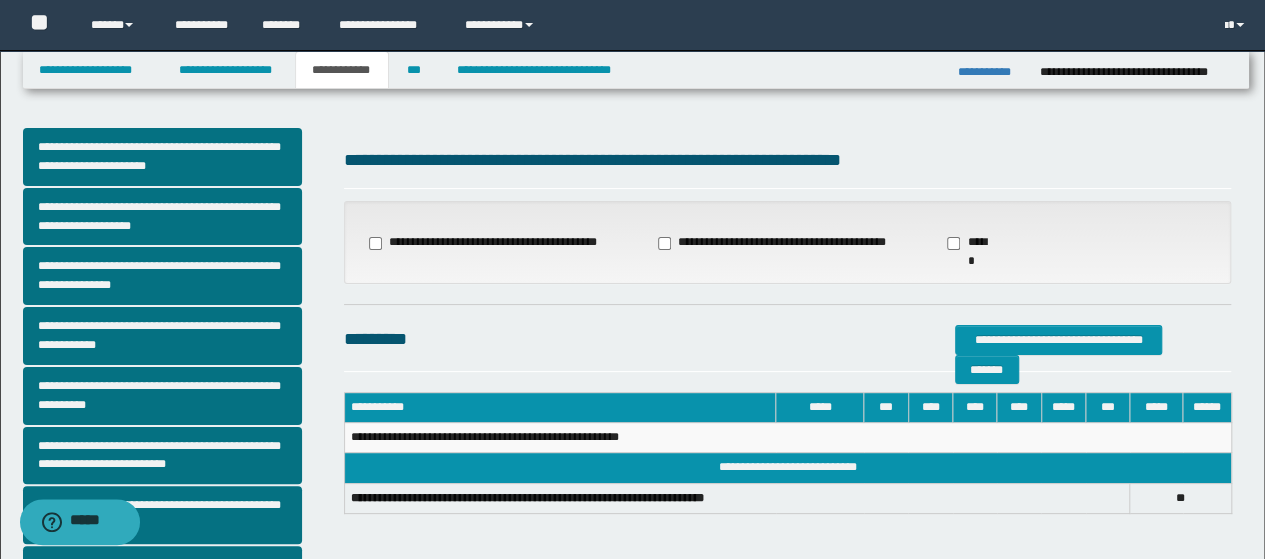 click on "**********" at bounding box center (774, 243) 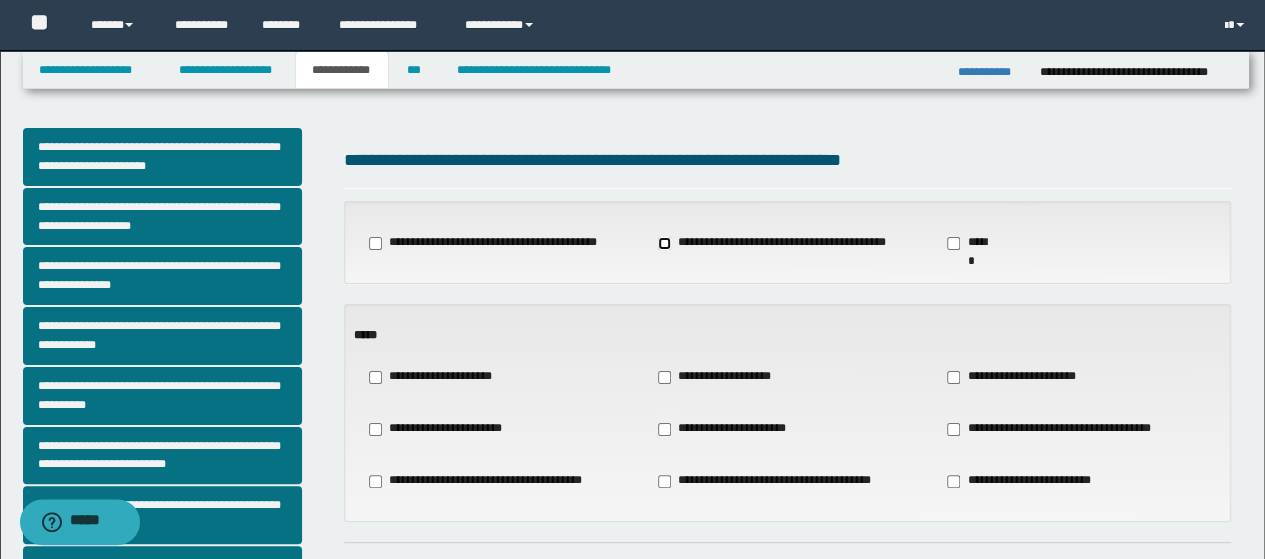 scroll, scrollTop: 100, scrollLeft: 0, axis: vertical 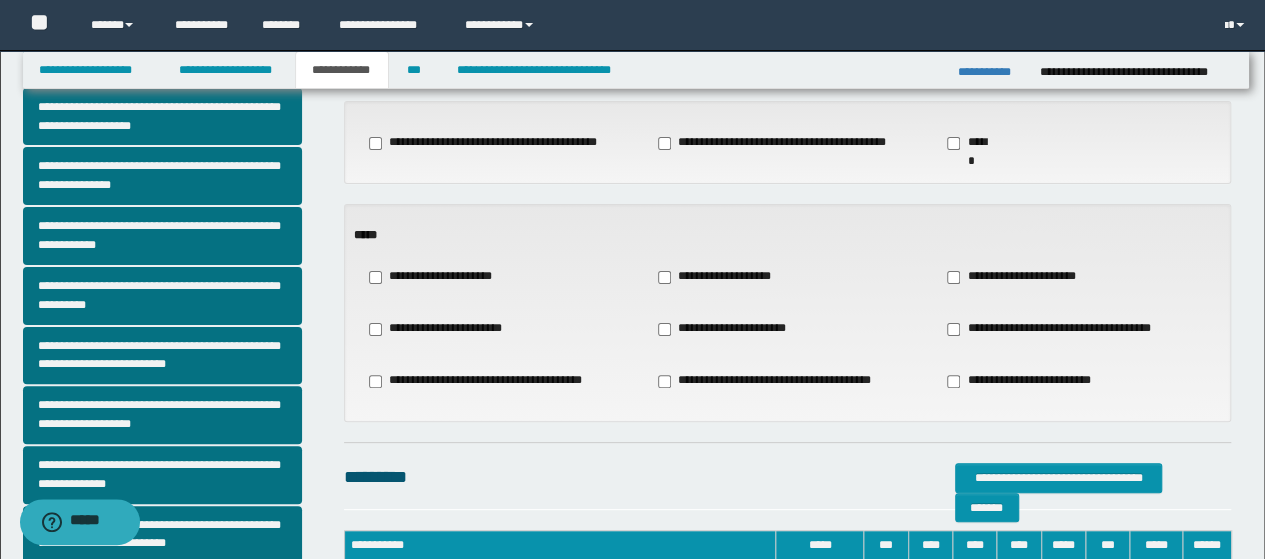 click on "**********" at bounding box center (727, 329) 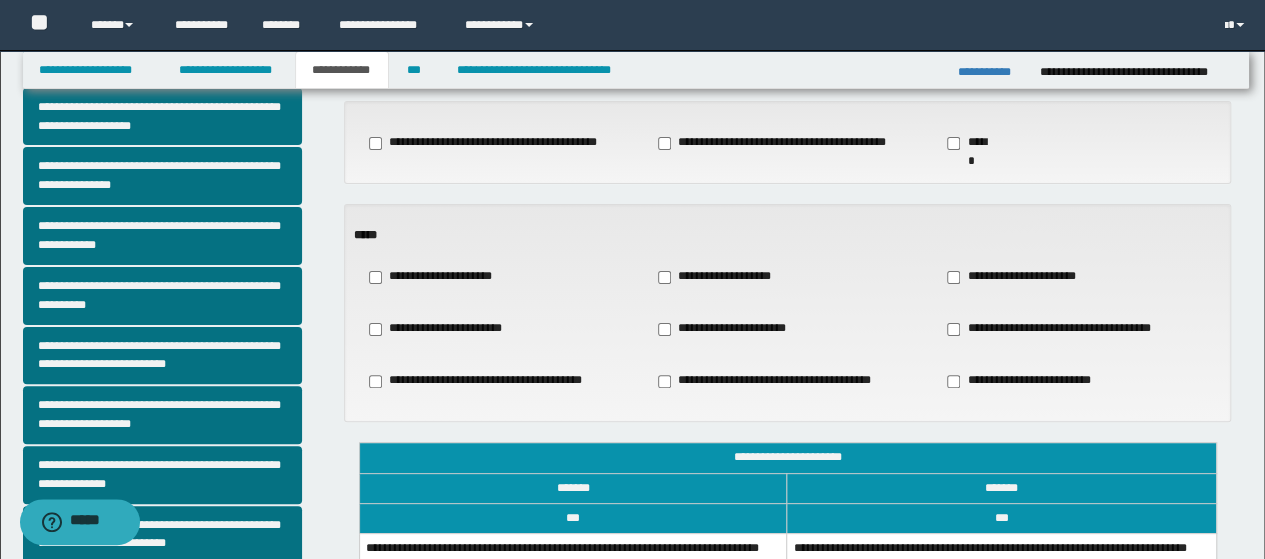 click on "**********" at bounding box center [727, 329] 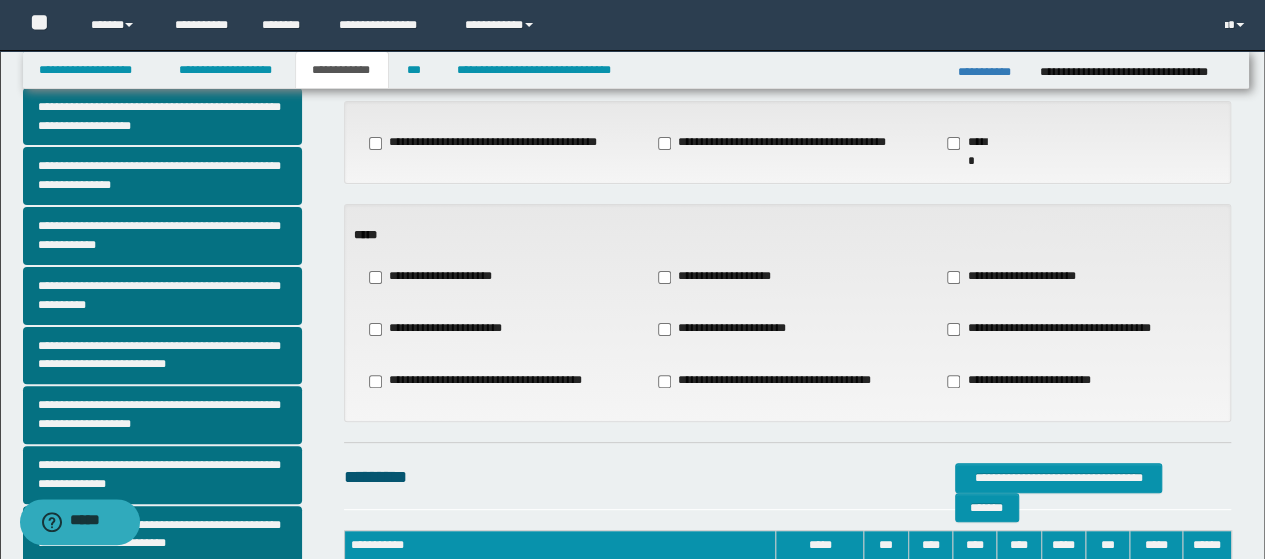 click on "**********" at bounding box center [722, 277] 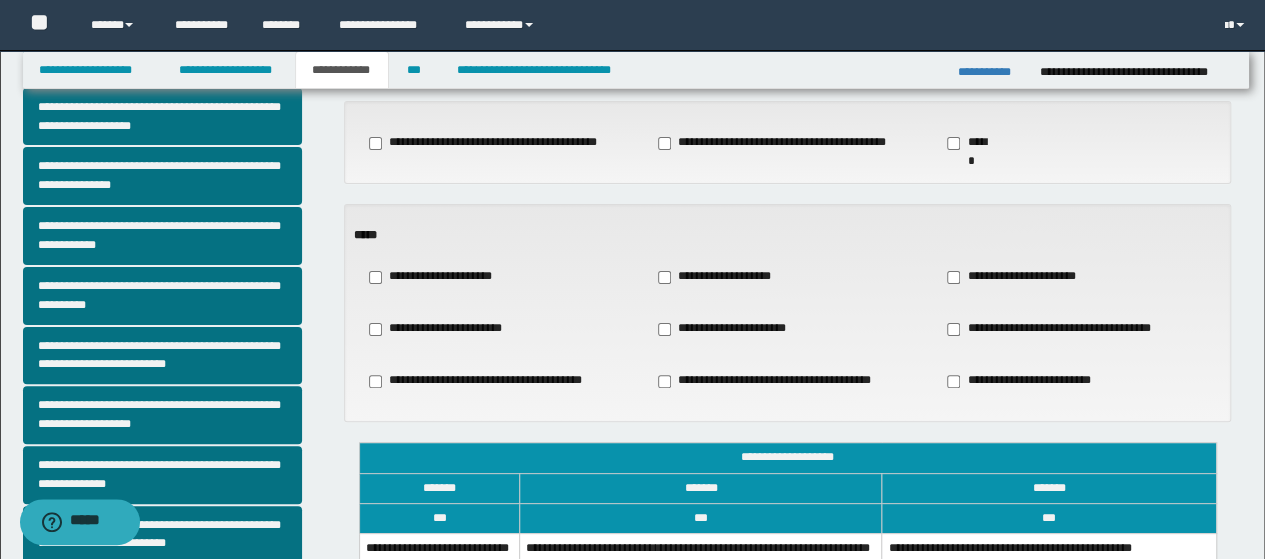 click on "**********" at bounding box center (1018, 277) 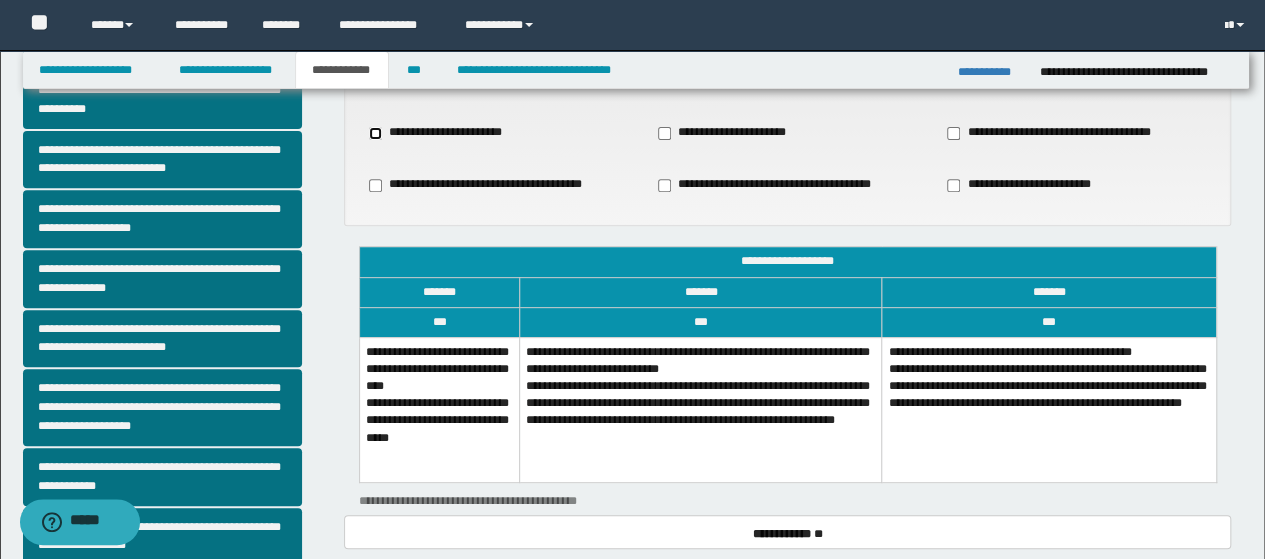 scroll, scrollTop: 300, scrollLeft: 0, axis: vertical 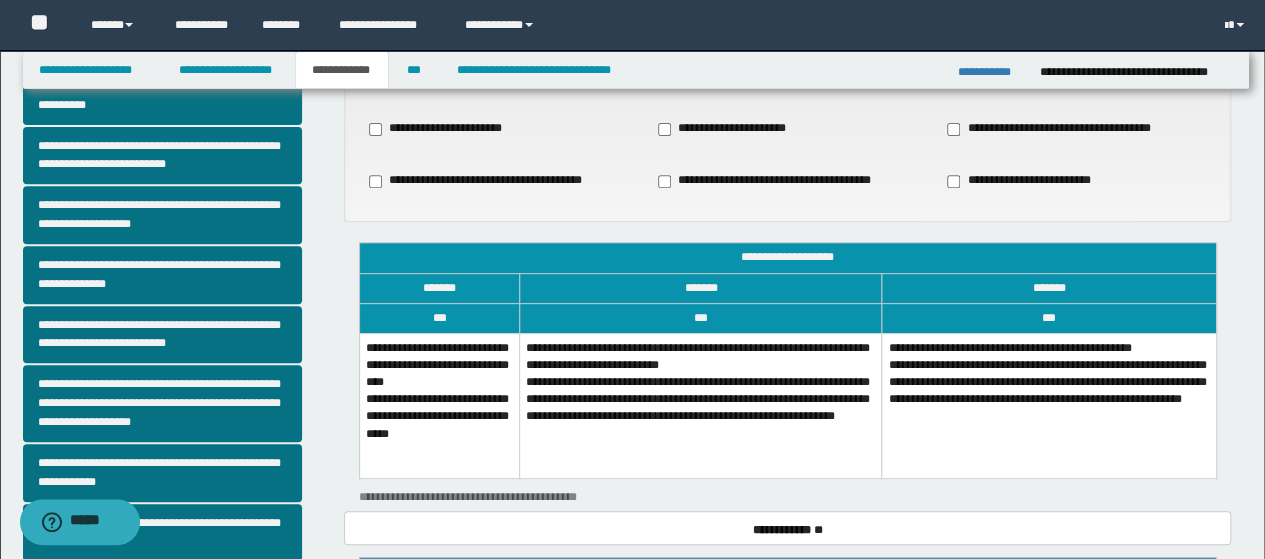 click on "**********" at bounding box center [439, 406] 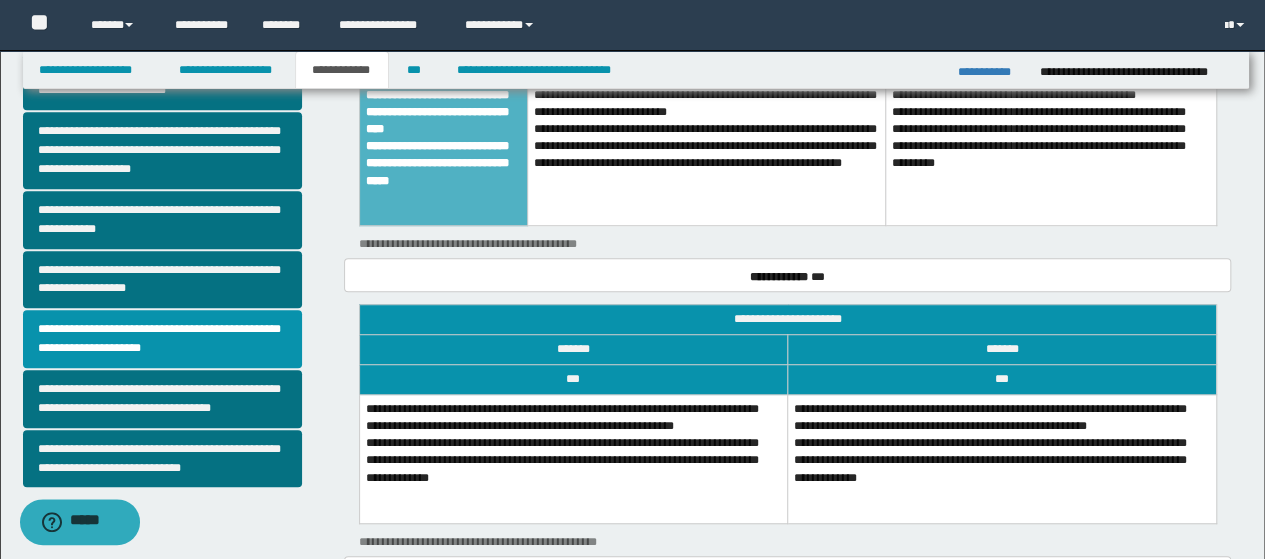 scroll, scrollTop: 600, scrollLeft: 0, axis: vertical 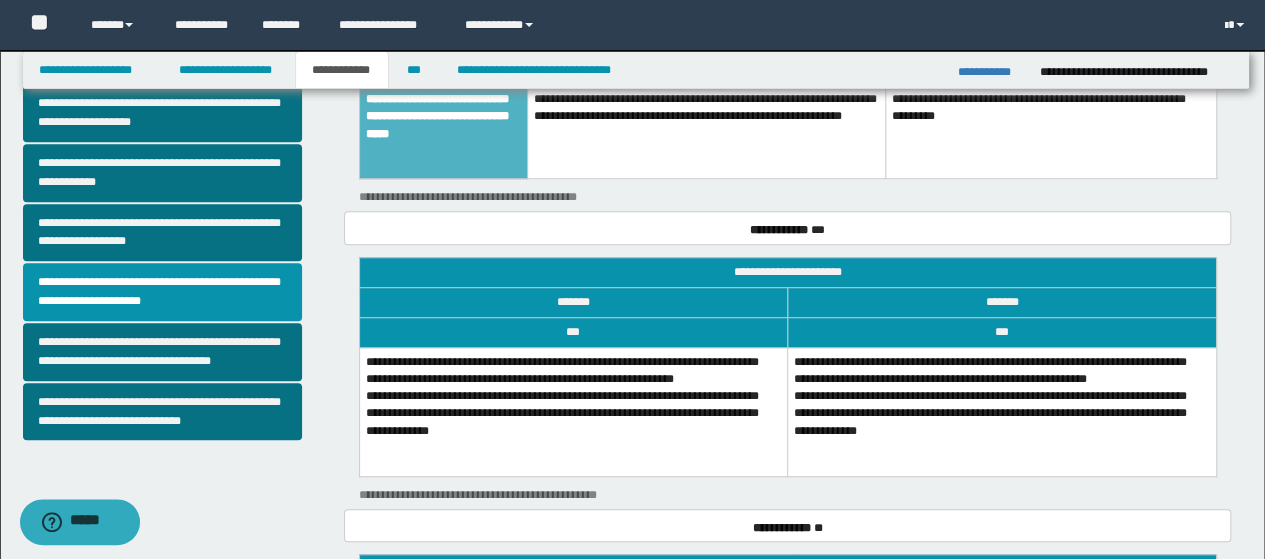 click on "**********" at bounding box center [573, 412] 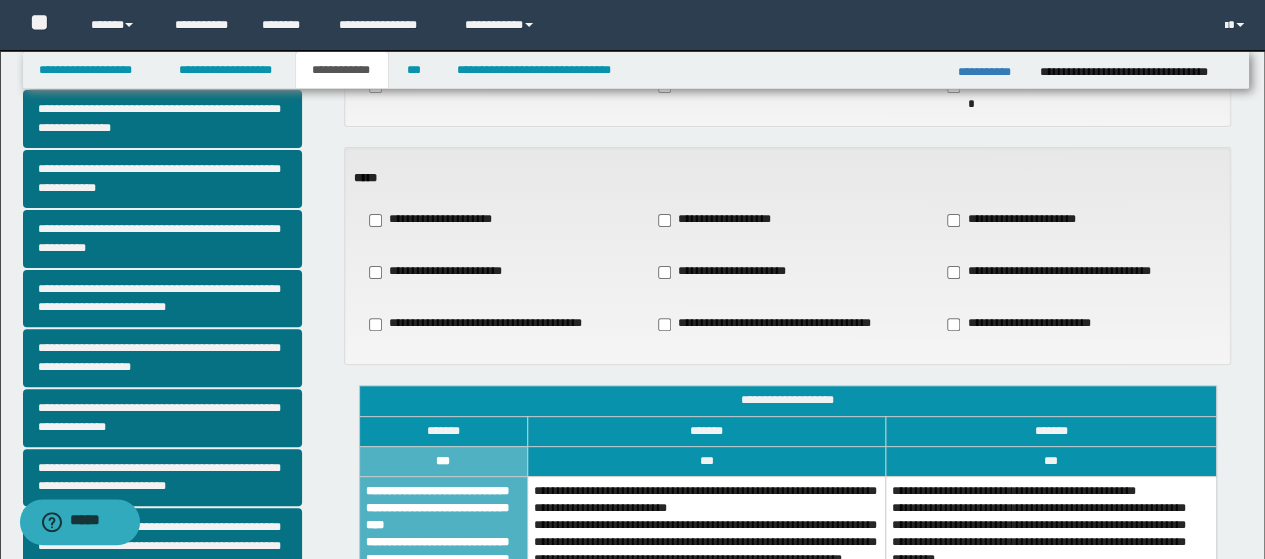 scroll, scrollTop: 200, scrollLeft: 0, axis: vertical 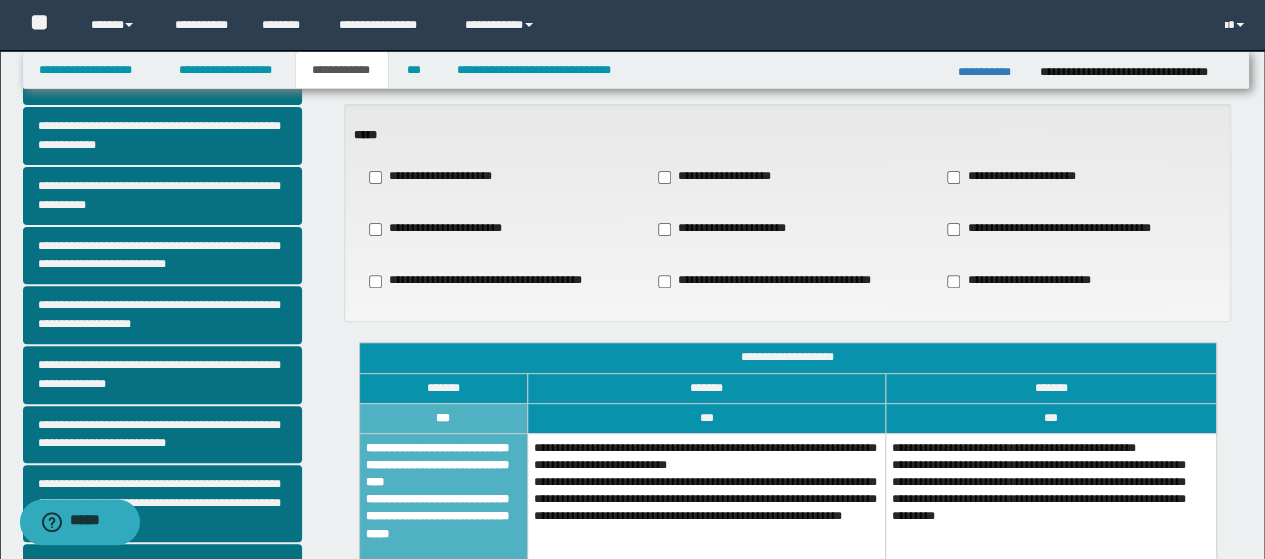 click on "**********" at bounding box center (722, 177) 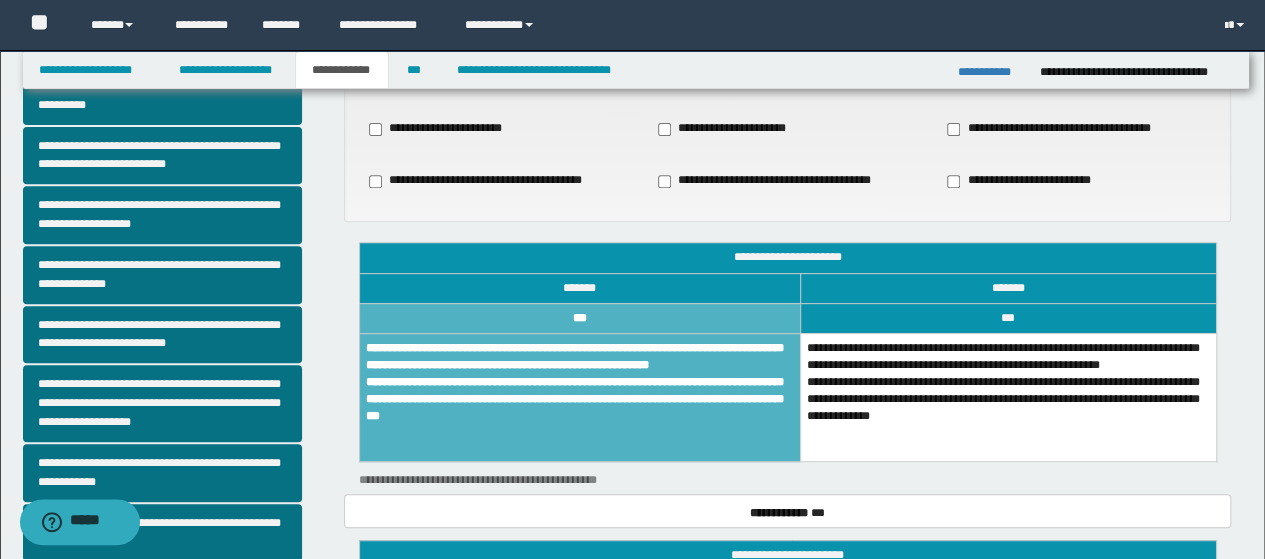 scroll, scrollTop: 100, scrollLeft: 0, axis: vertical 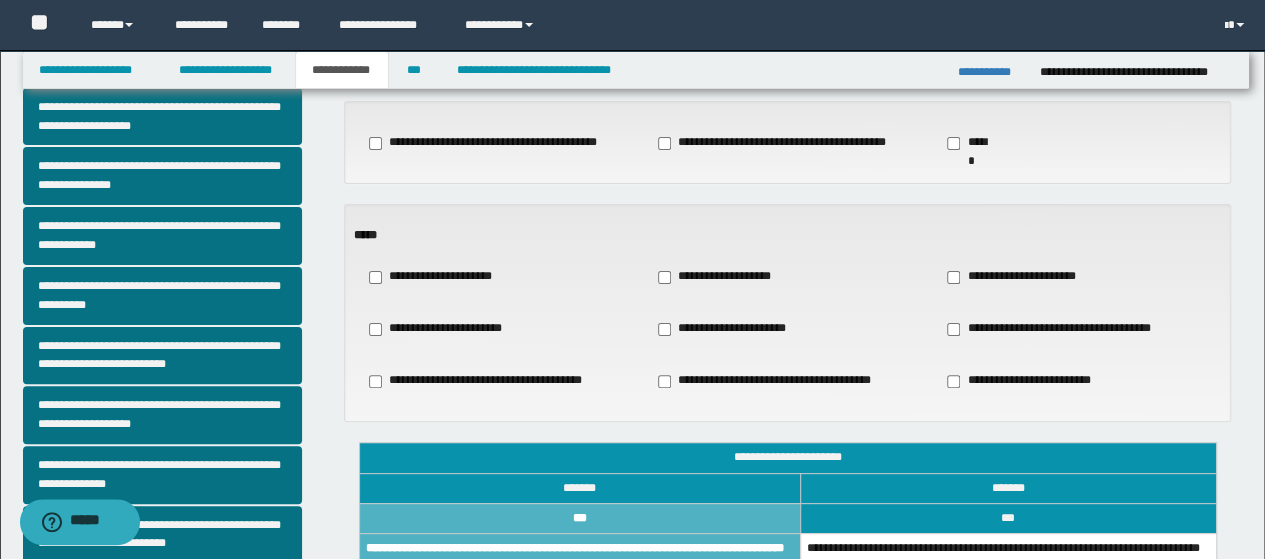 click on "**********" at bounding box center (1018, 277) 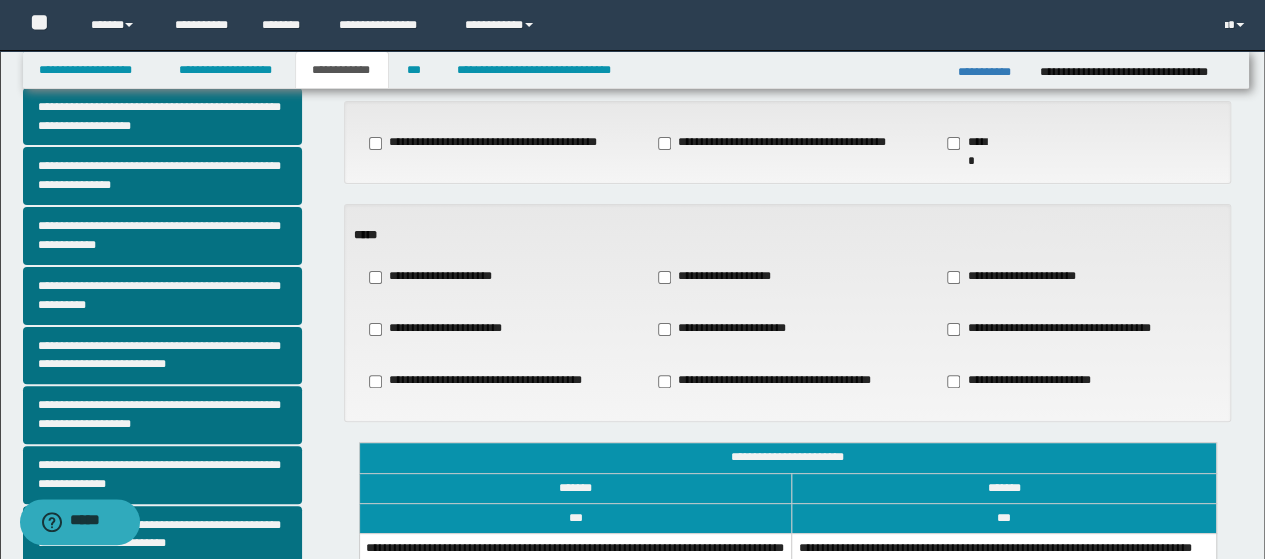 click on "**********" at bounding box center [727, 329] 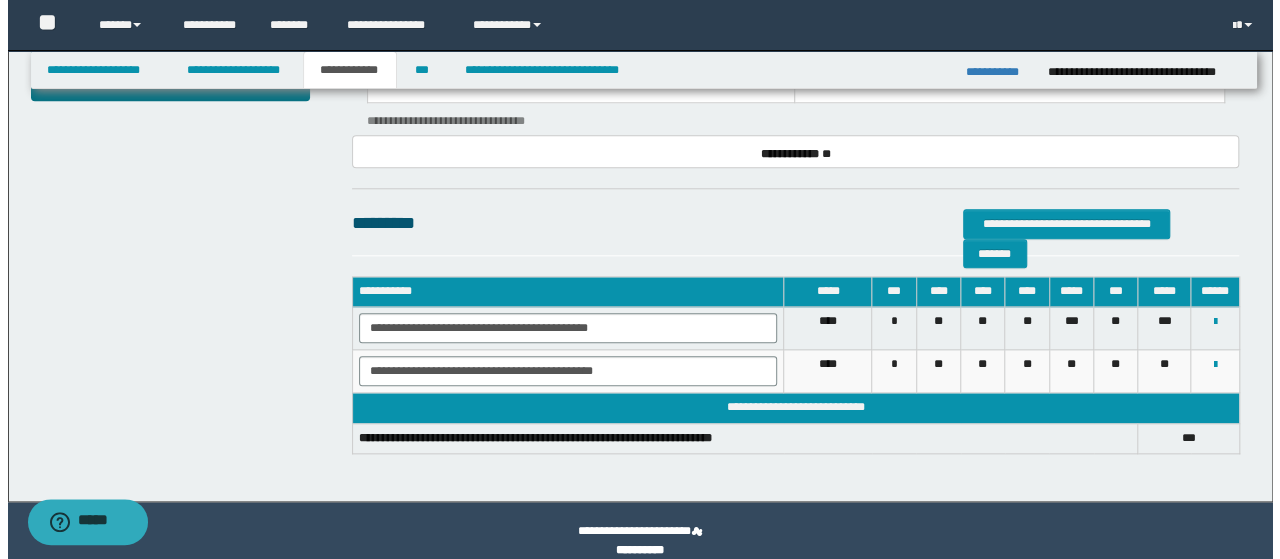 scroll, scrollTop: 959, scrollLeft: 0, axis: vertical 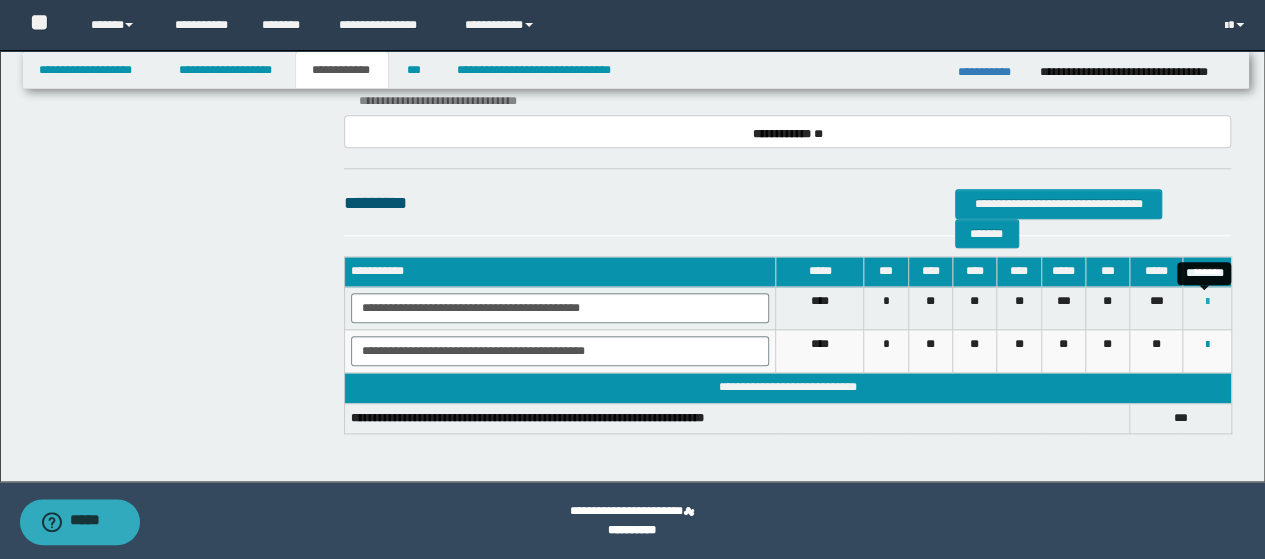 click at bounding box center [1207, 302] 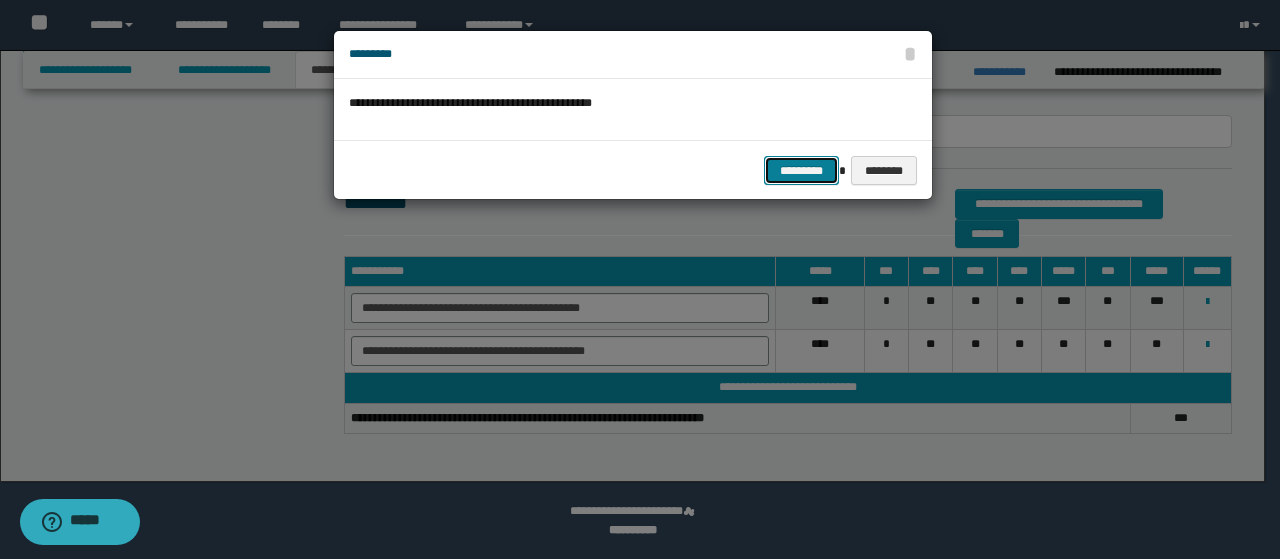 click on "*********" at bounding box center [801, 170] 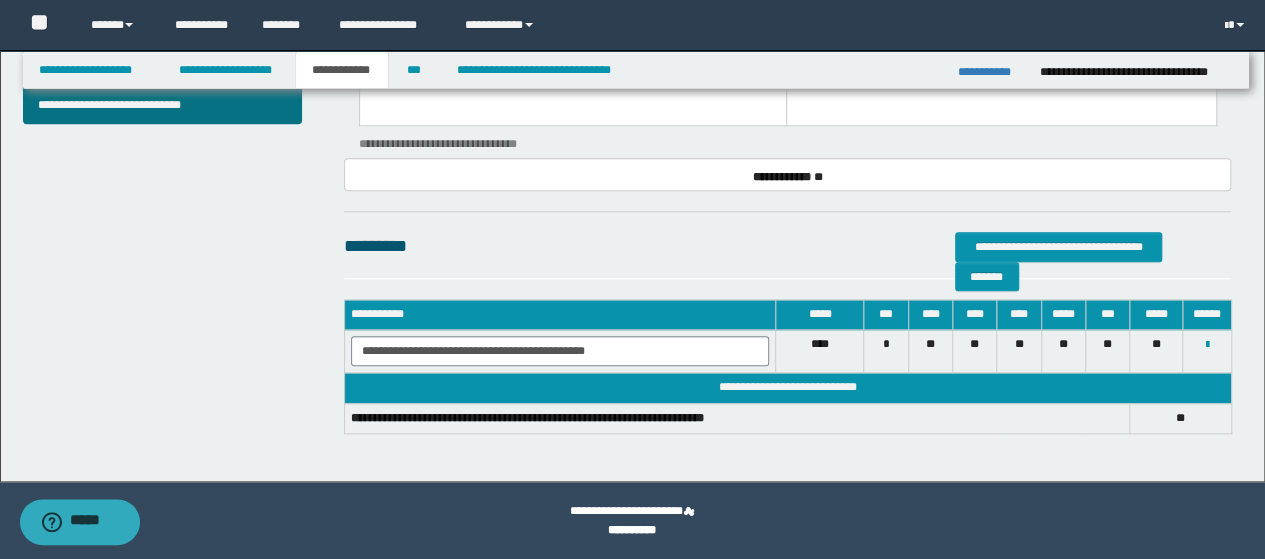 click at bounding box center (1207, 351) 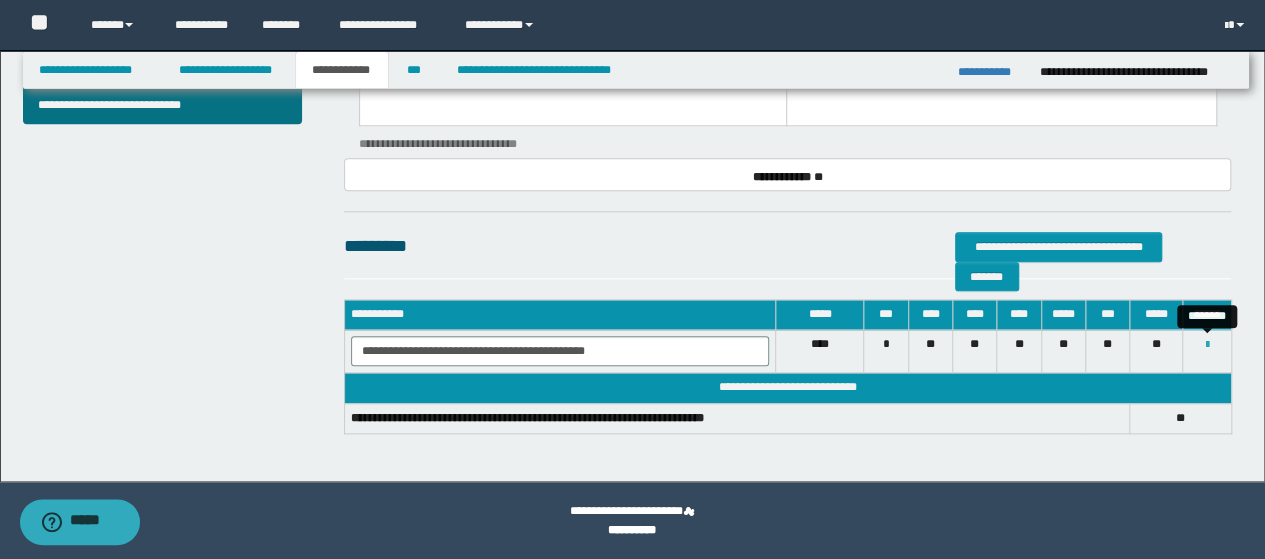 click at bounding box center [1207, 345] 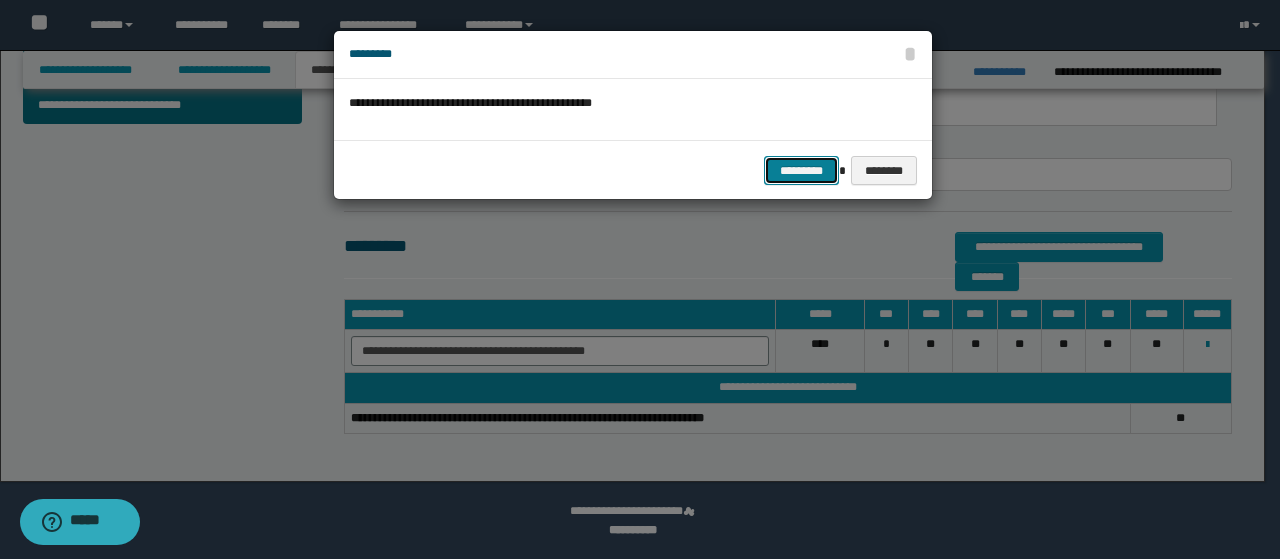 click on "*********" at bounding box center (801, 170) 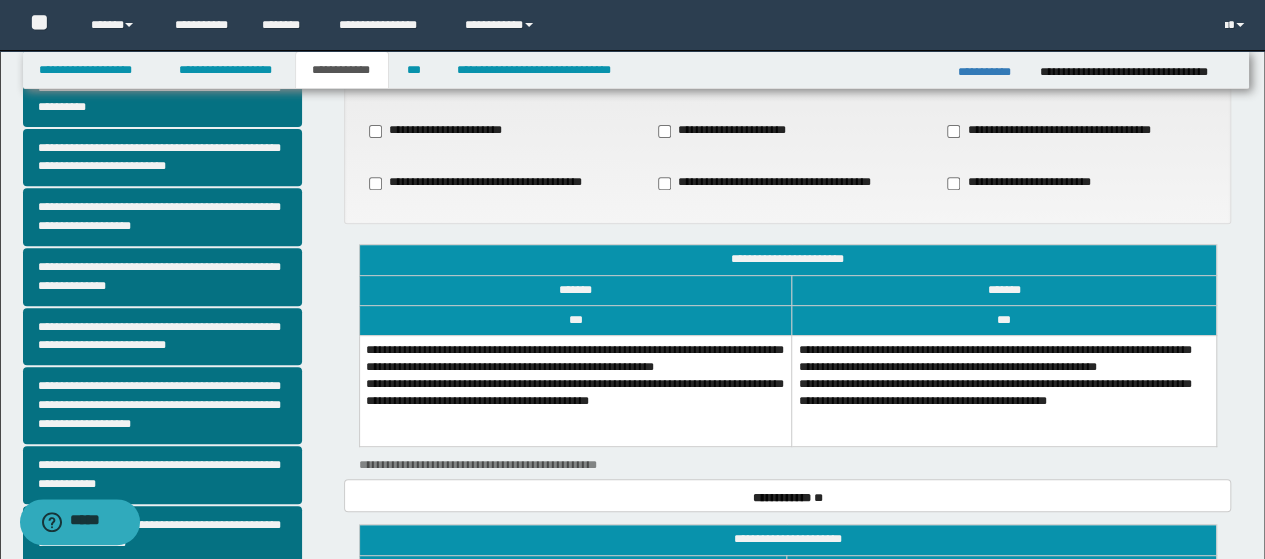 scroll, scrollTop: 303, scrollLeft: 0, axis: vertical 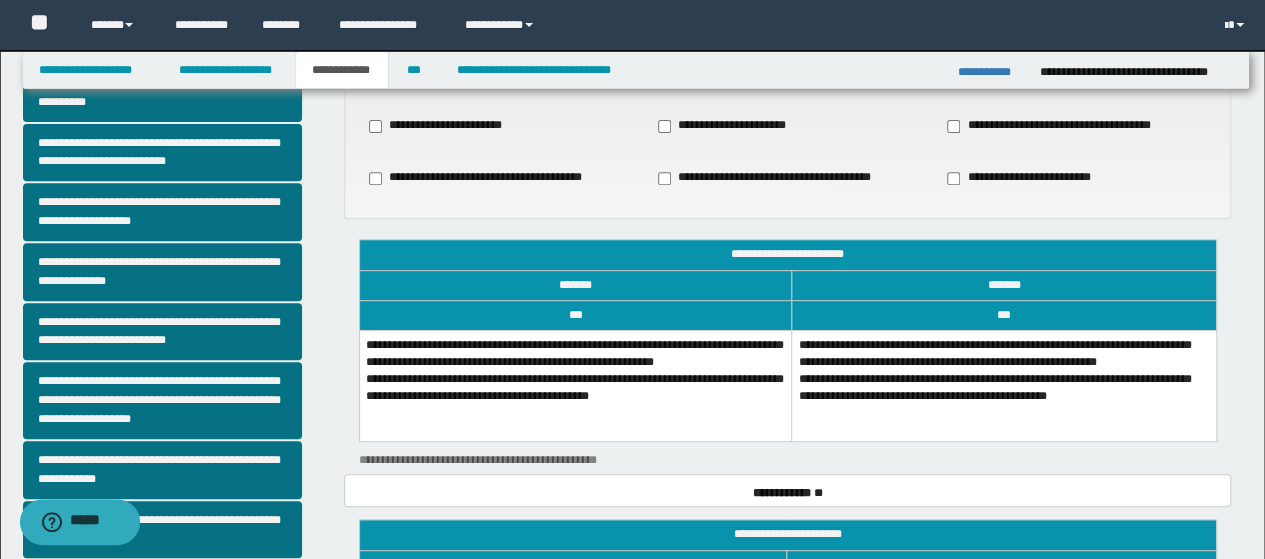 click on "**********" at bounding box center (575, 385) 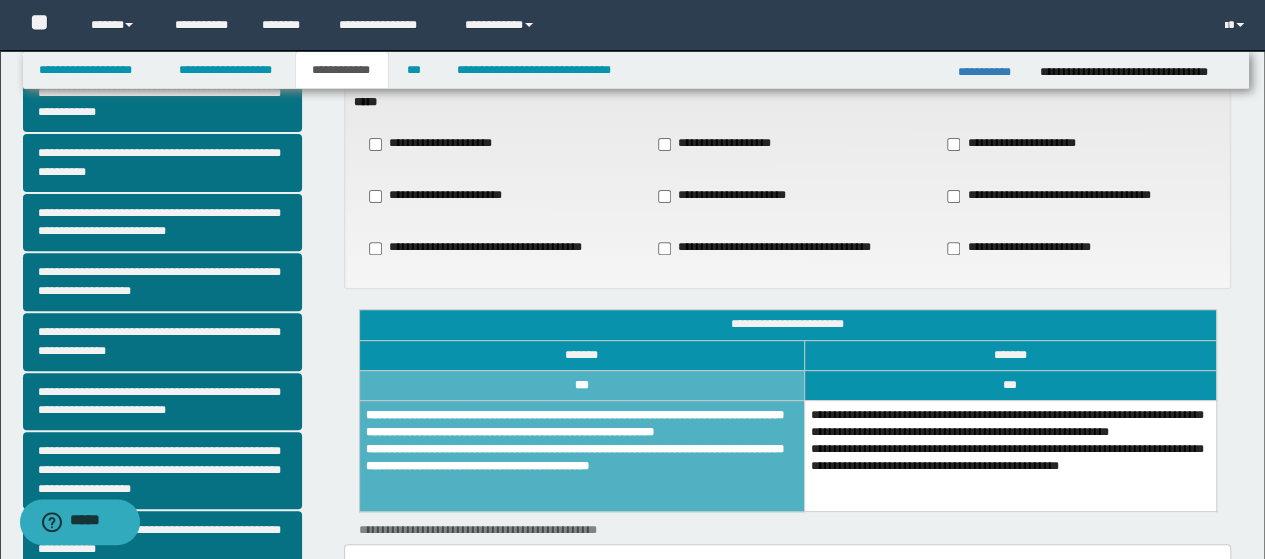 scroll, scrollTop: 203, scrollLeft: 0, axis: vertical 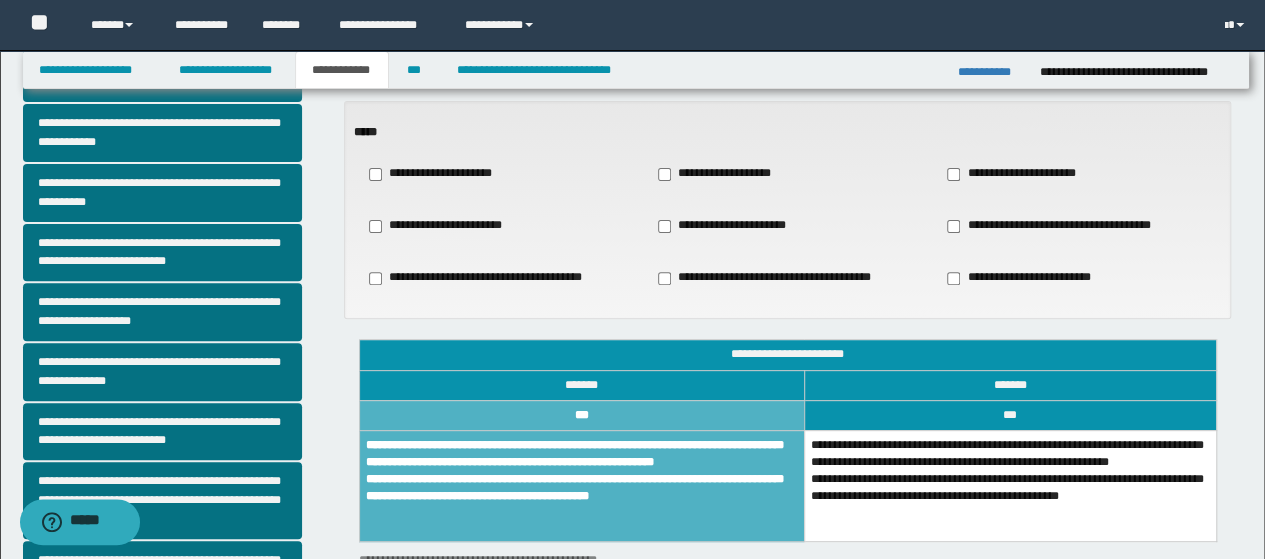 click on "**********" at bounding box center [722, 174] 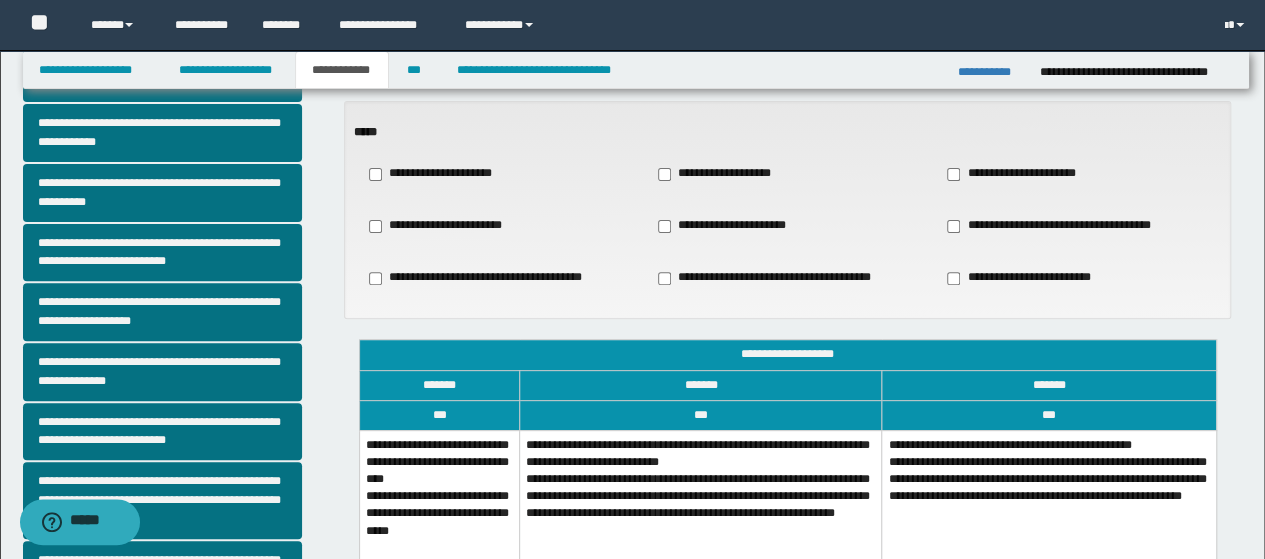 click on "**********" at bounding box center [722, 174] 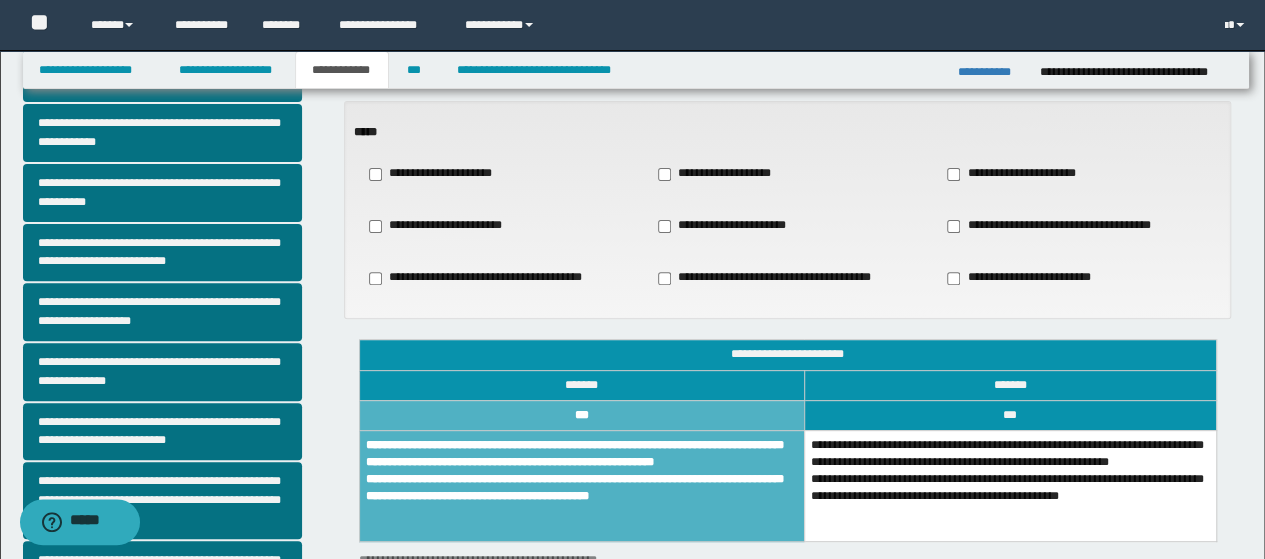 click on "**********" at bounding box center (1018, 174) 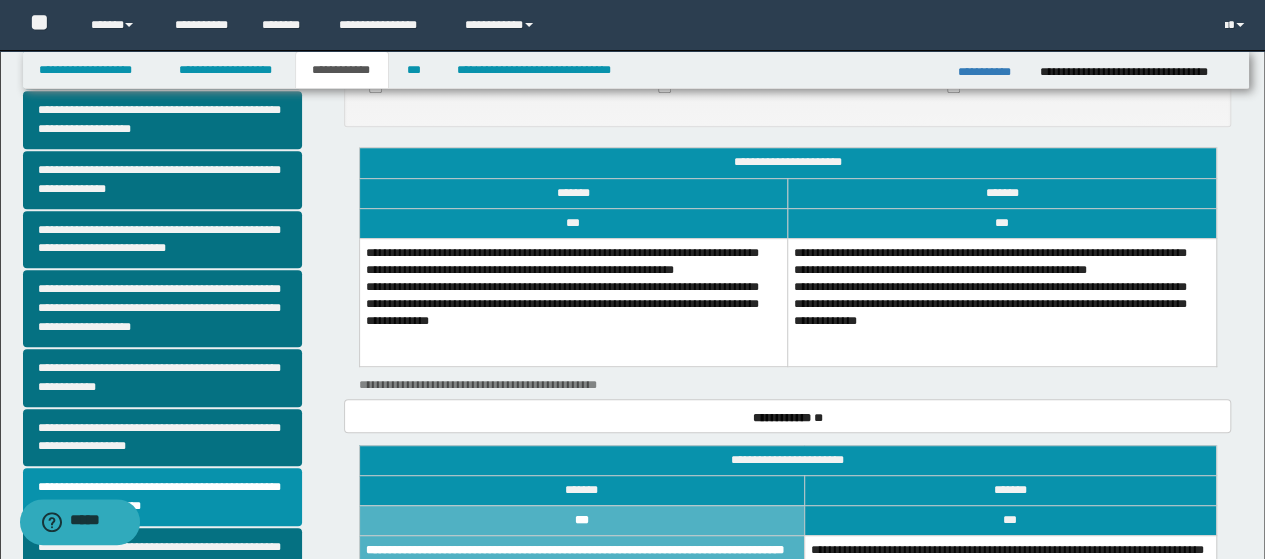 scroll, scrollTop: 403, scrollLeft: 0, axis: vertical 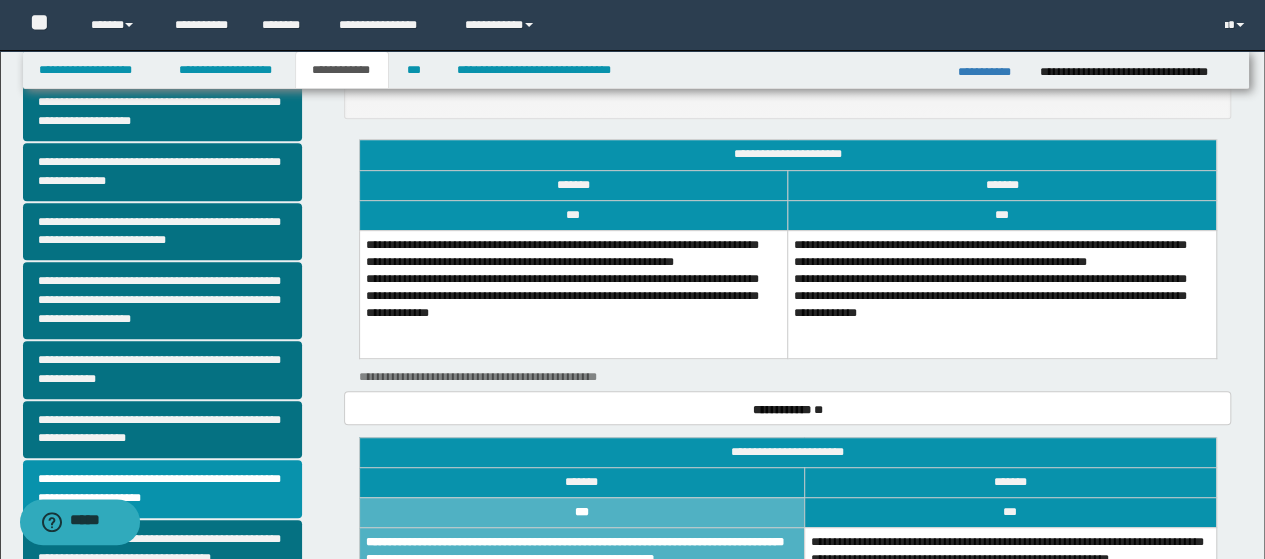 click on "**********" at bounding box center [573, 294] 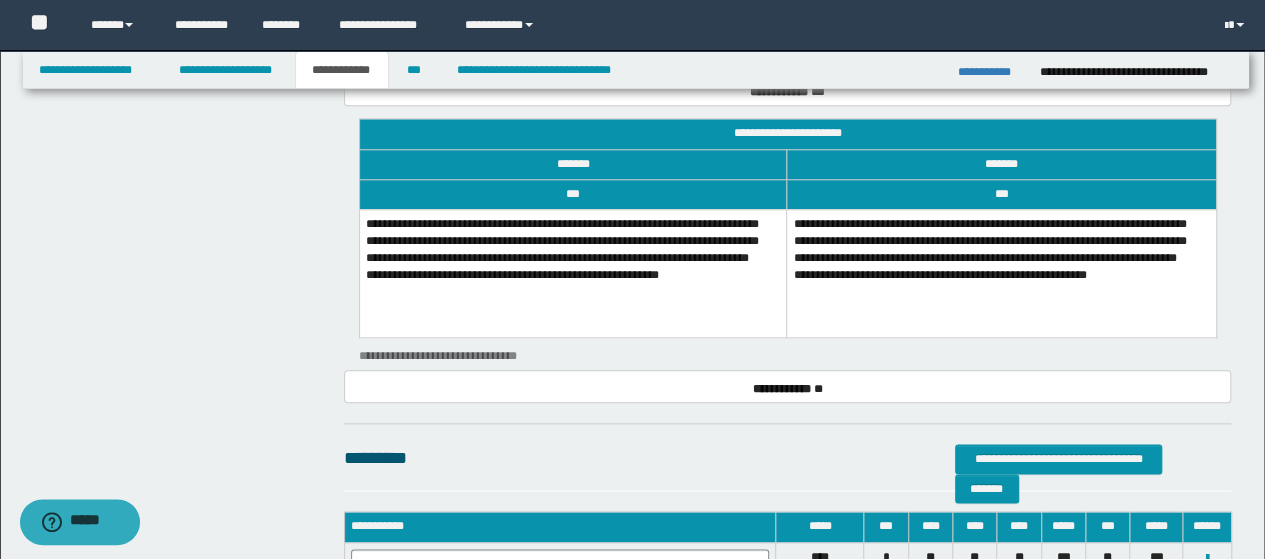 scroll, scrollTop: 1003, scrollLeft: 0, axis: vertical 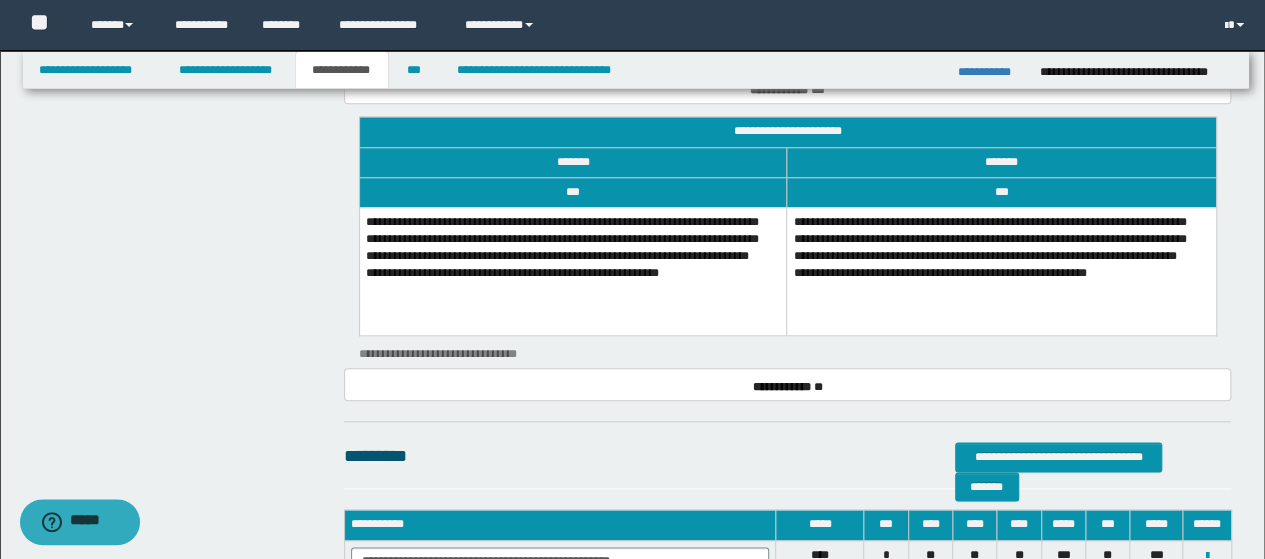 click on "**********" at bounding box center (573, 271) 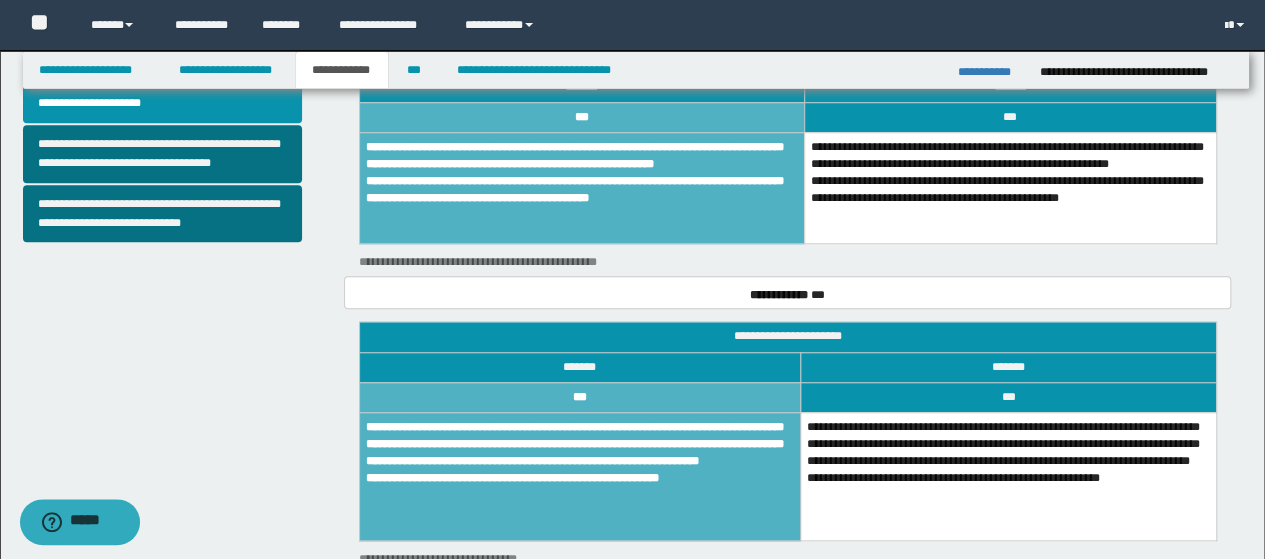 scroll, scrollTop: 498, scrollLeft: 0, axis: vertical 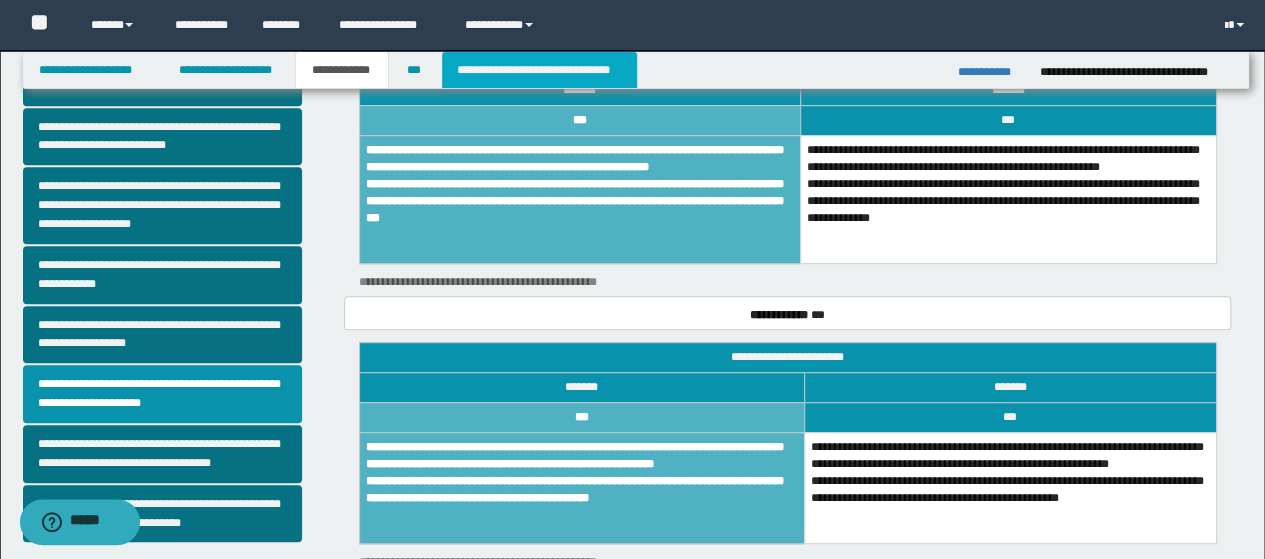 click on "**********" at bounding box center (539, 70) 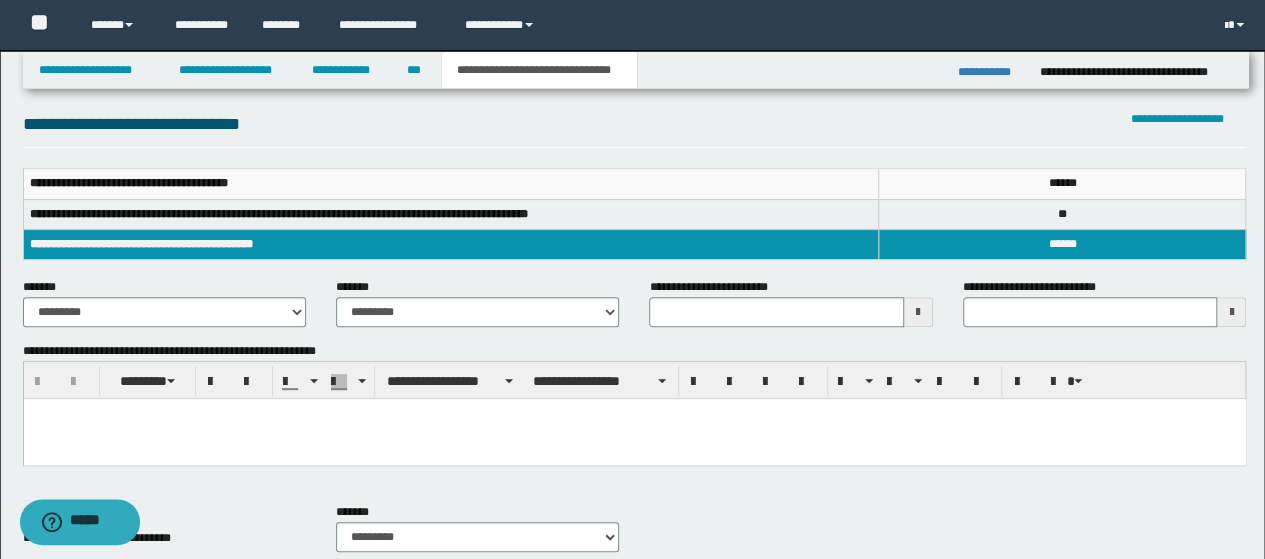 scroll, scrollTop: 298, scrollLeft: 0, axis: vertical 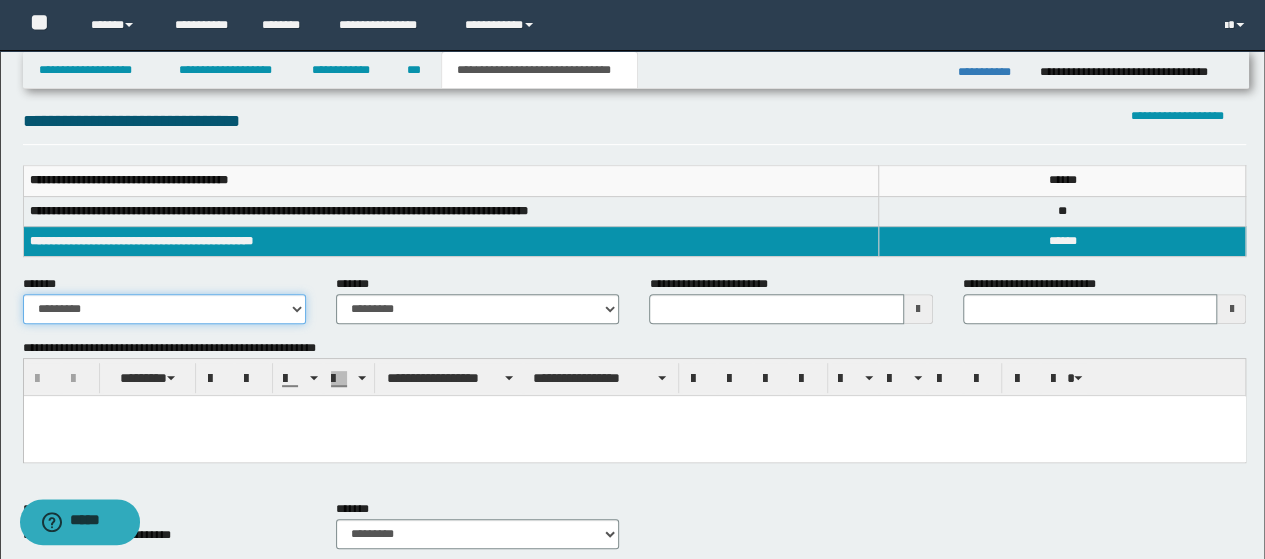 click on "**********" at bounding box center [164, 309] 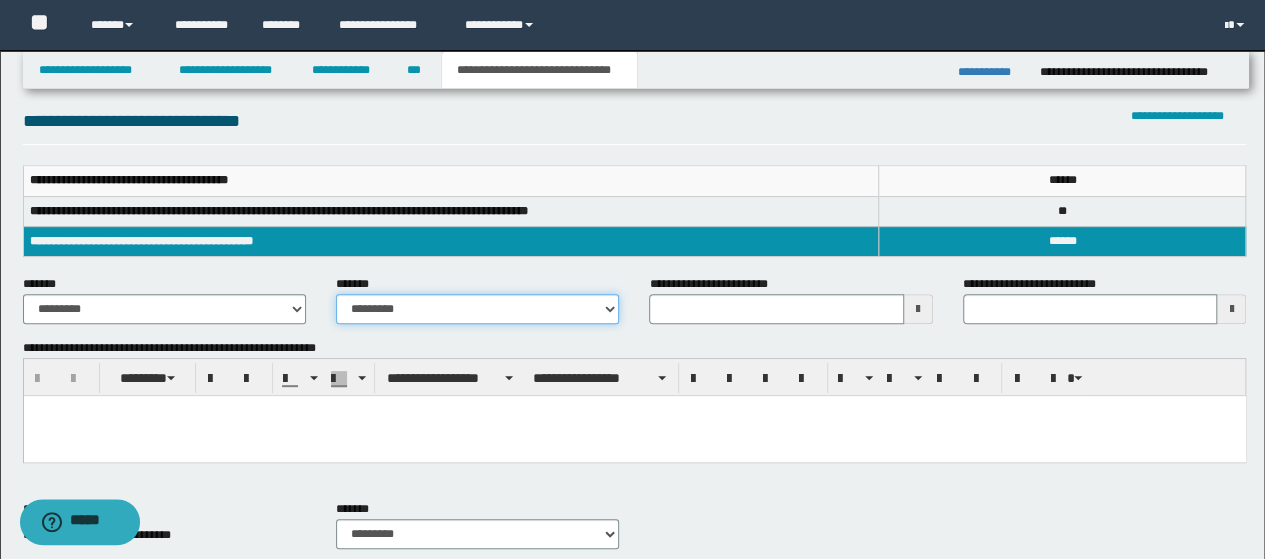 click on "**********" at bounding box center [477, 309] 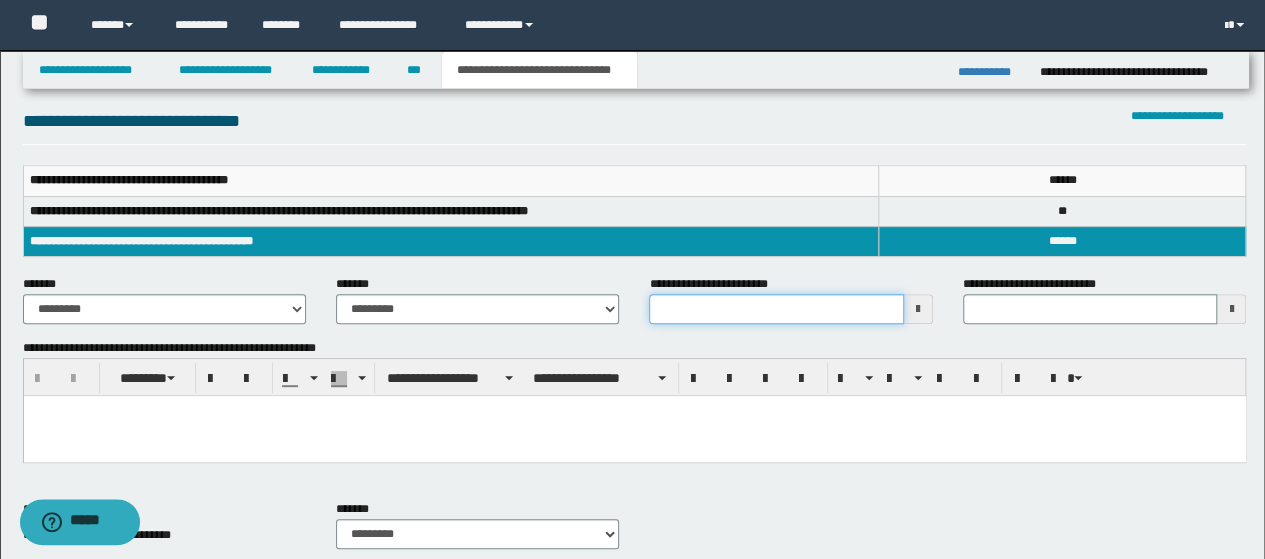 click on "**********" at bounding box center (776, 309) 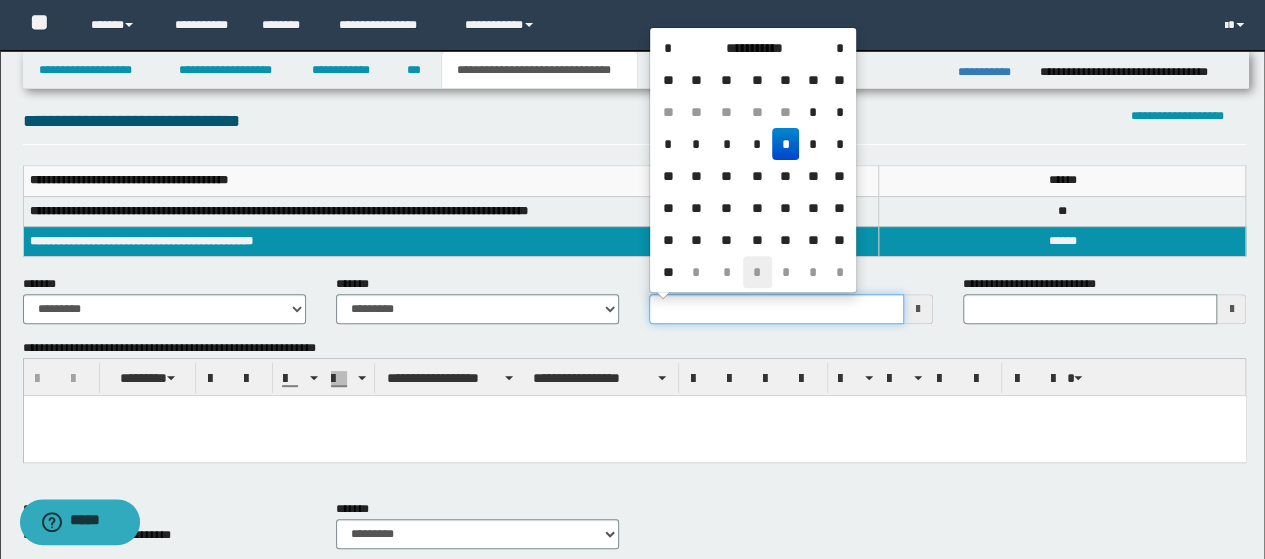 type on "**********" 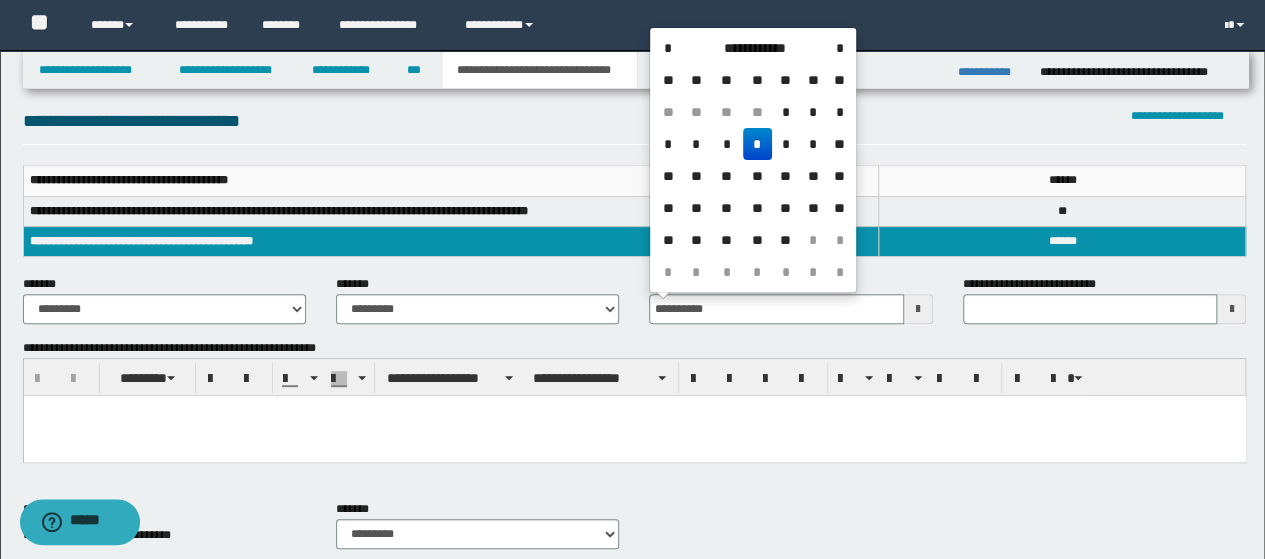 click at bounding box center (634, 436) 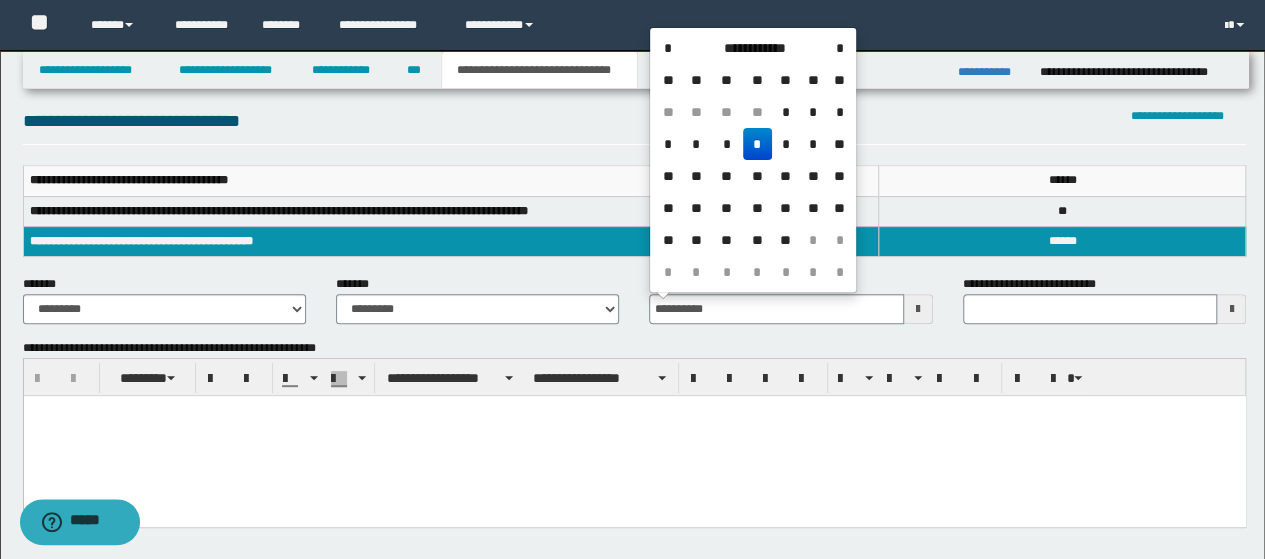 type 